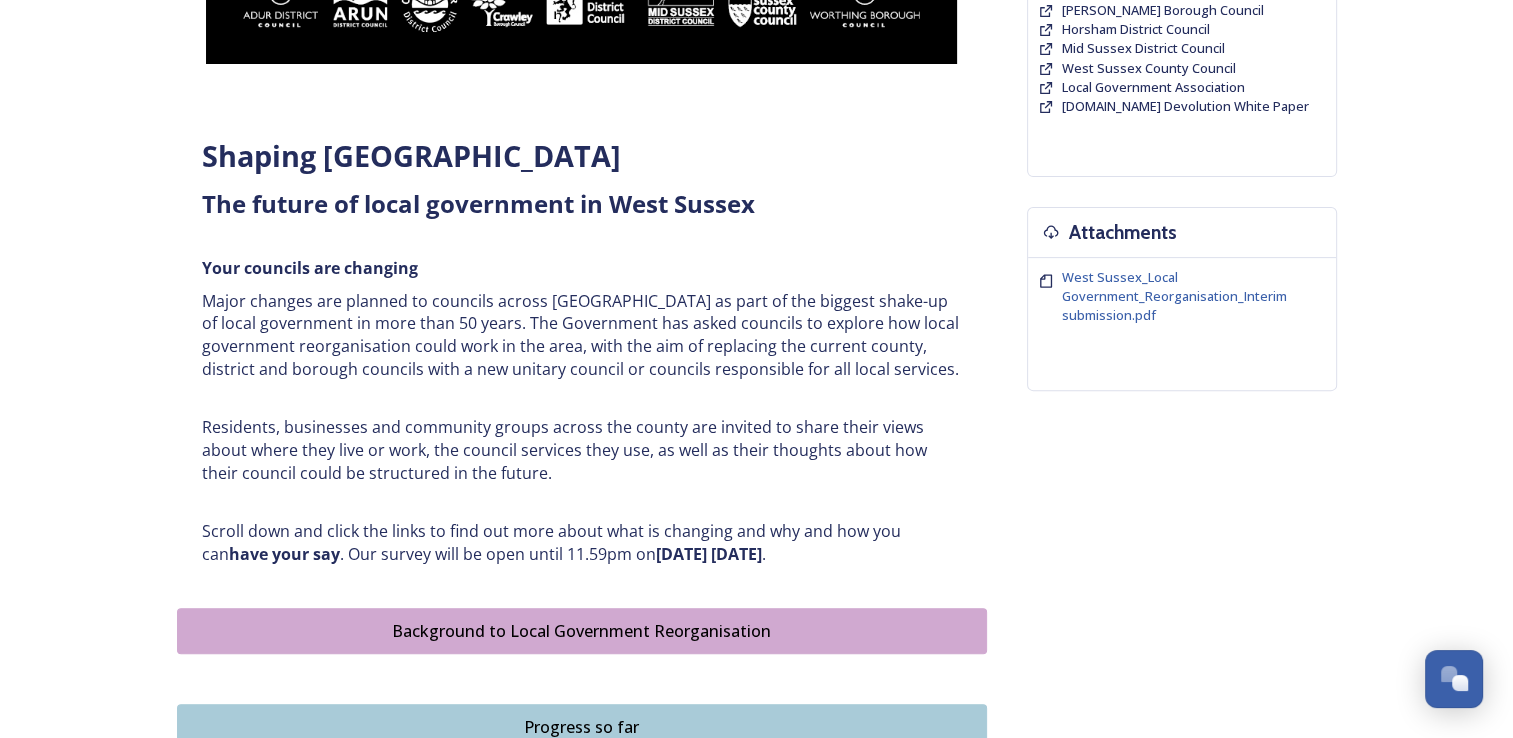scroll, scrollTop: 700, scrollLeft: 0, axis: vertical 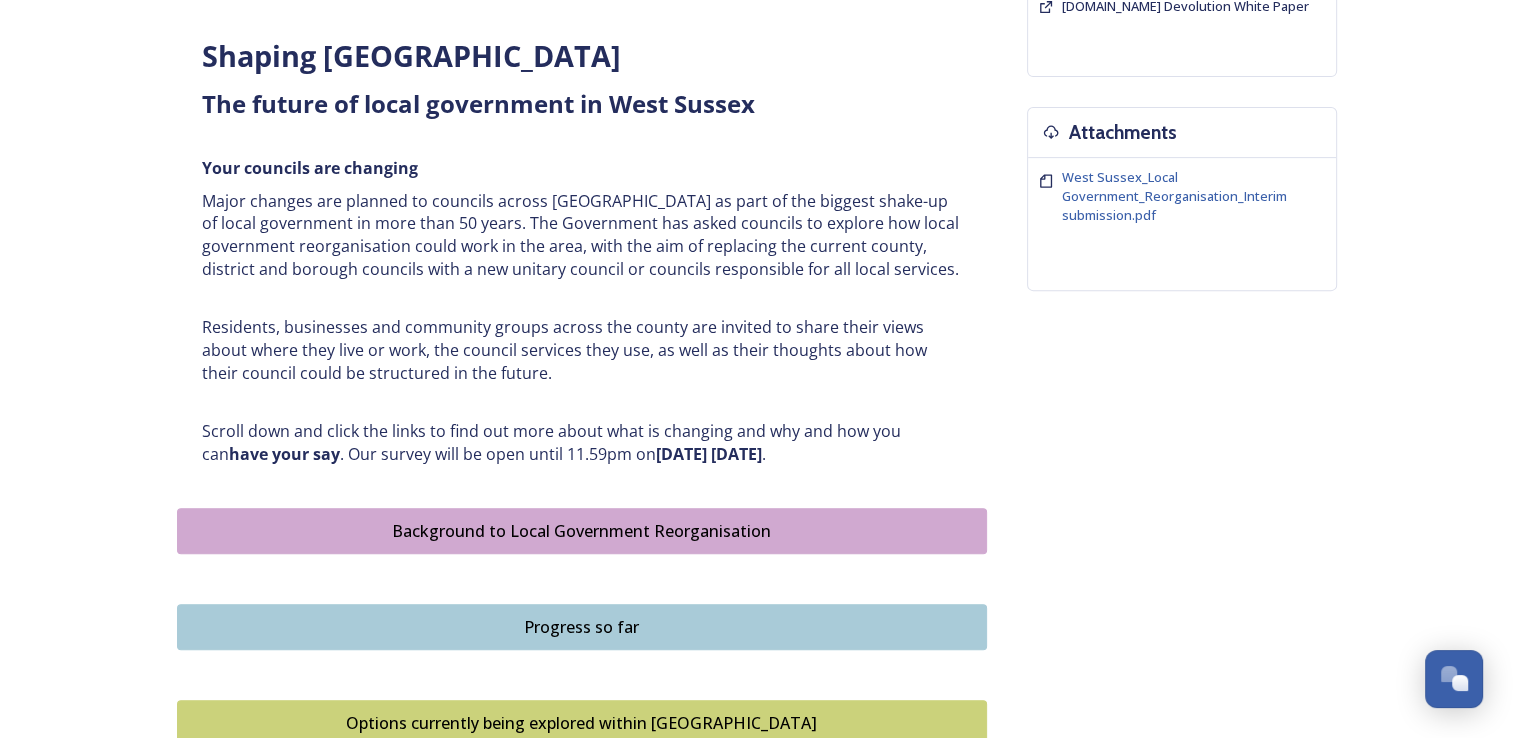 click on "Background to Local Government Reorganisation" at bounding box center [582, 531] 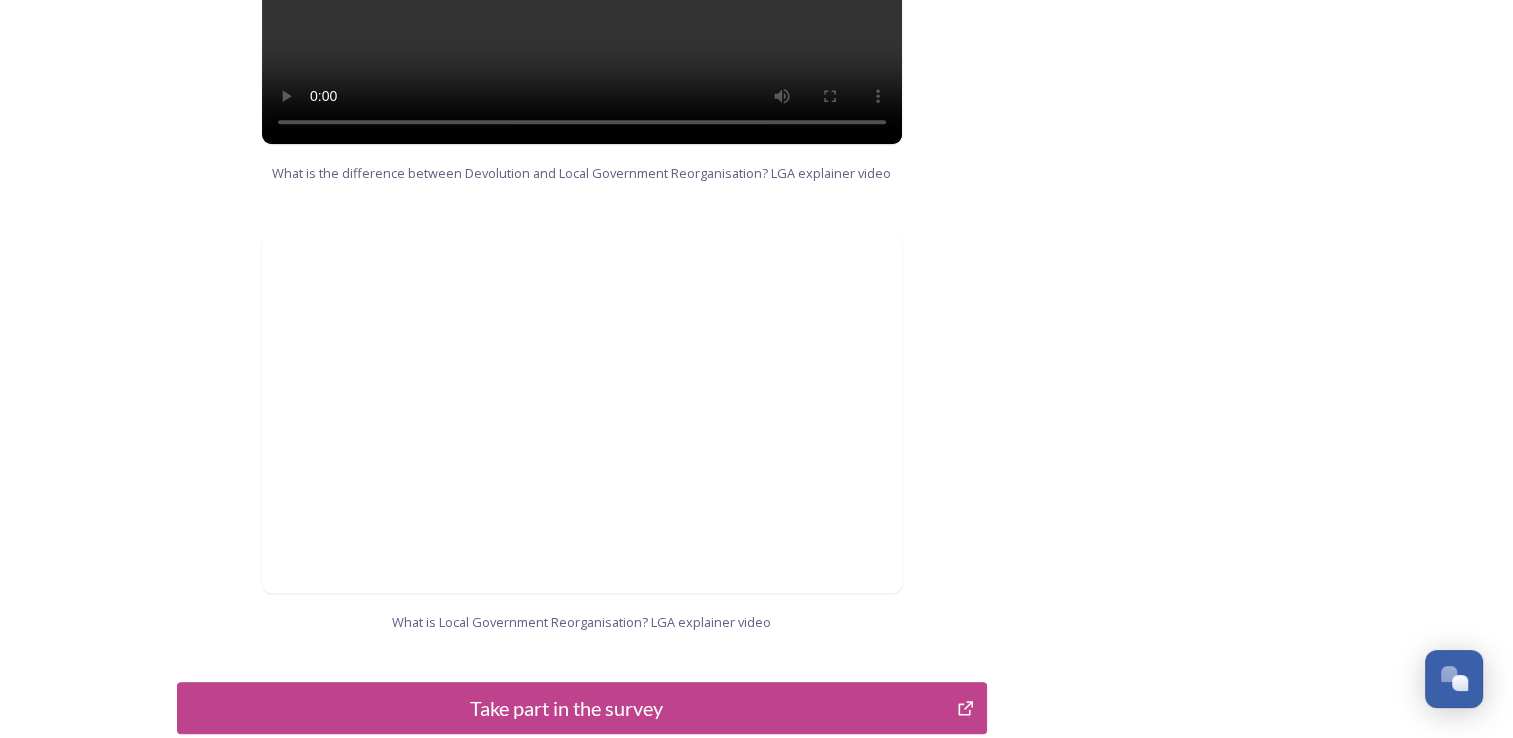 scroll, scrollTop: 2096, scrollLeft: 0, axis: vertical 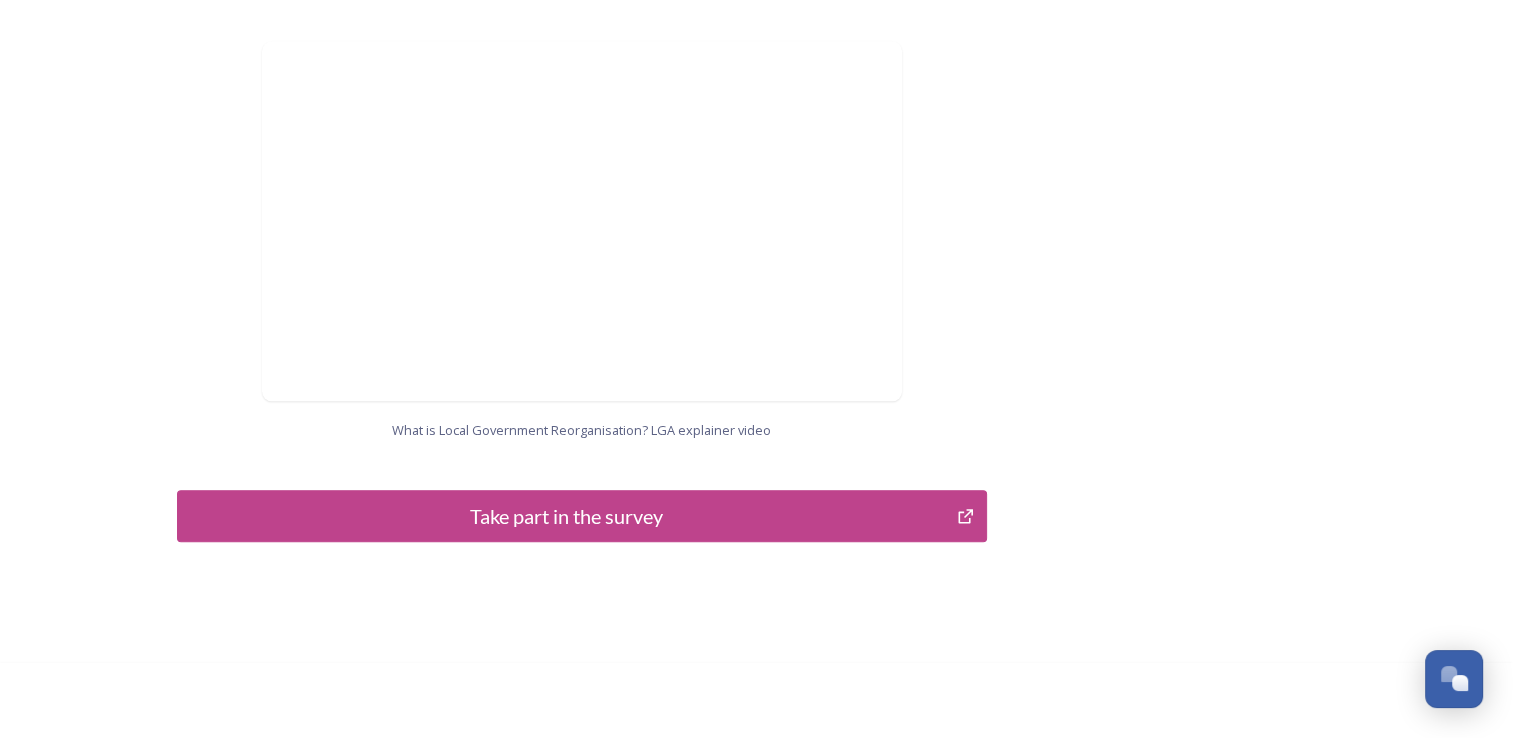 click on "Take part in the survey" at bounding box center (567, 516) 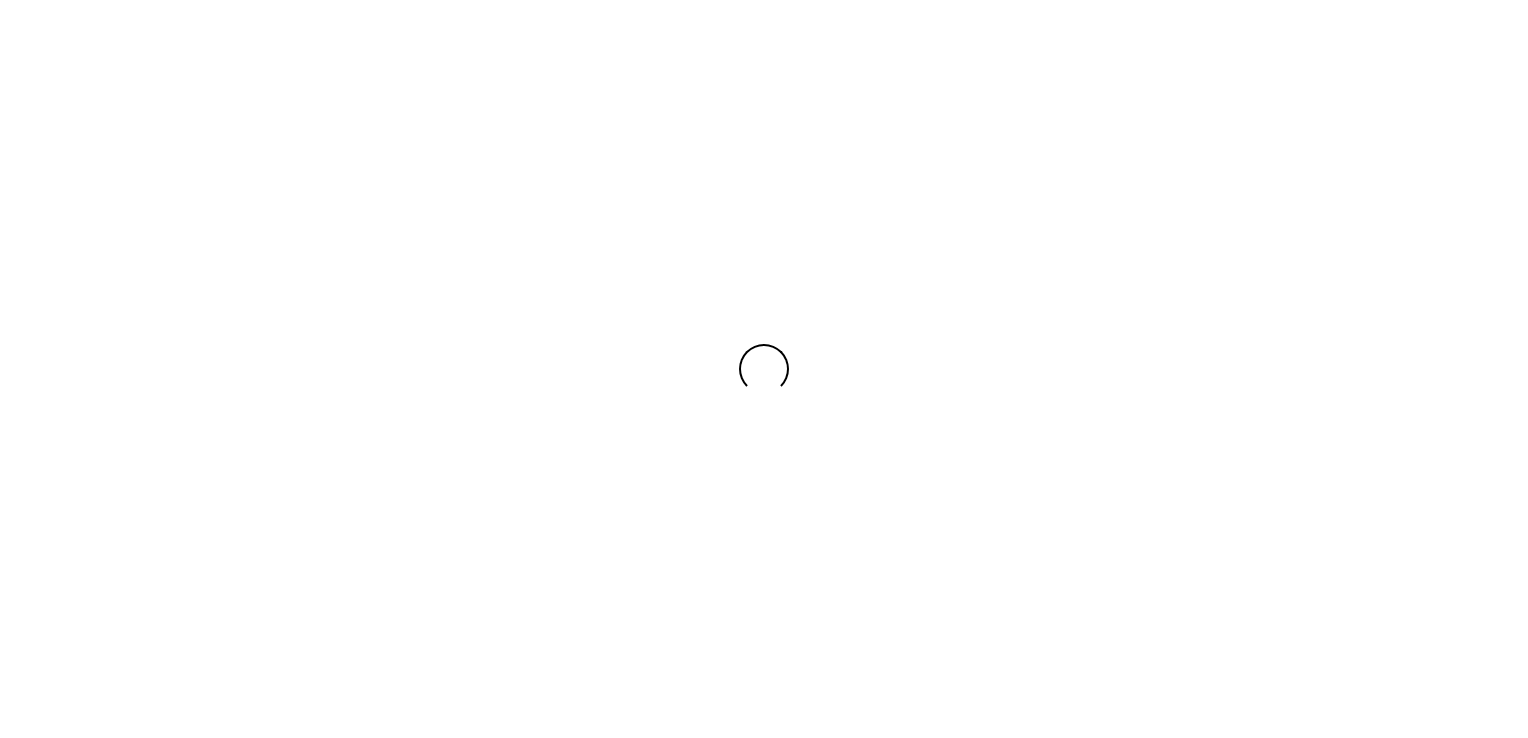 scroll, scrollTop: 0, scrollLeft: 0, axis: both 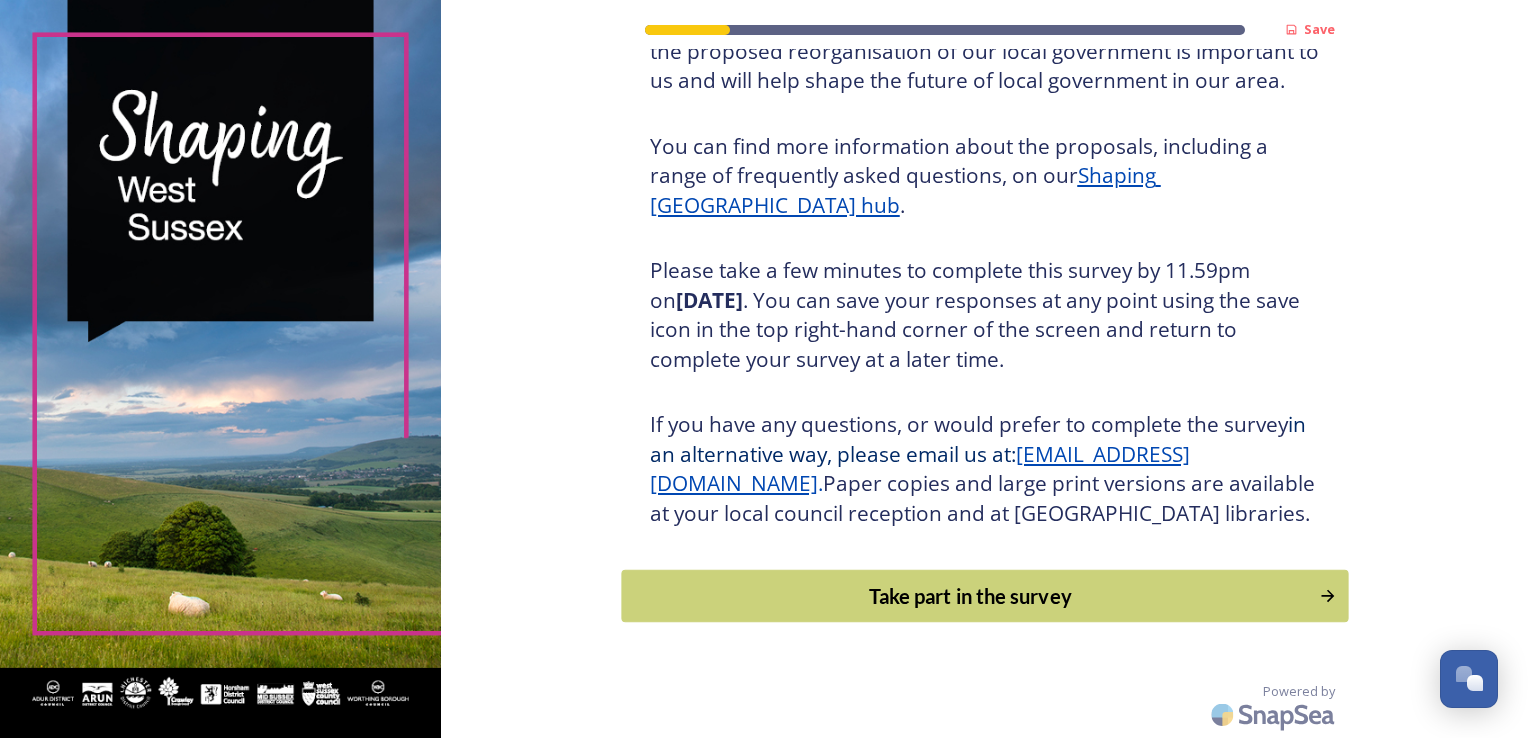click on "Take part in the survey" at bounding box center (970, 596) 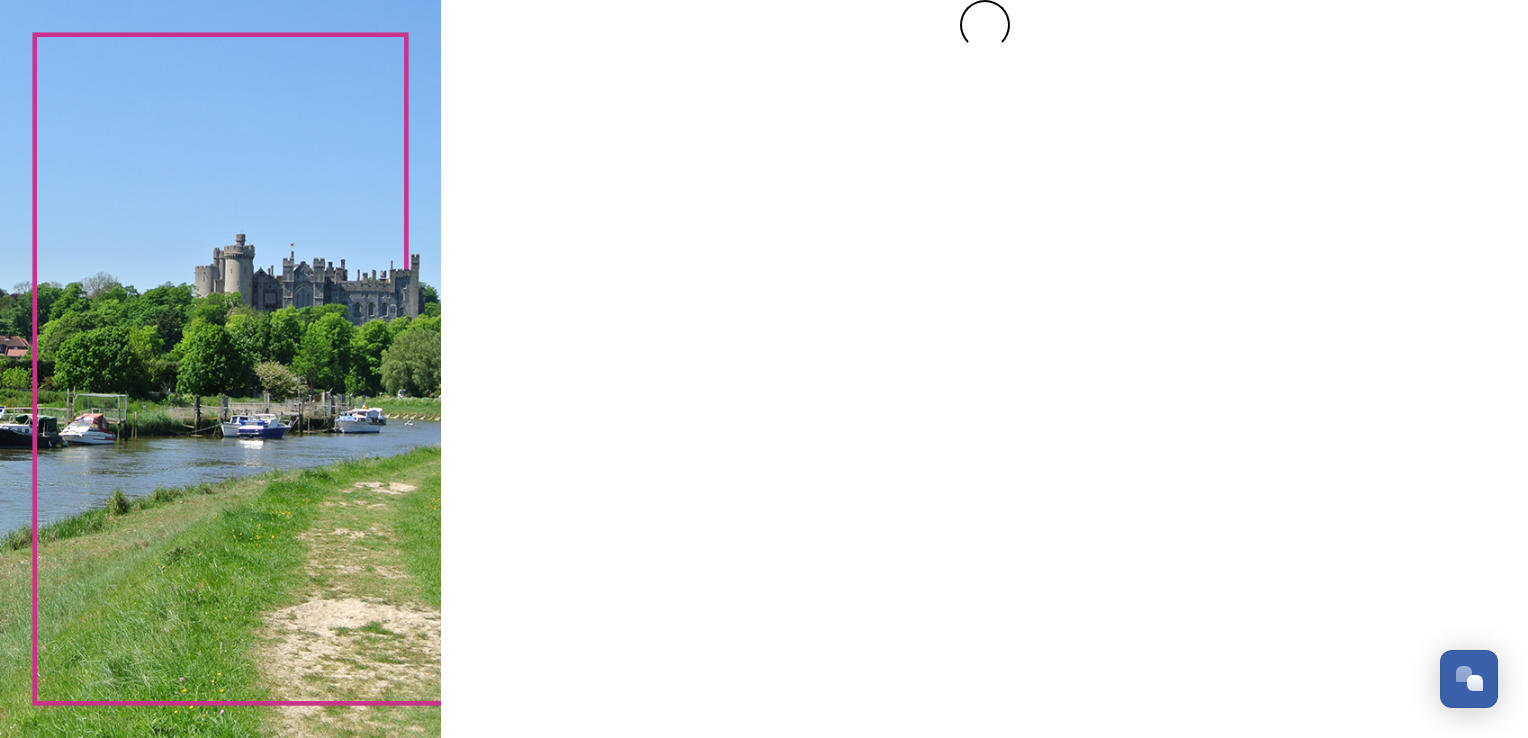 scroll, scrollTop: 0, scrollLeft: 0, axis: both 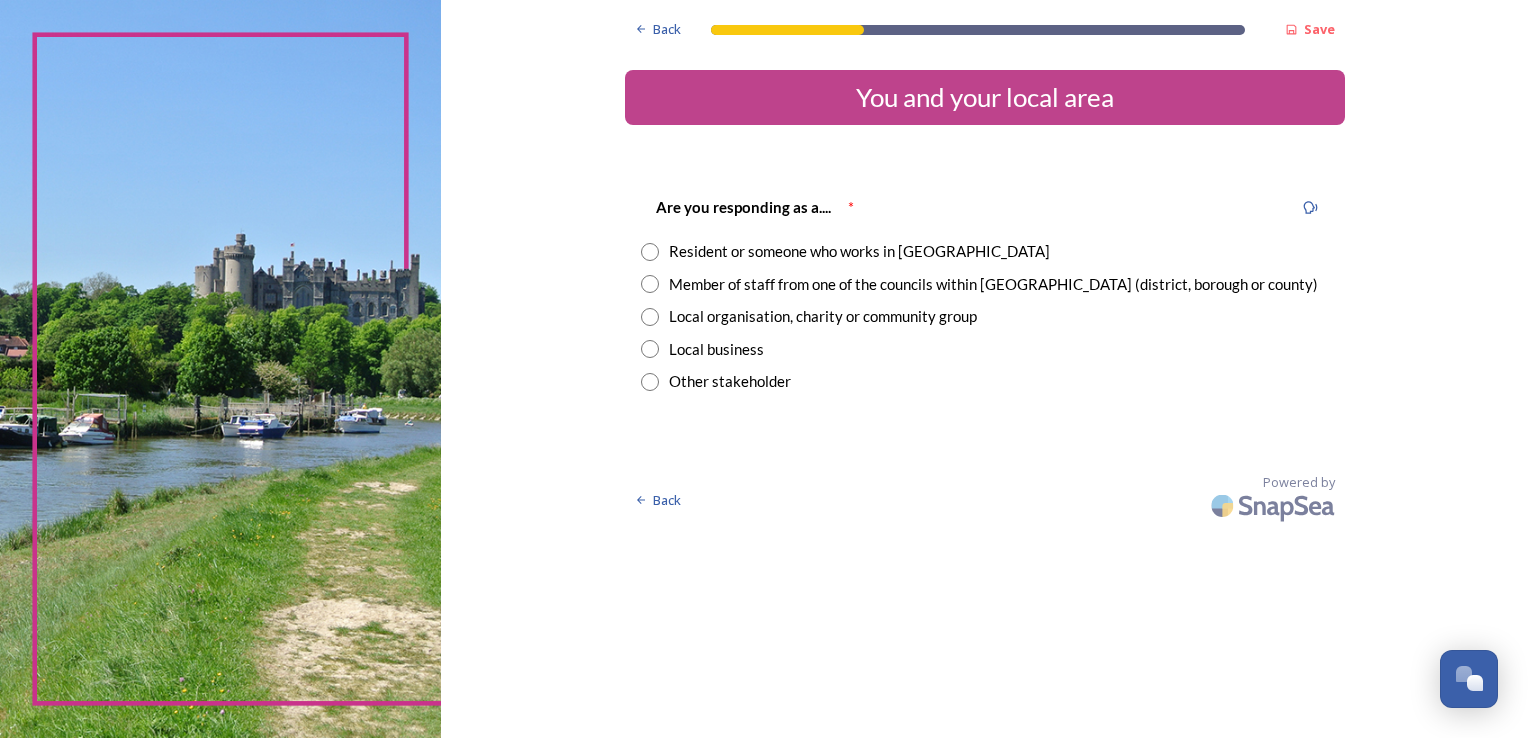 click at bounding box center (650, 252) 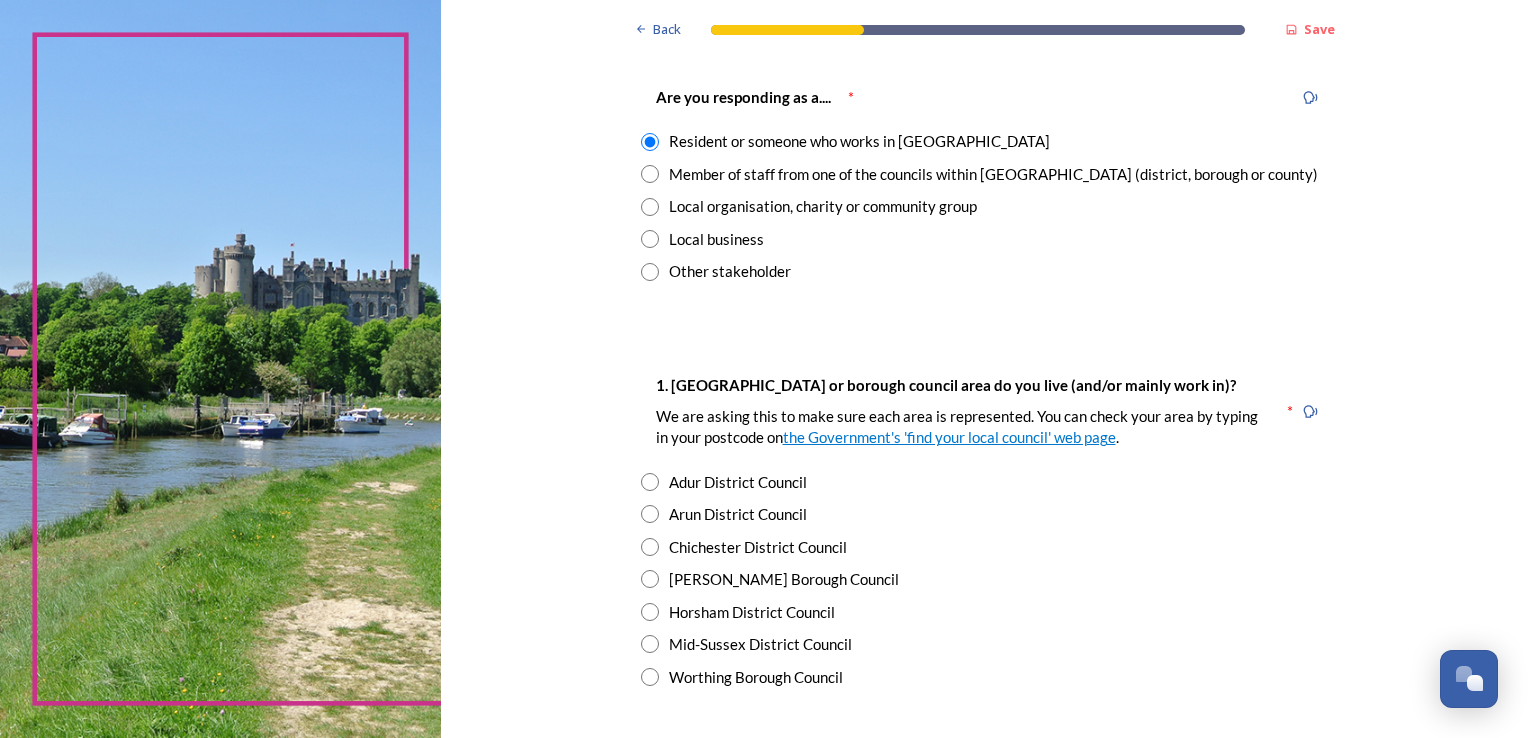 scroll, scrollTop: 200, scrollLeft: 0, axis: vertical 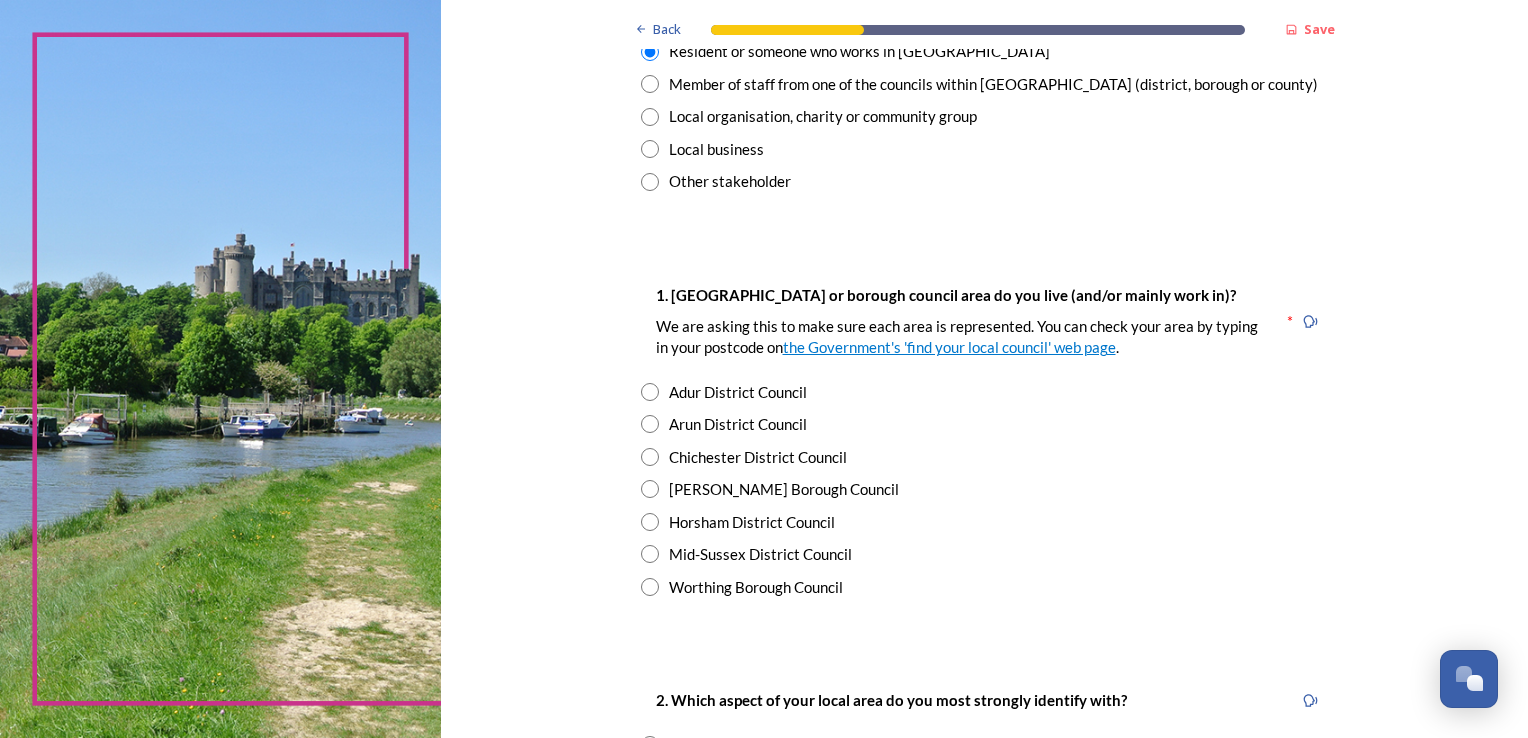 click at bounding box center [650, 587] 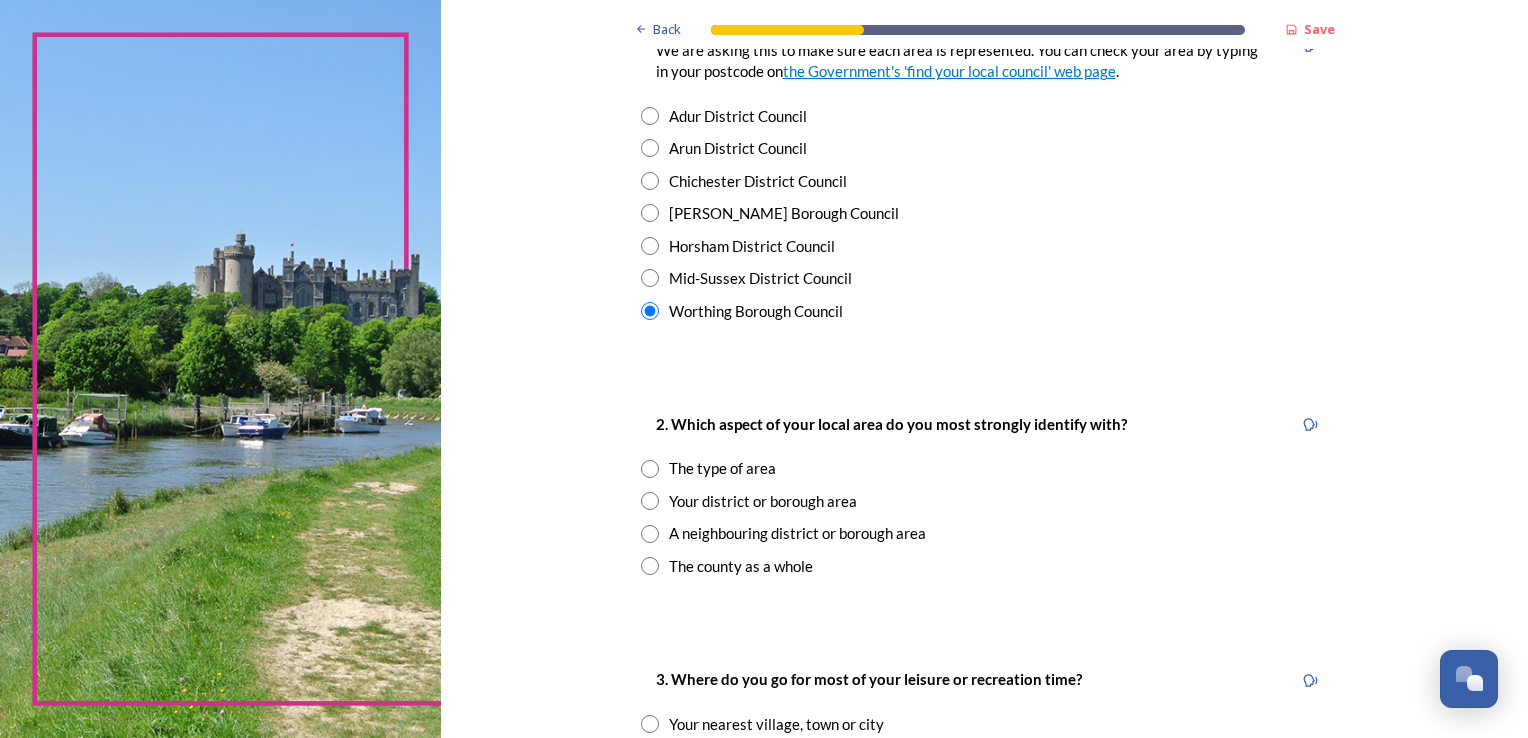 scroll, scrollTop: 500, scrollLeft: 0, axis: vertical 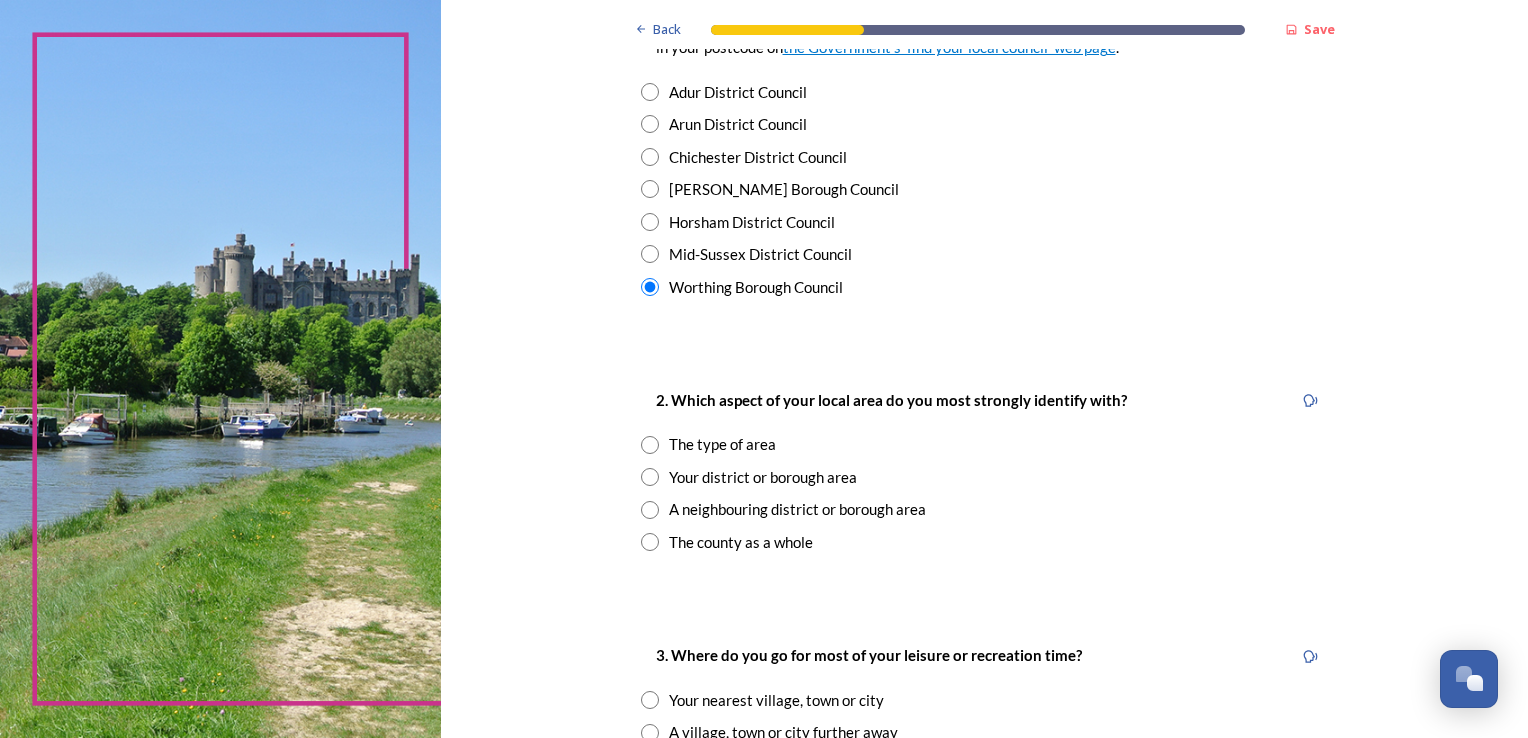 drag, startPoint x: 637, startPoint y: 475, endPoint x: 695, endPoint y: 492, distance: 60.440052 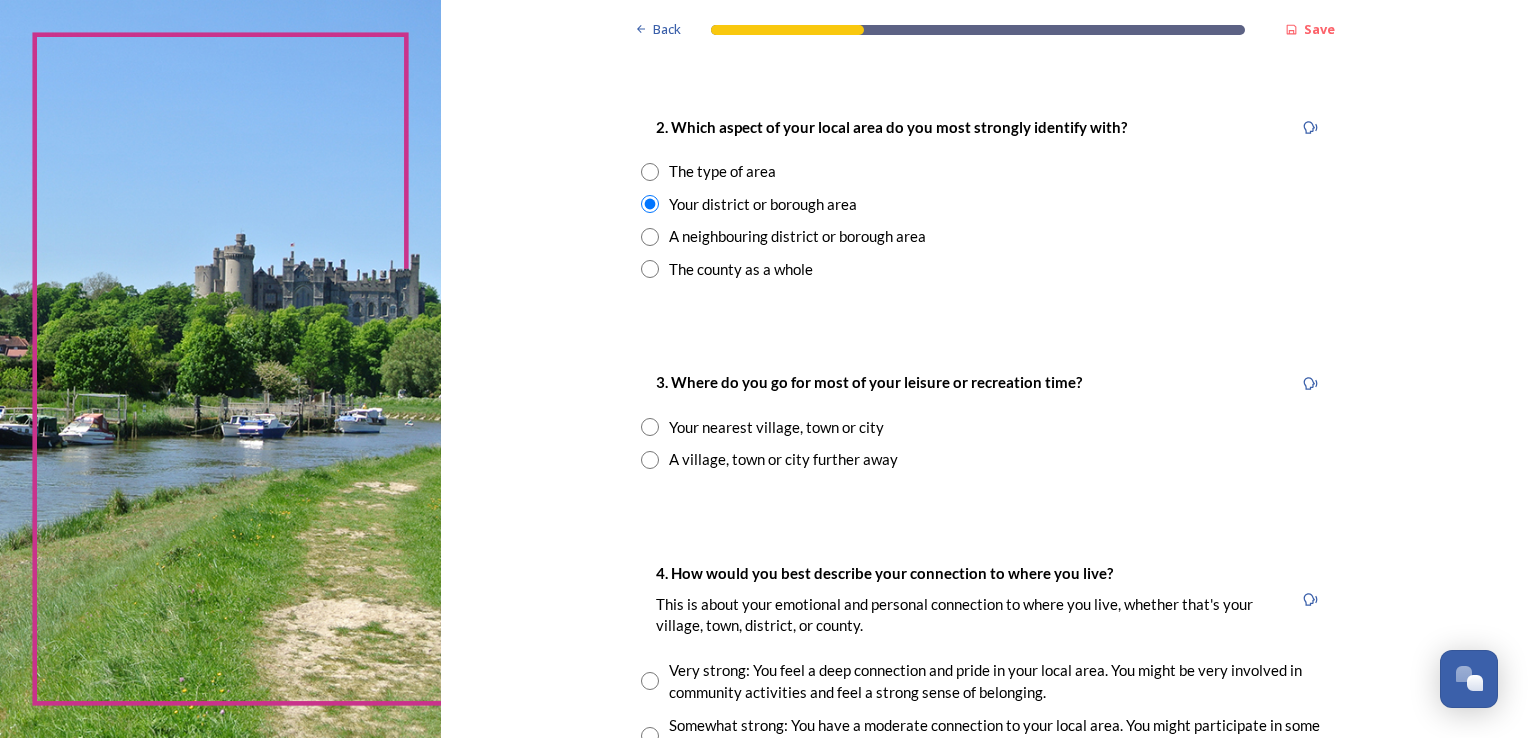 scroll, scrollTop: 800, scrollLeft: 0, axis: vertical 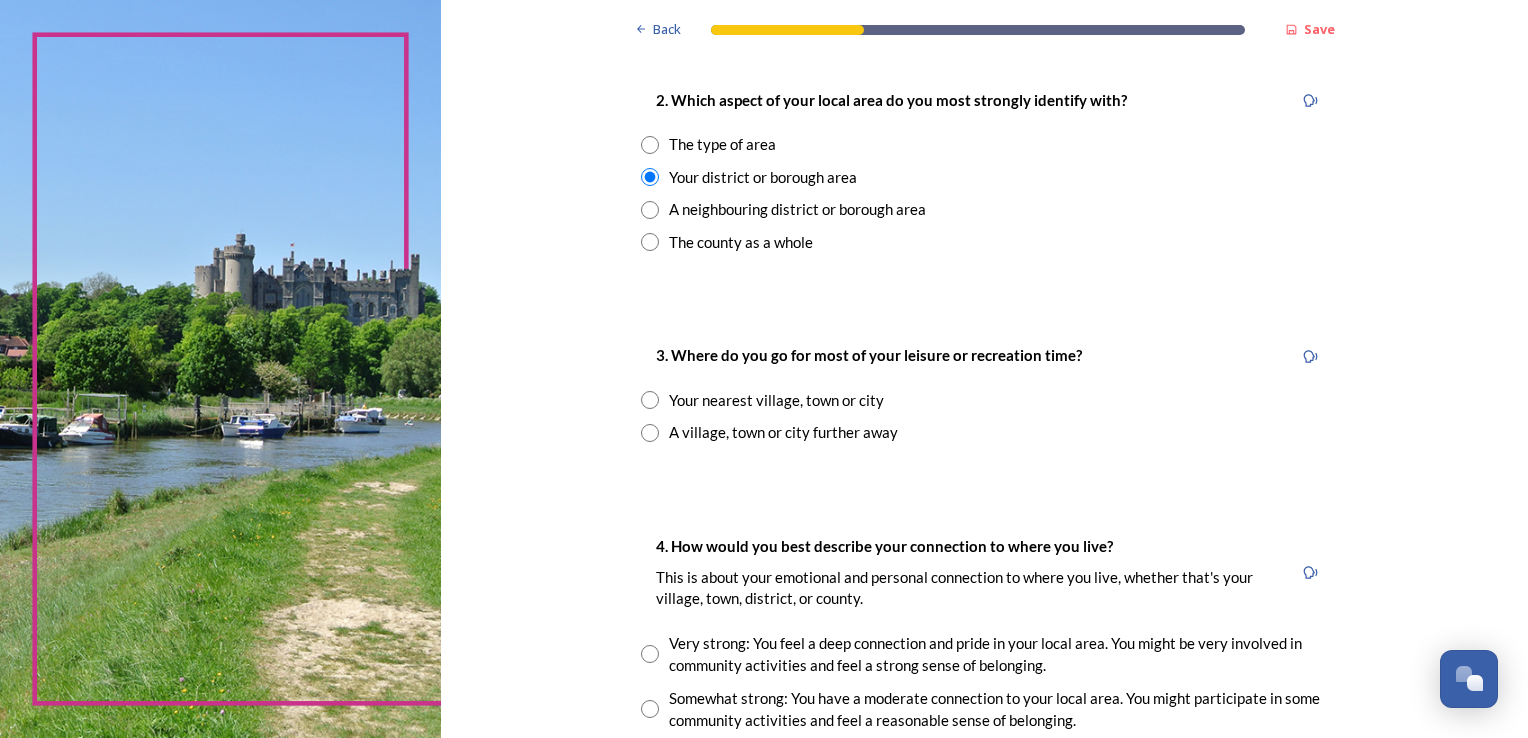 click at bounding box center (650, 400) 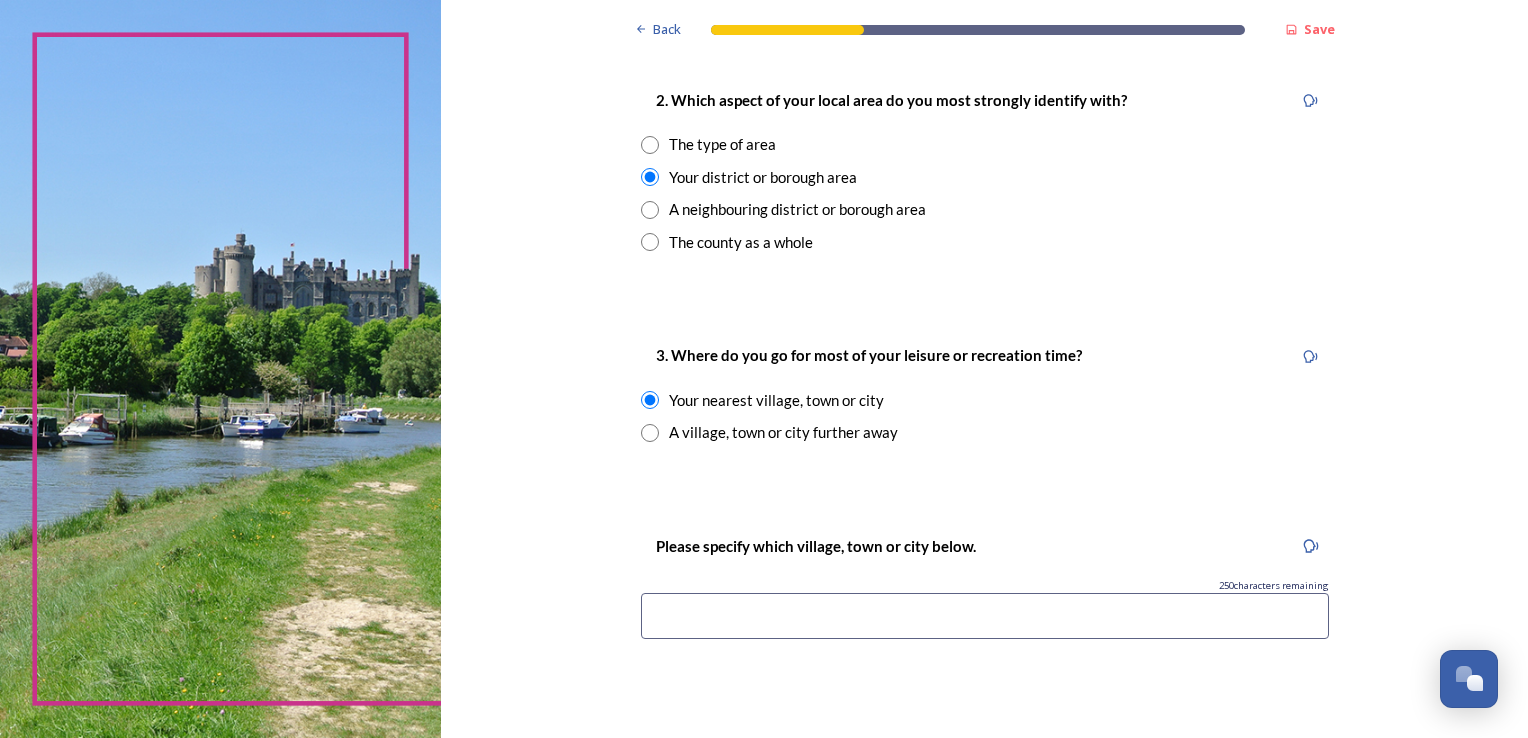 drag, startPoint x: 656, startPoint y: 624, endPoint x: 633, endPoint y: 595, distance: 37.01351 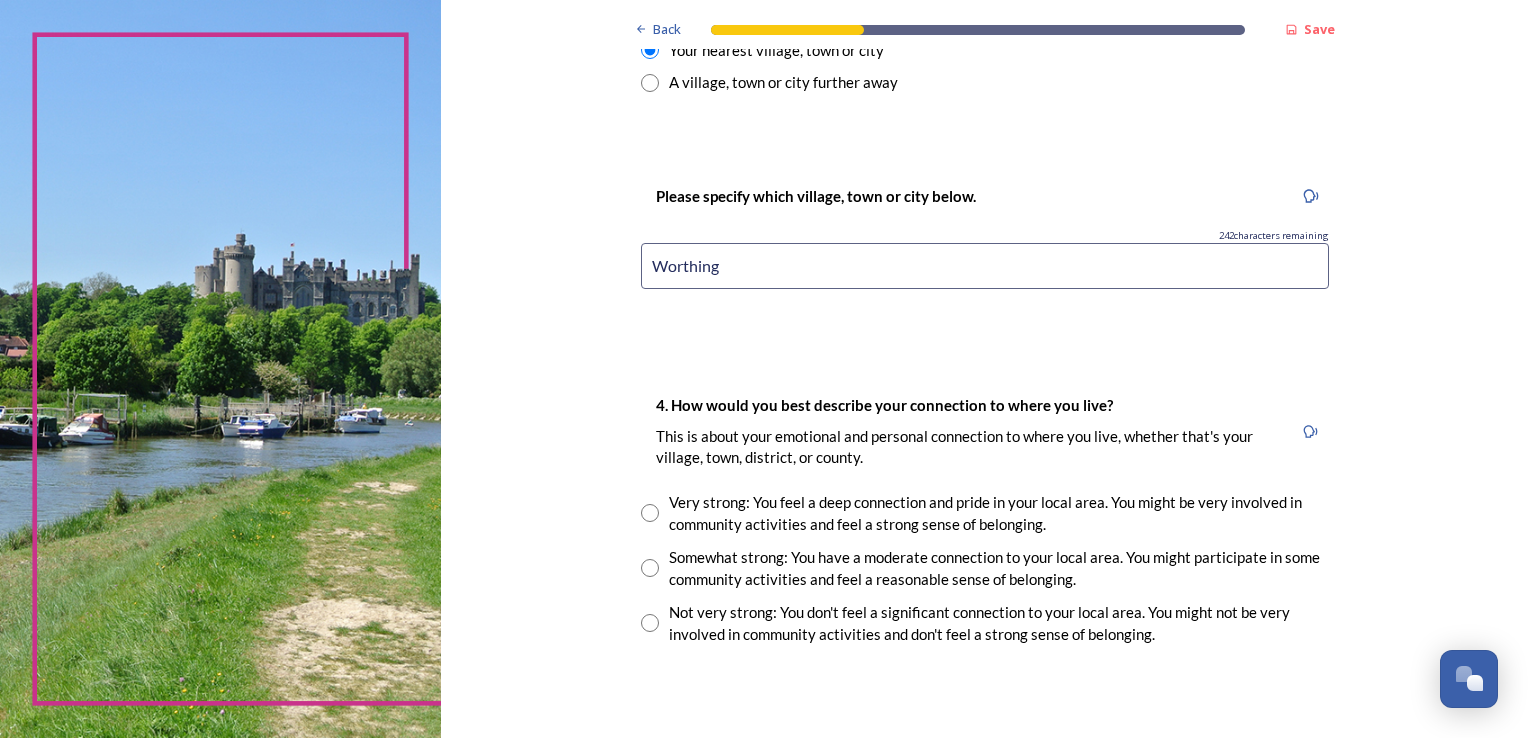scroll, scrollTop: 1200, scrollLeft: 0, axis: vertical 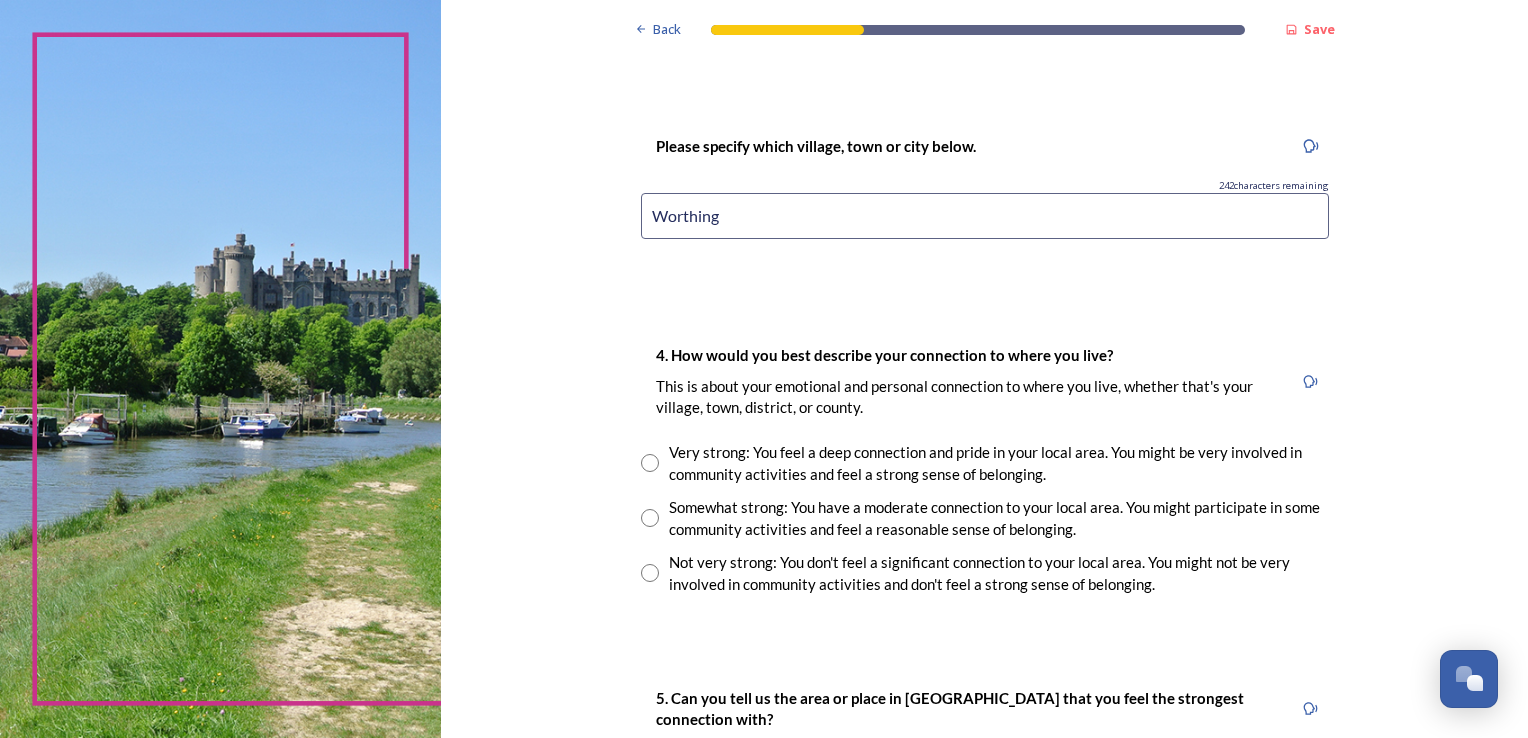 type on "Worthing" 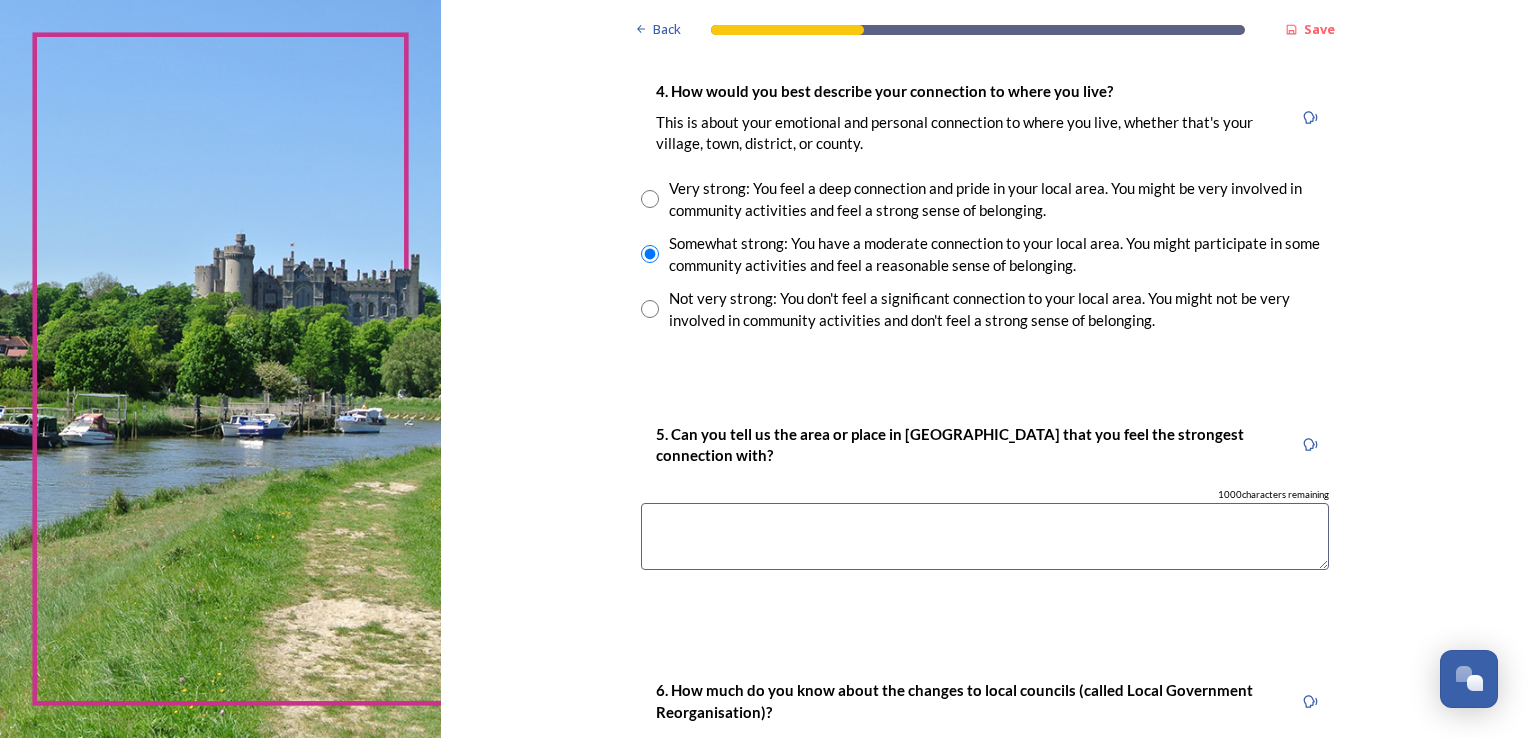 scroll, scrollTop: 1500, scrollLeft: 0, axis: vertical 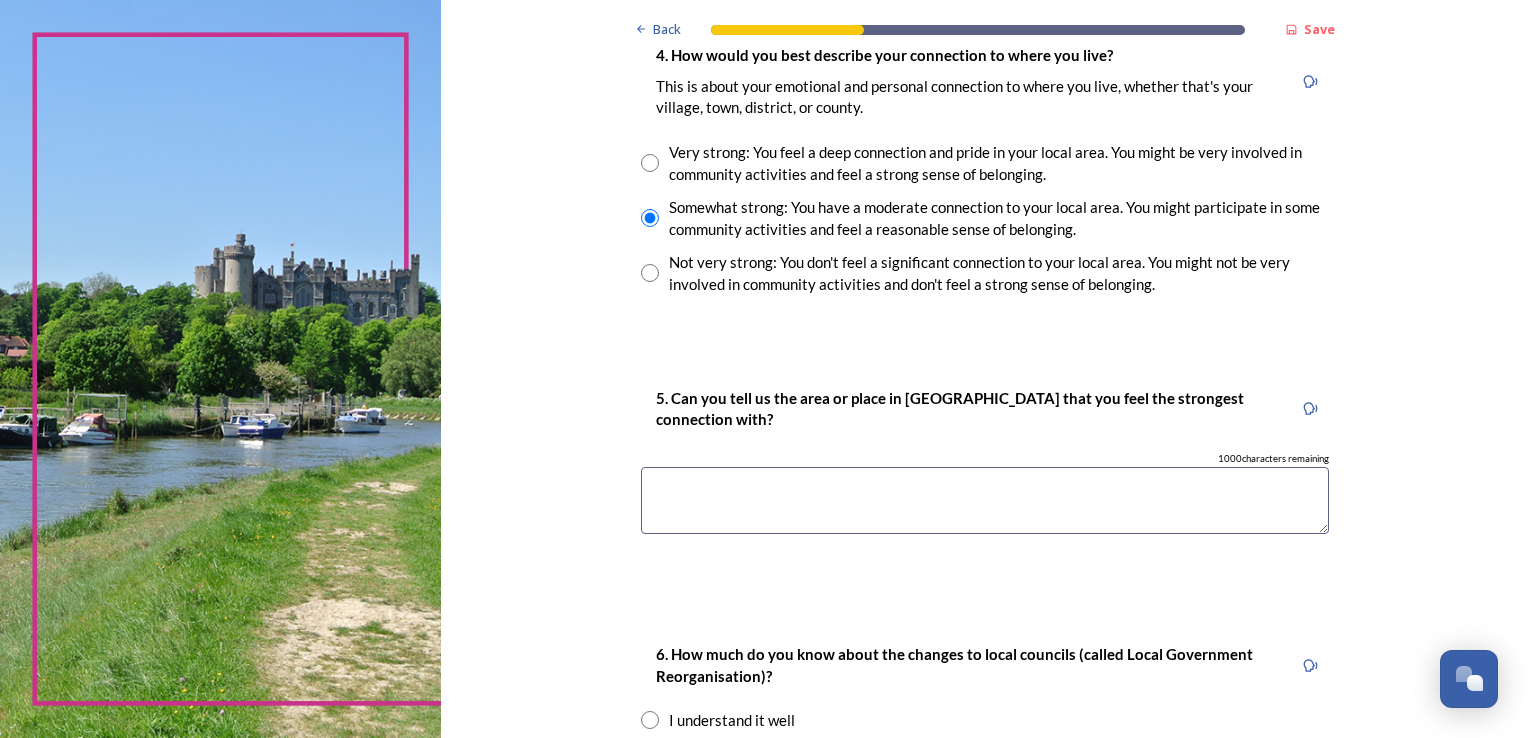 drag, startPoint x: 666, startPoint y: 514, endPoint x: 590, endPoint y: 469, distance: 88.32327 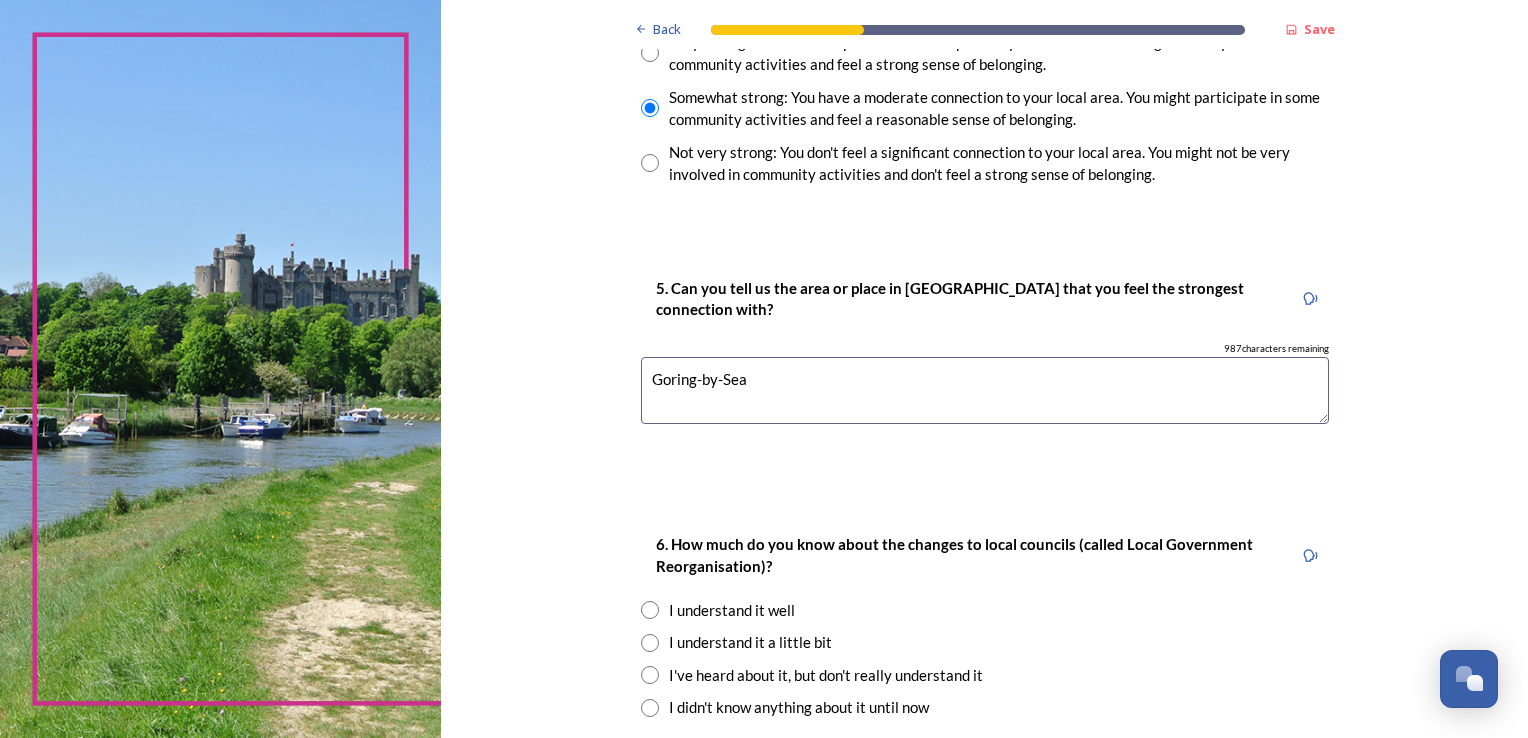 scroll, scrollTop: 1700, scrollLeft: 0, axis: vertical 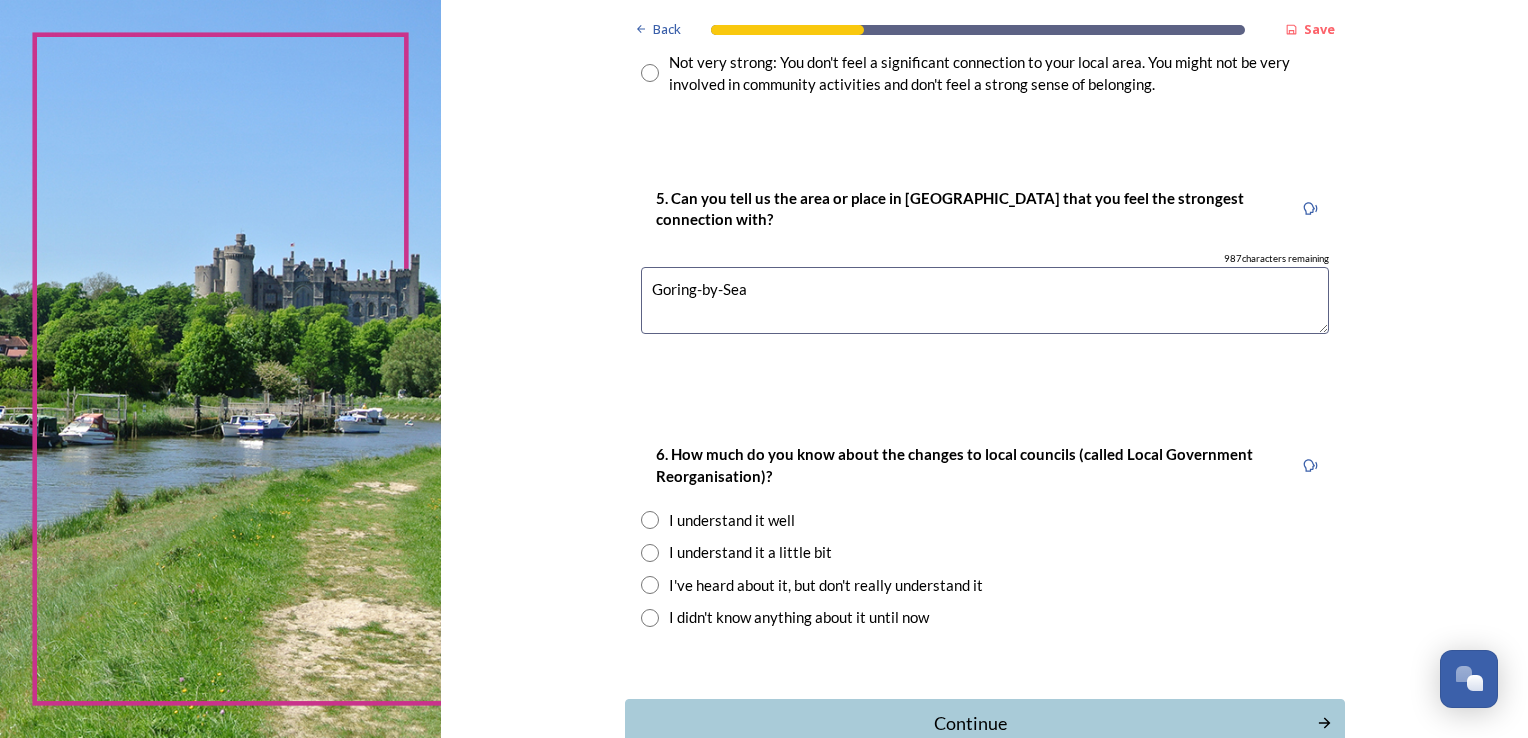 type on "Goring-by-Sea" 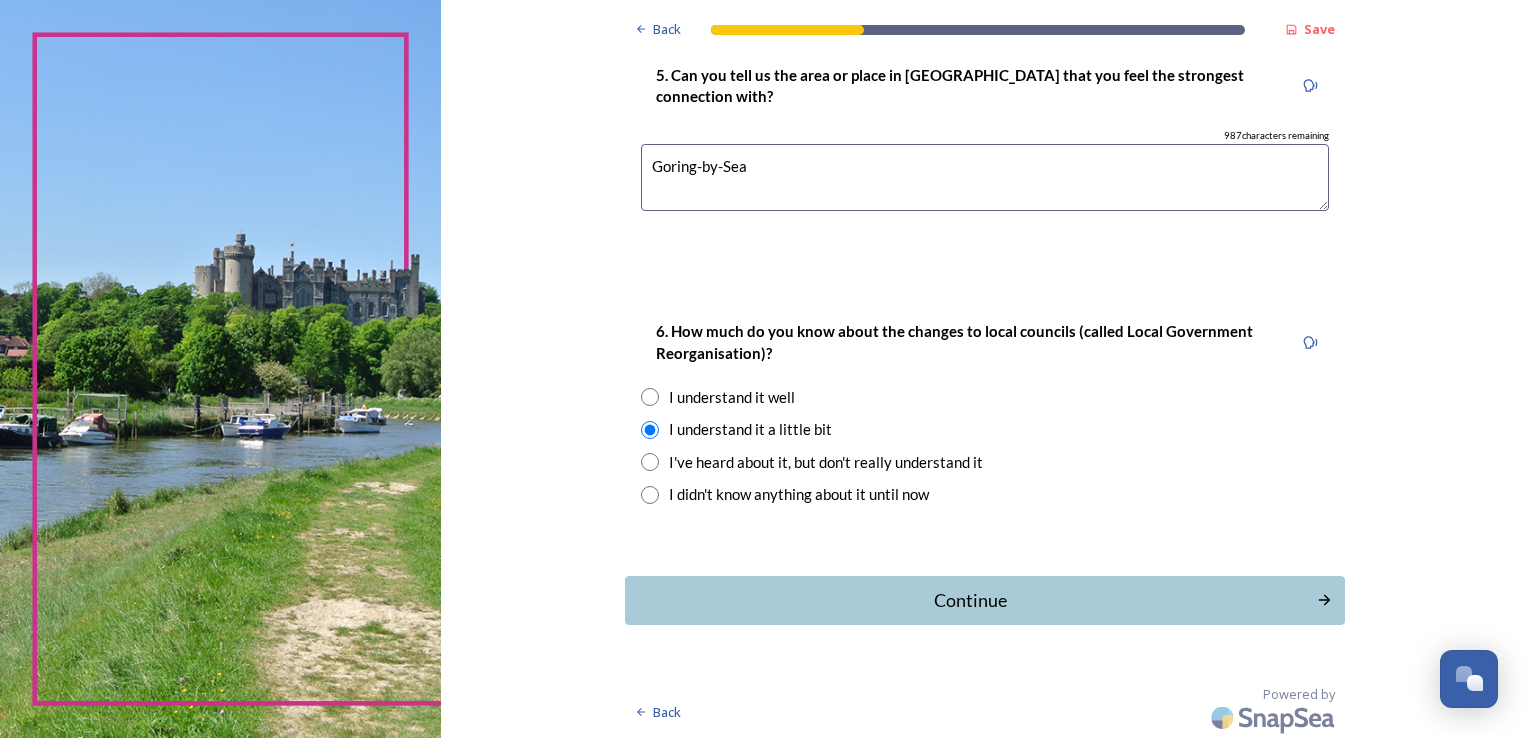 scroll, scrollTop: 1824, scrollLeft: 0, axis: vertical 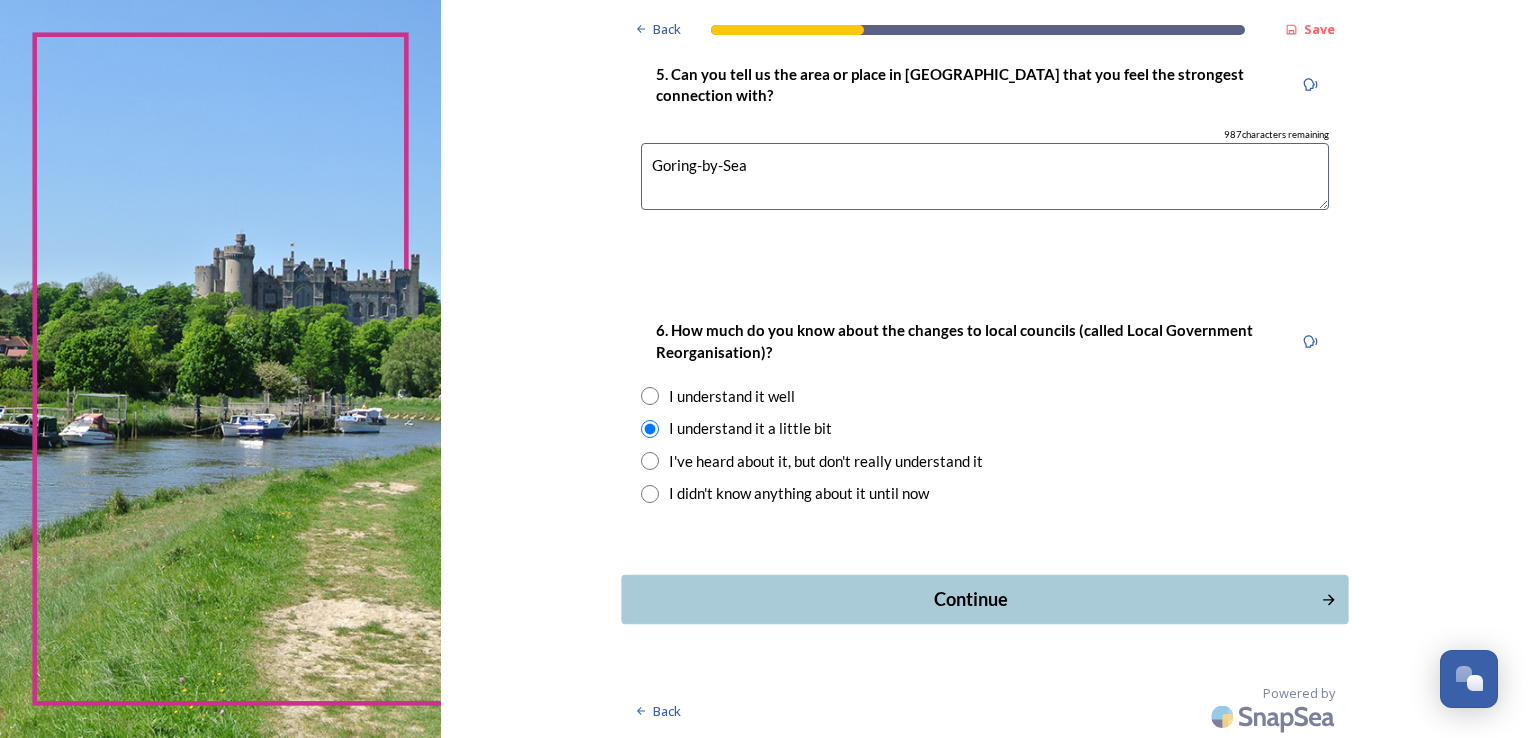 click on "Continue" at bounding box center (970, 599) 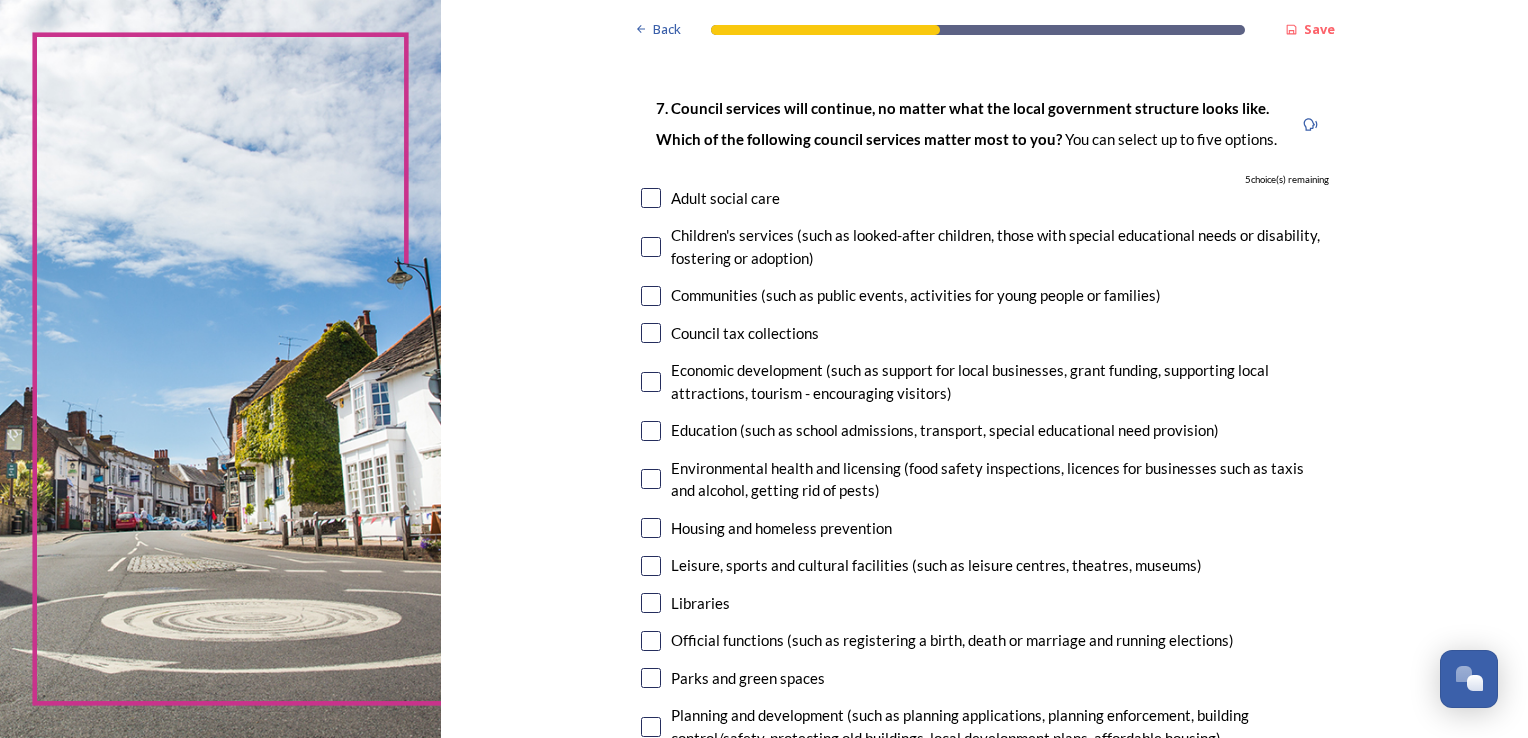 scroll, scrollTop: 100, scrollLeft: 0, axis: vertical 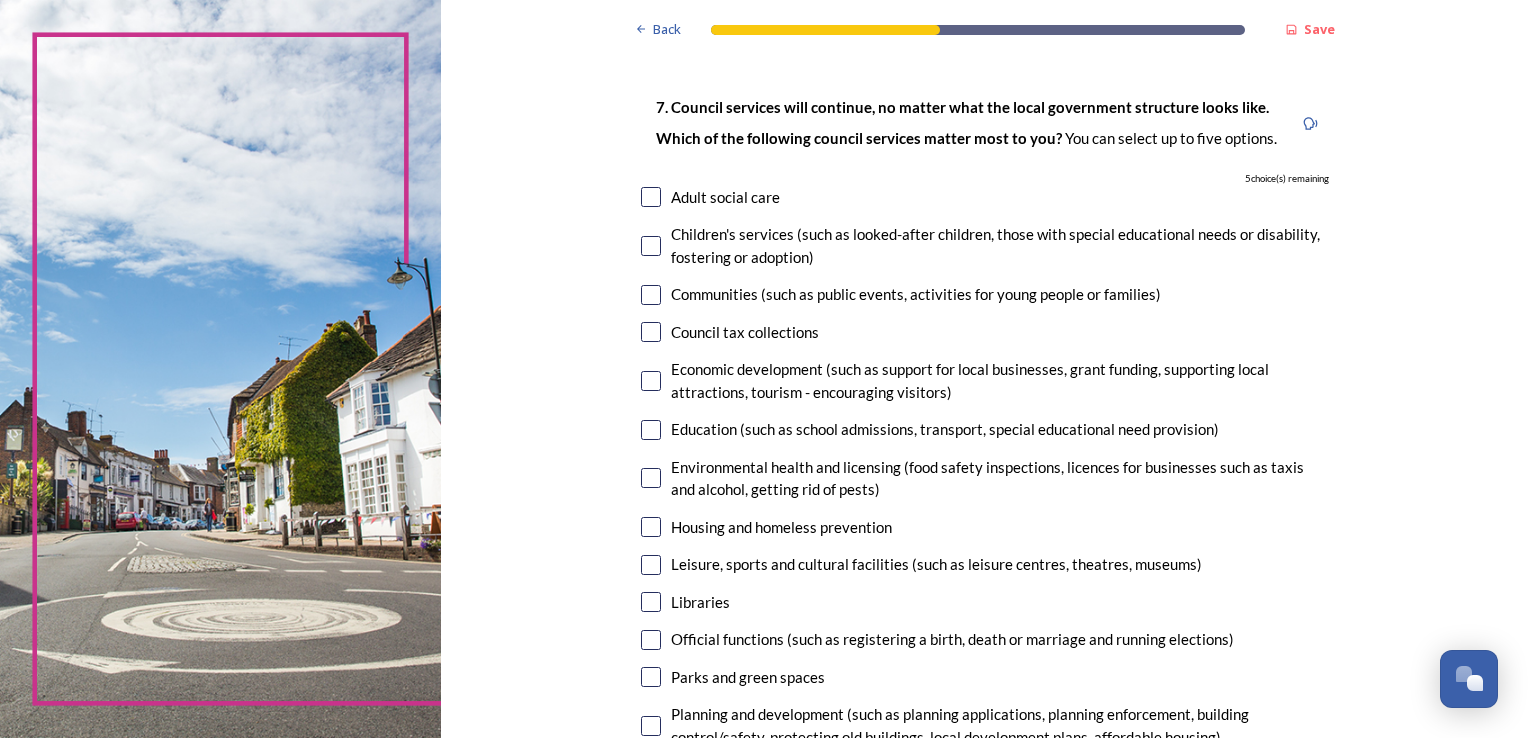 click at bounding box center (651, 565) 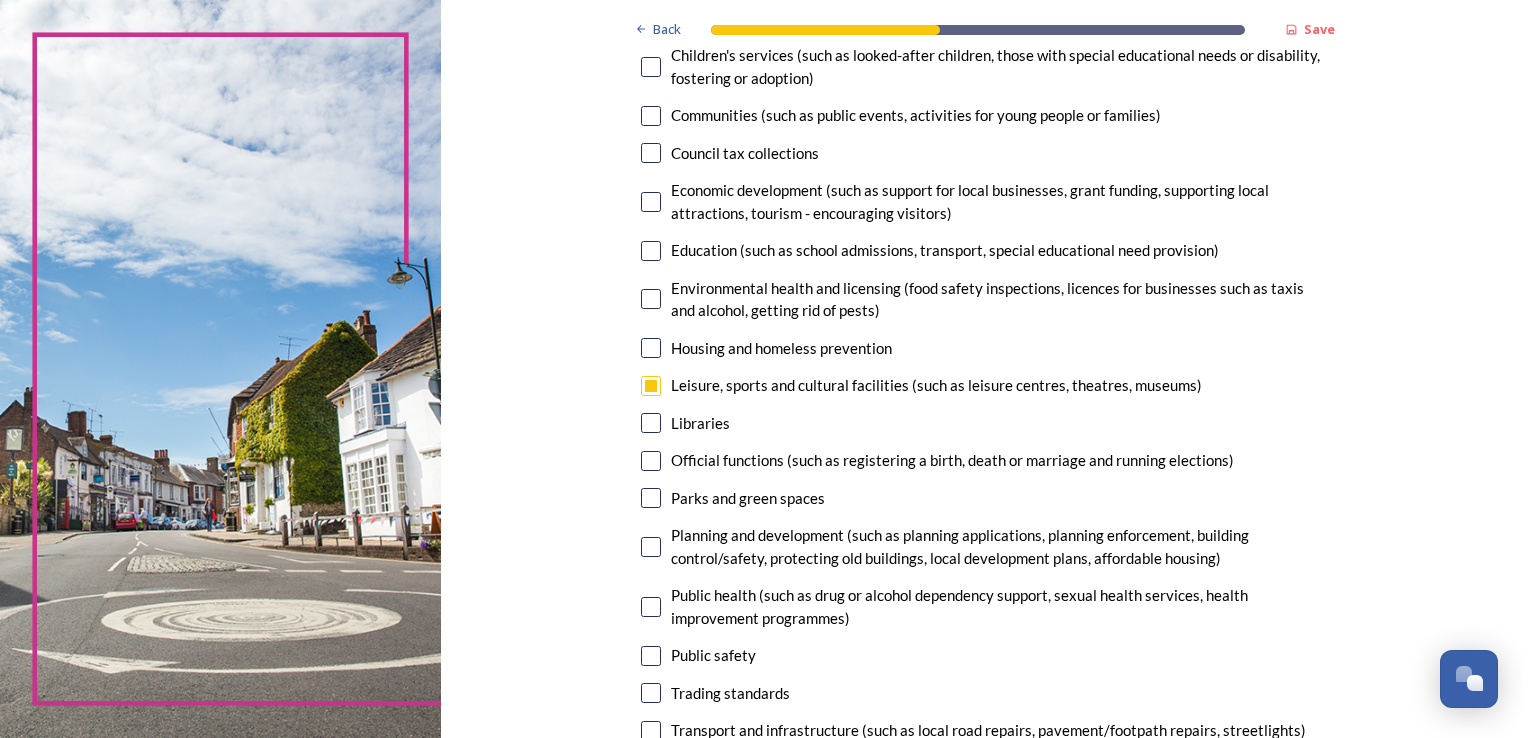 scroll, scrollTop: 300, scrollLeft: 0, axis: vertical 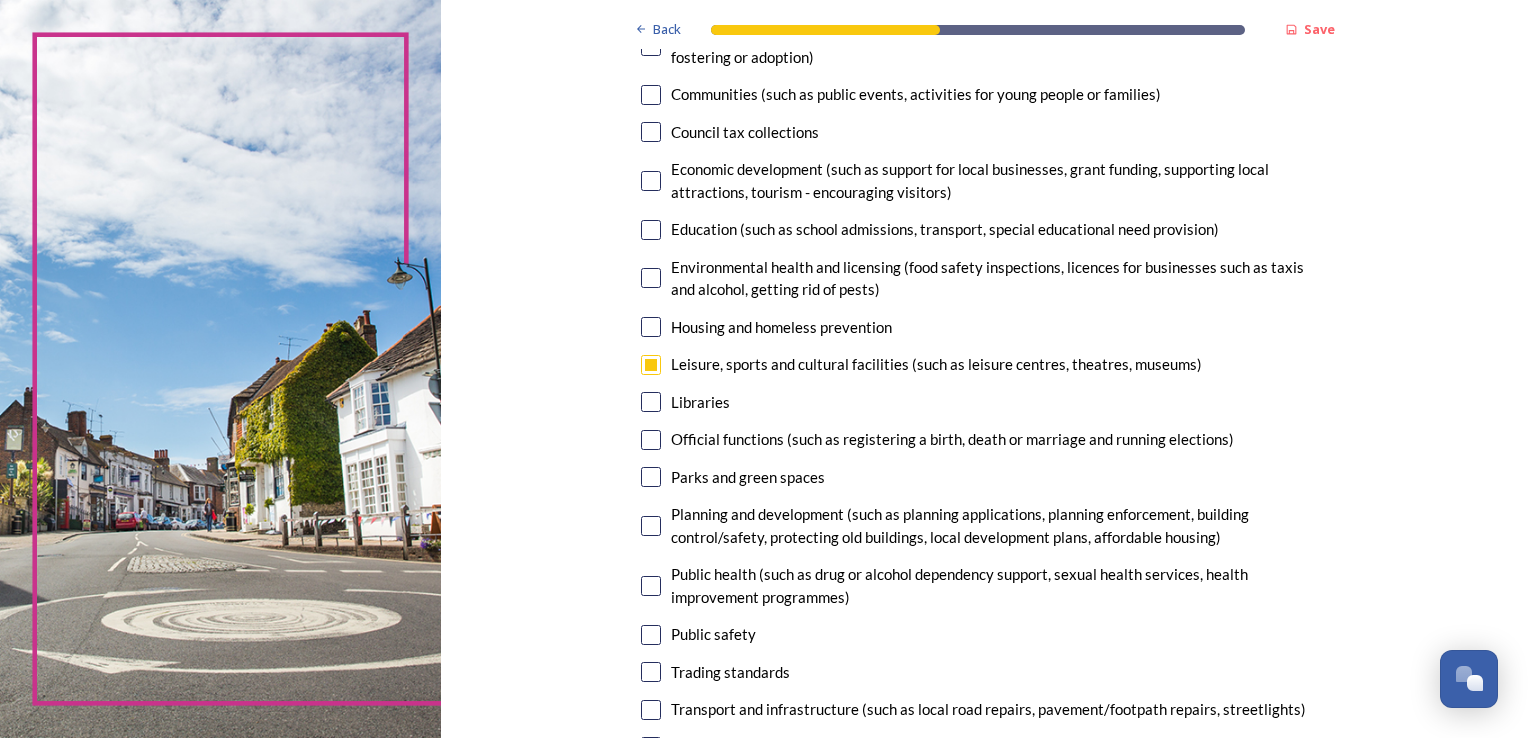 click at bounding box center (651, 477) 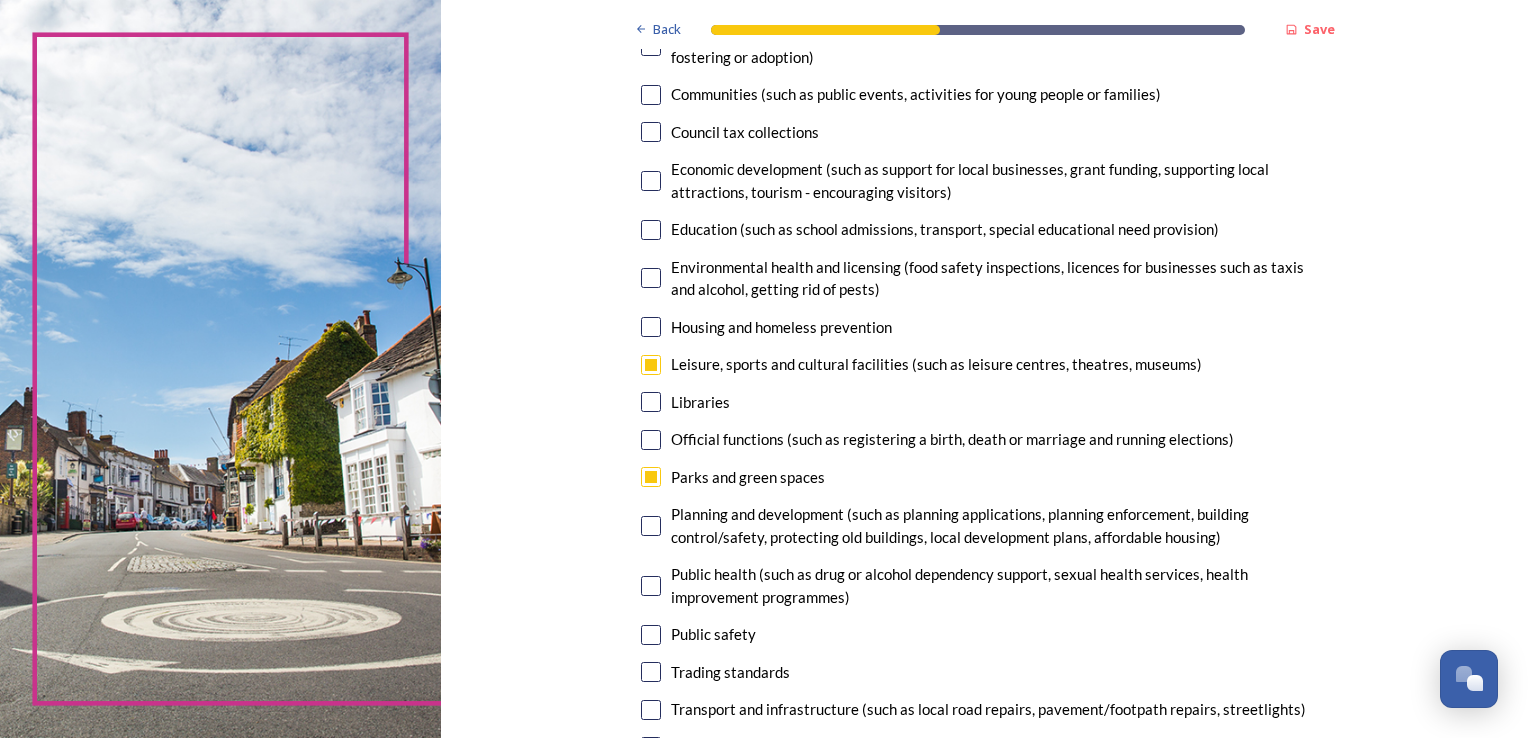 scroll, scrollTop: 400, scrollLeft: 0, axis: vertical 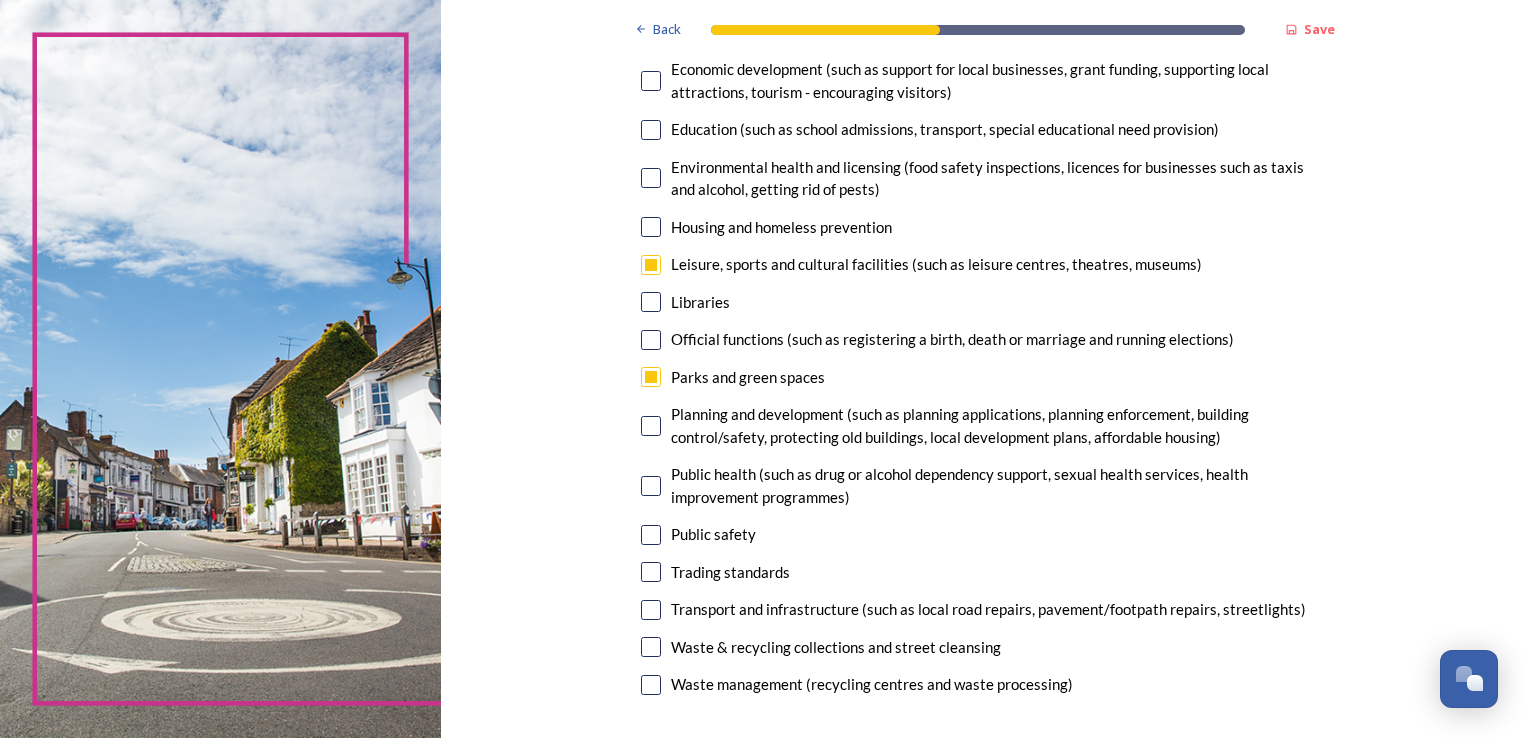 click at bounding box center (651, 610) 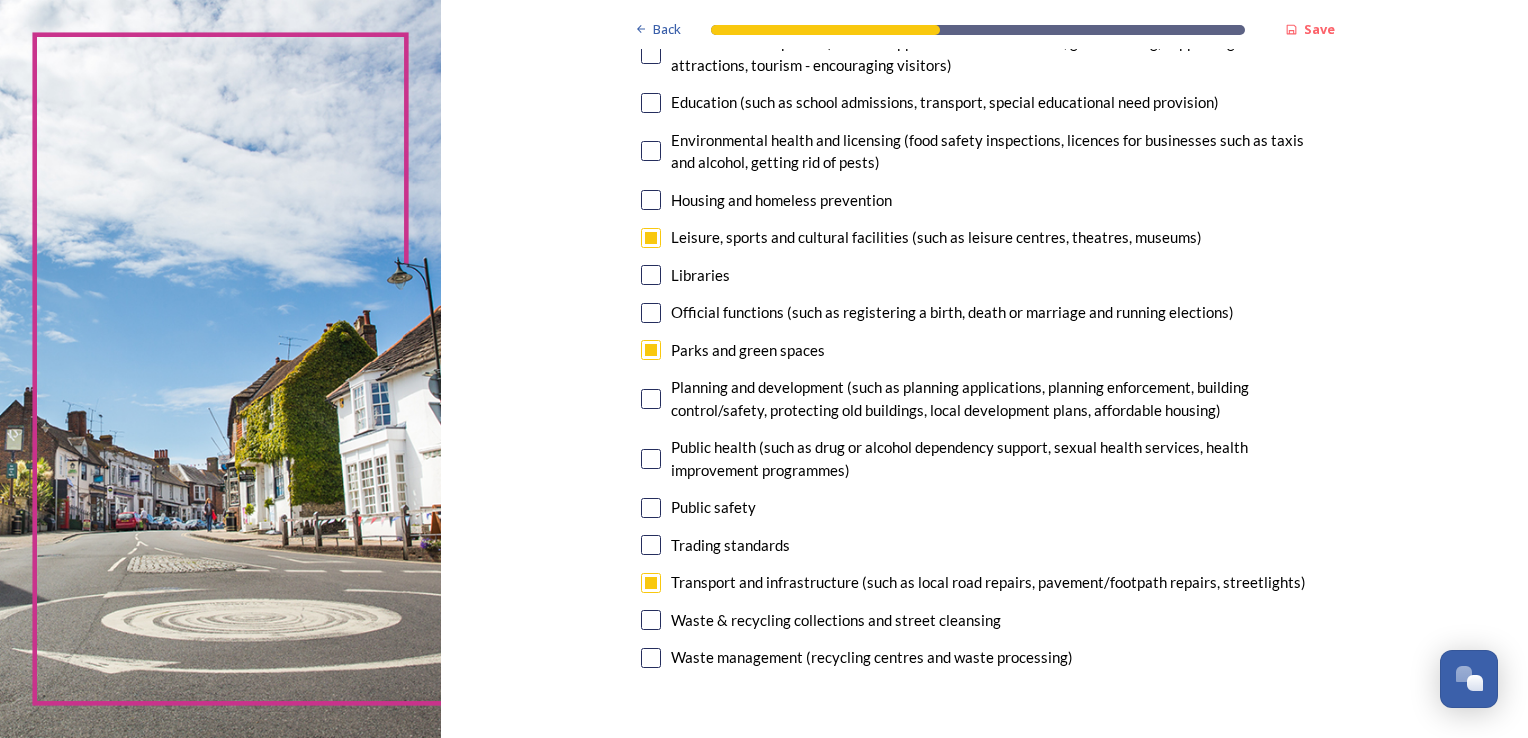 scroll, scrollTop: 500, scrollLeft: 0, axis: vertical 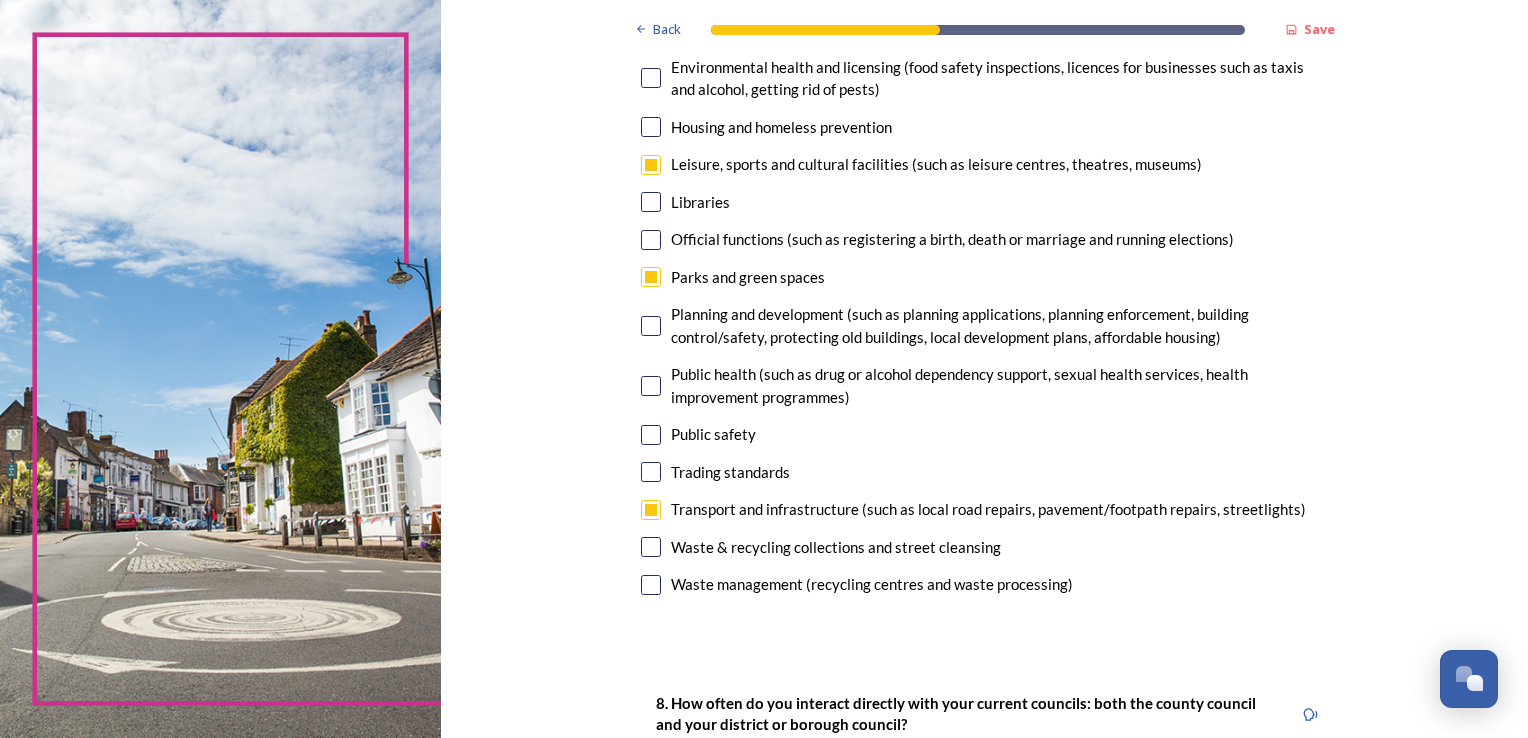 click at bounding box center [651, 547] 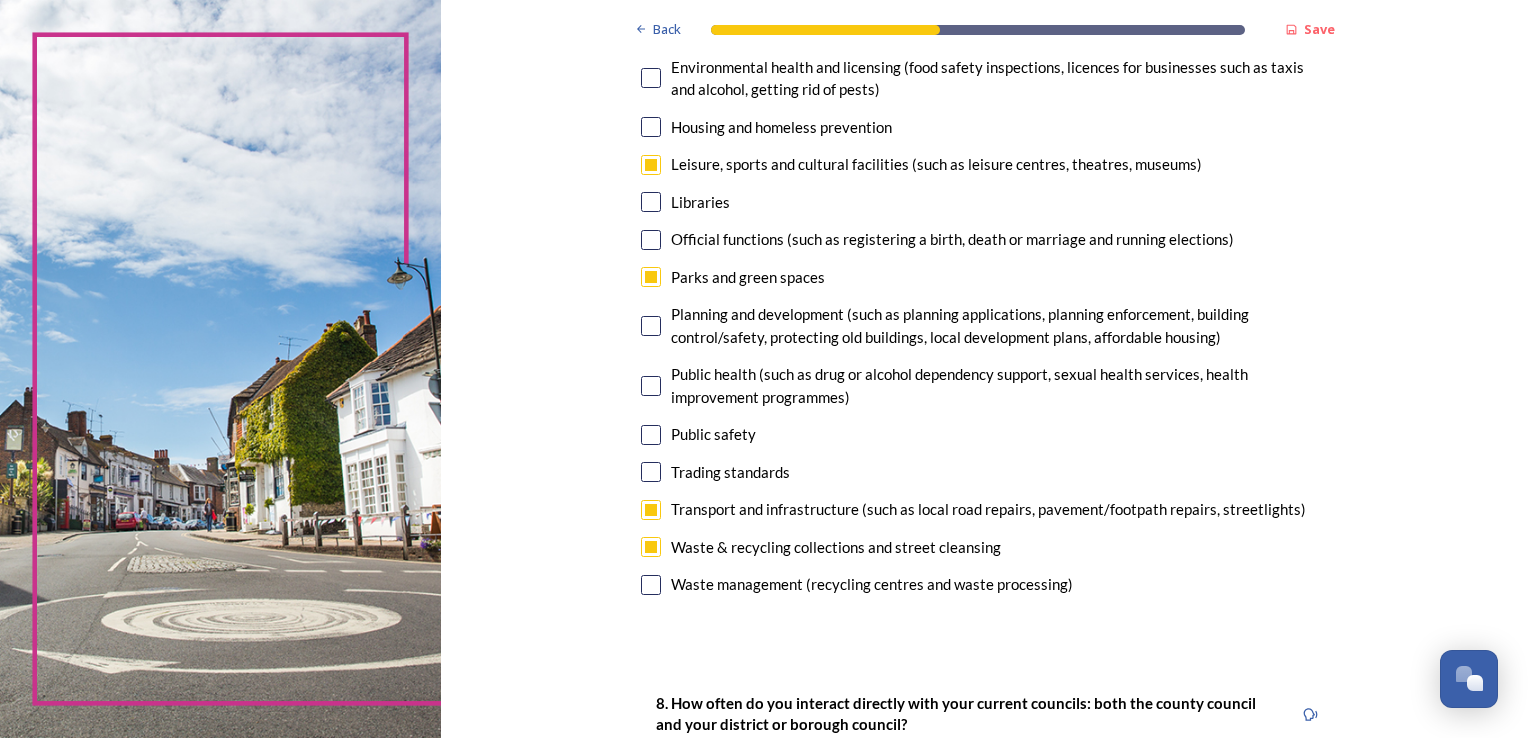 click at bounding box center (651, 585) 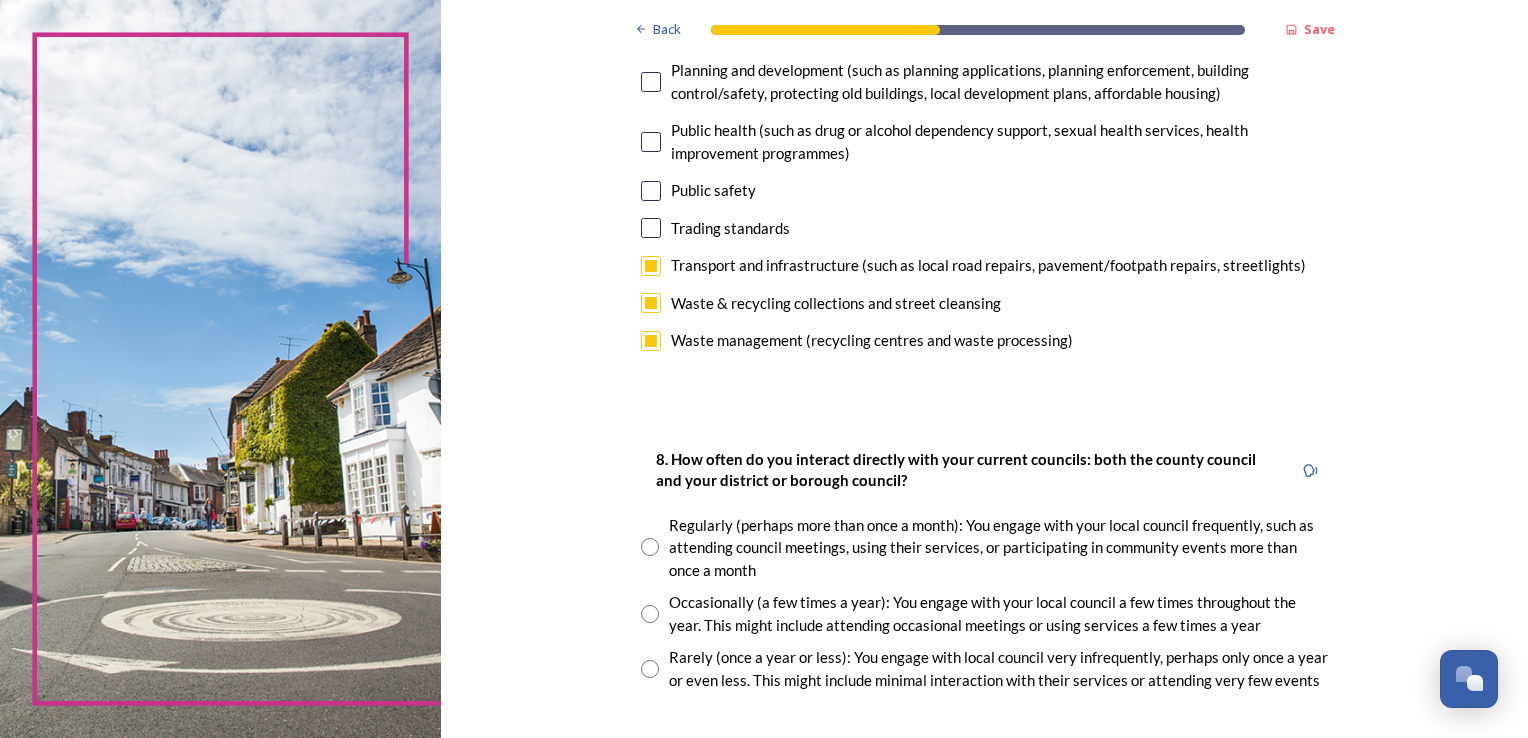 scroll, scrollTop: 800, scrollLeft: 0, axis: vertical 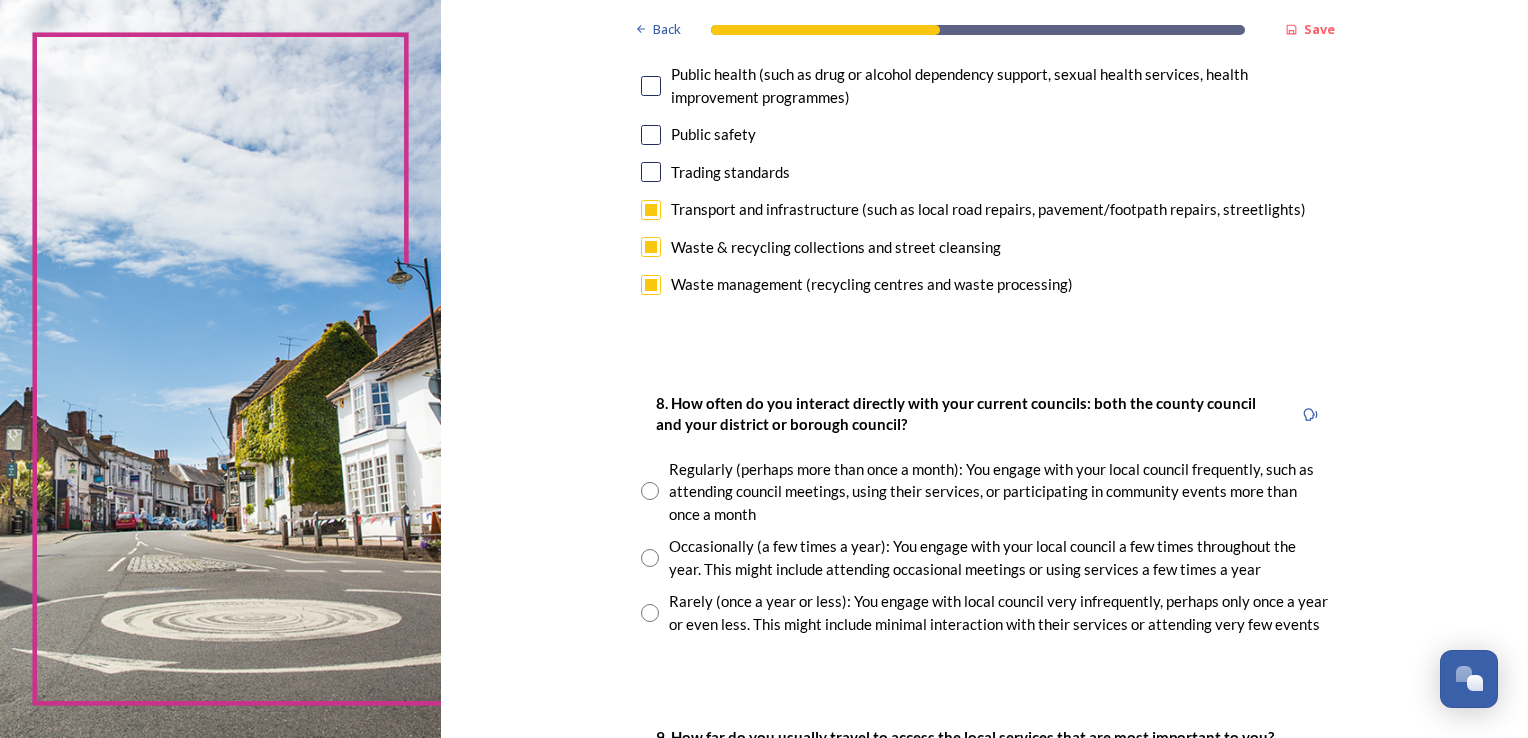 drag, startPoint x: 639, startPoint y: 610, endPoint x: 662, endPoint y: 620, distance: 25.079872 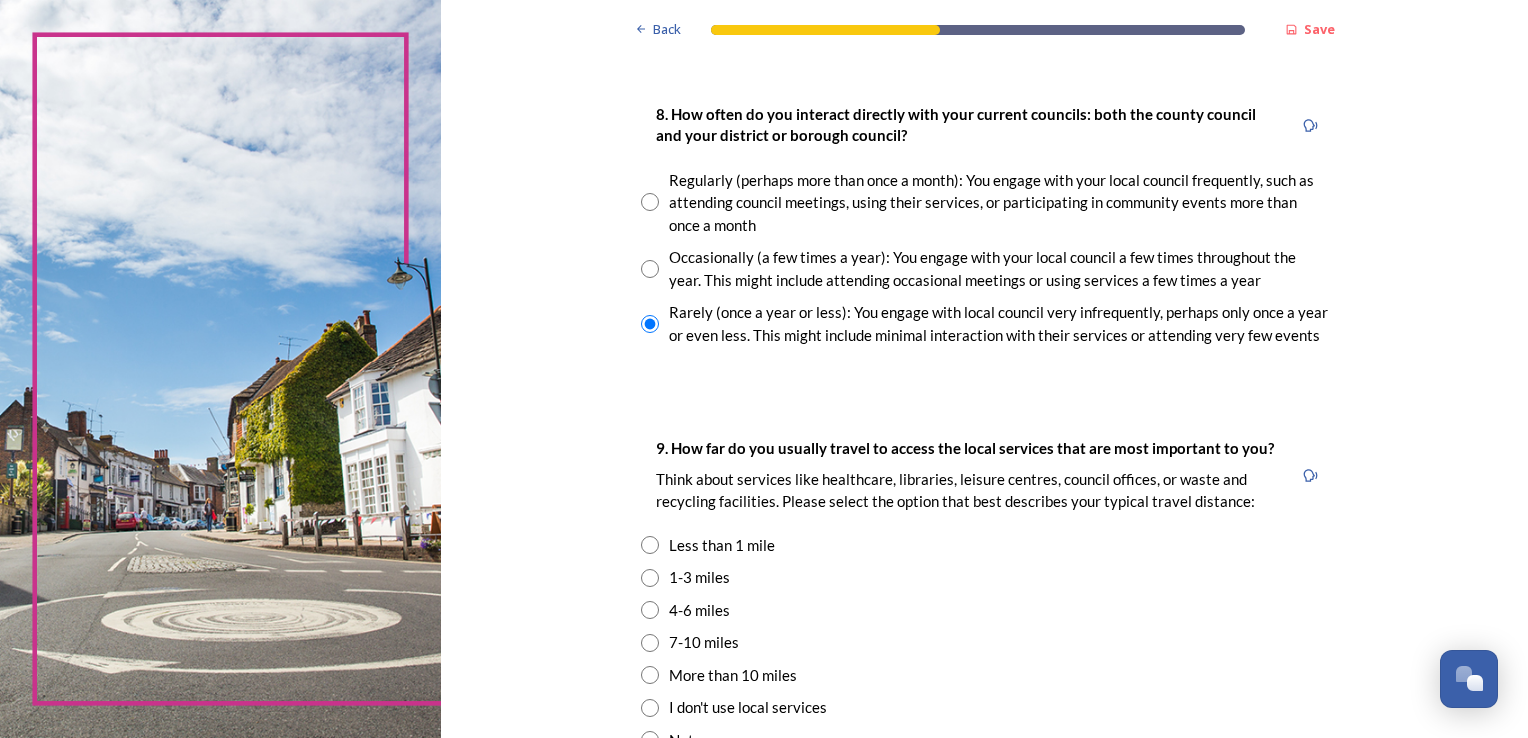 scroll, scrollTop: 1100, scrollLeft: 0, axis: vertical 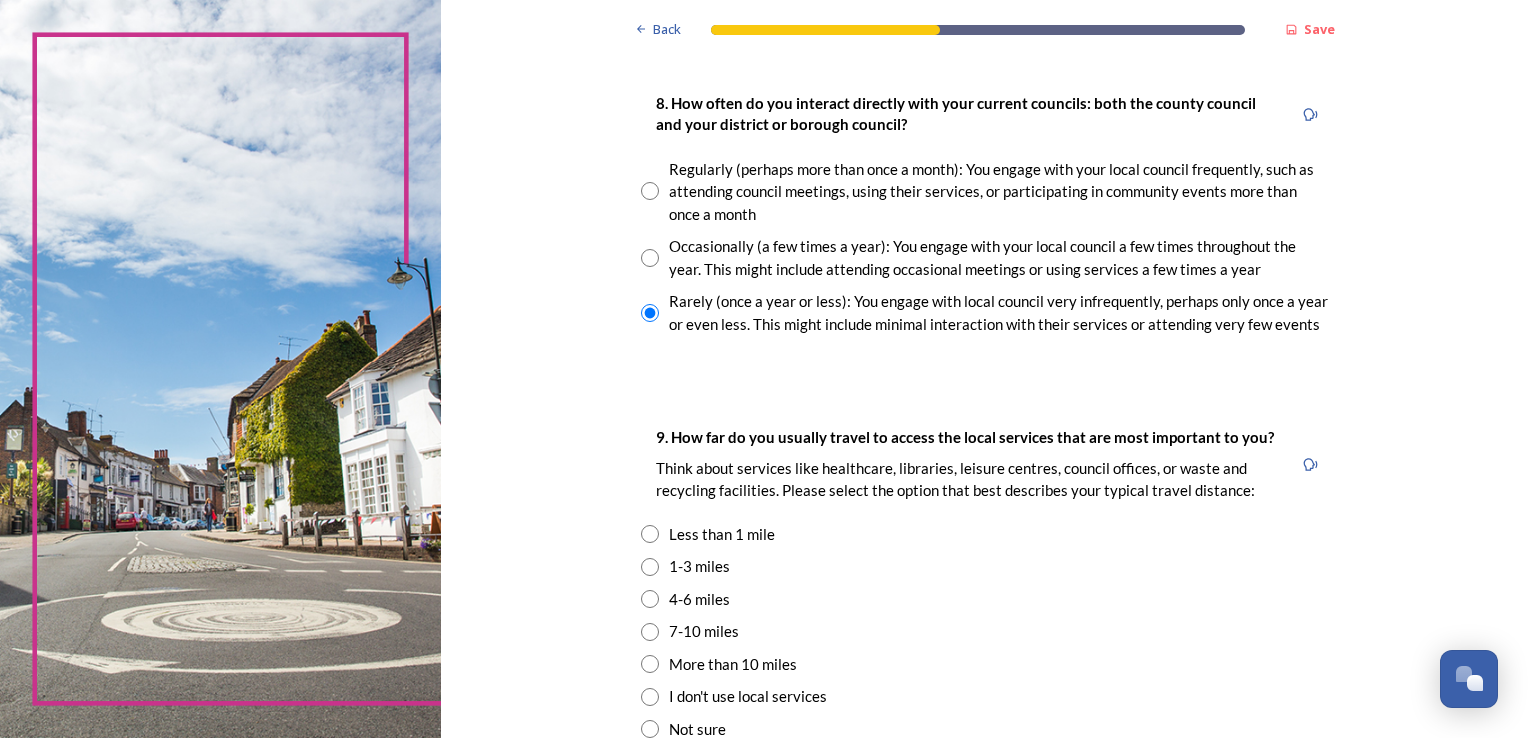 drag, startPoint x: 640, startPoint y: 566, endPoint x: 916, endPoint y: 640, distance: 285.74814 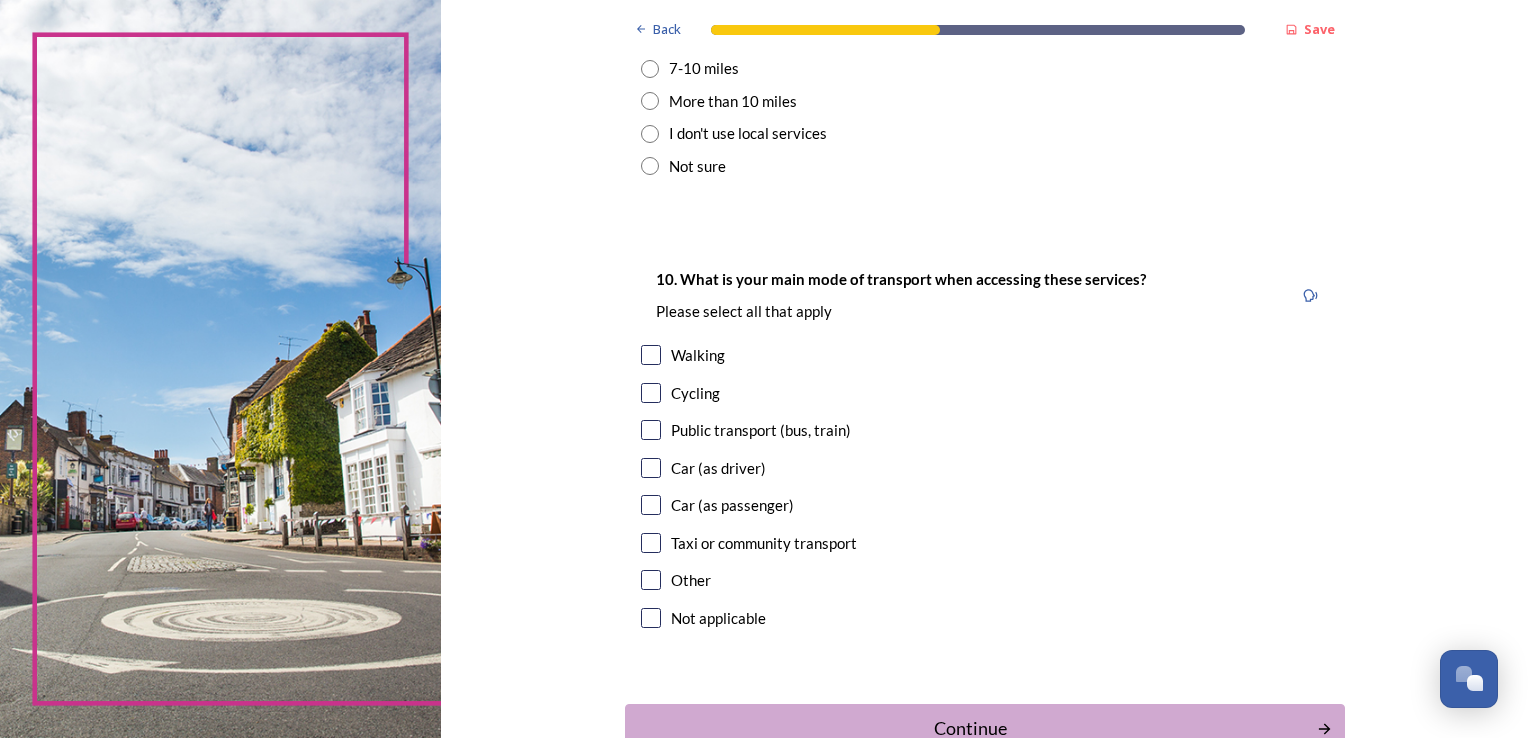 scroll, scrollTop: 1700, scrollLeft: 0, axis: vertical 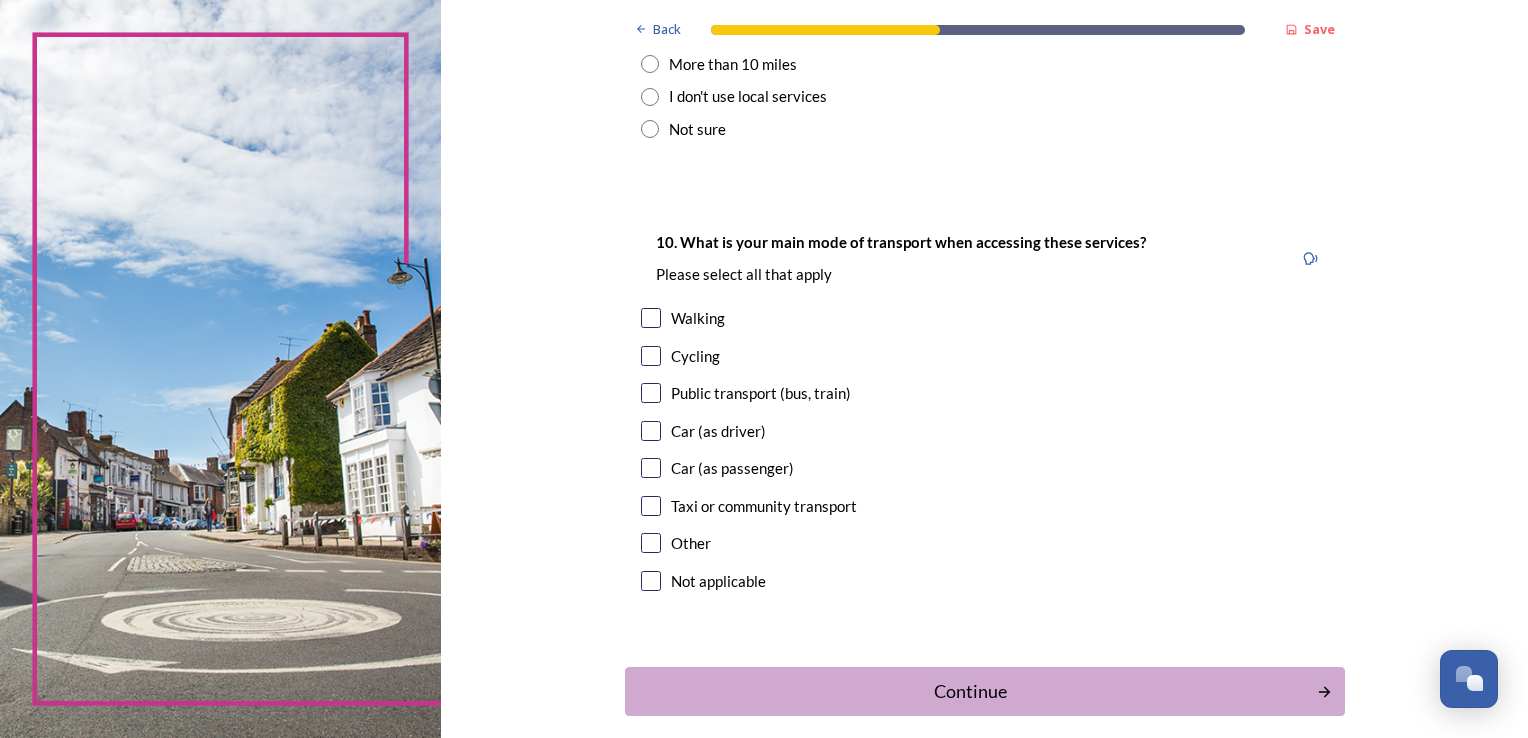 click at bounding box center [651, 431] 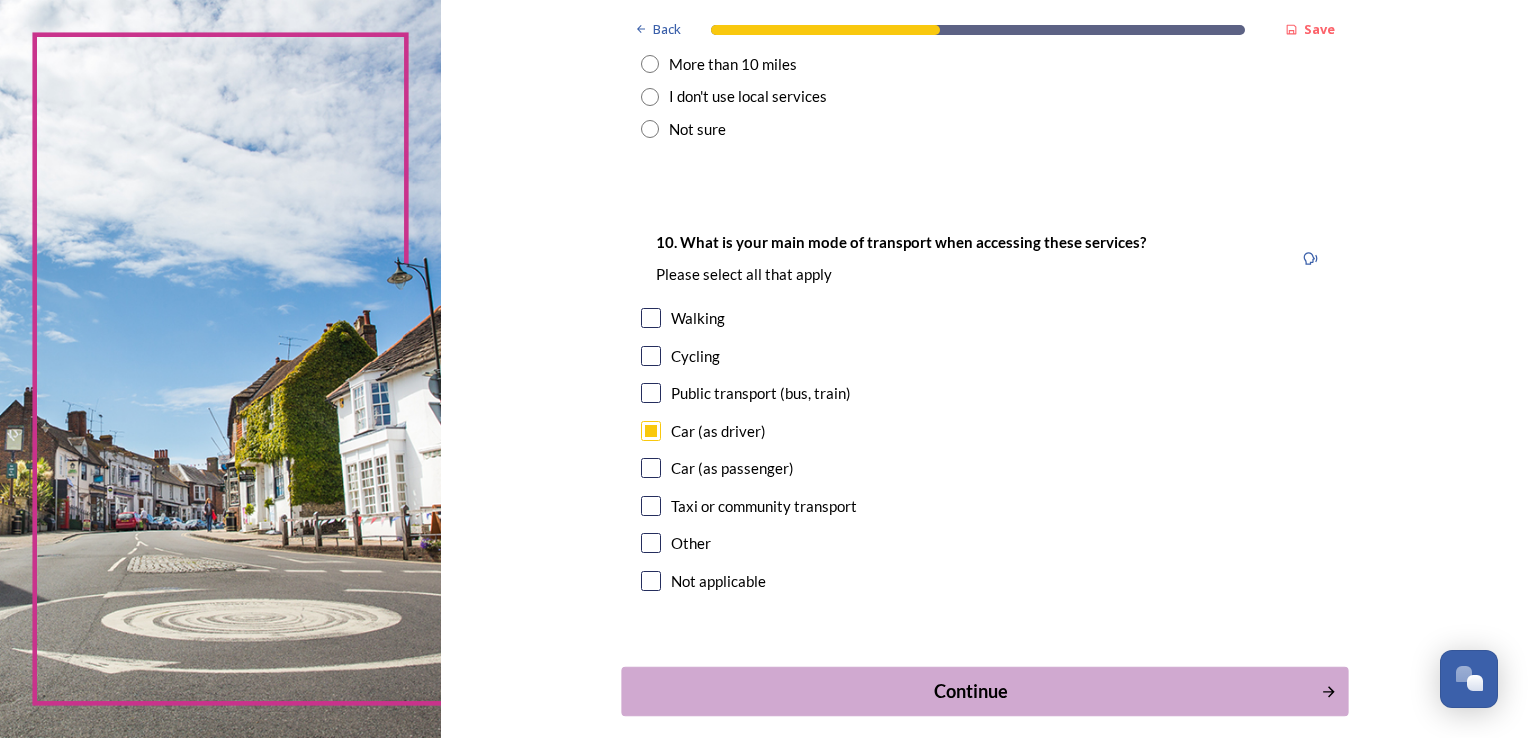 click on "Continue" at bounding box center [970, 691] 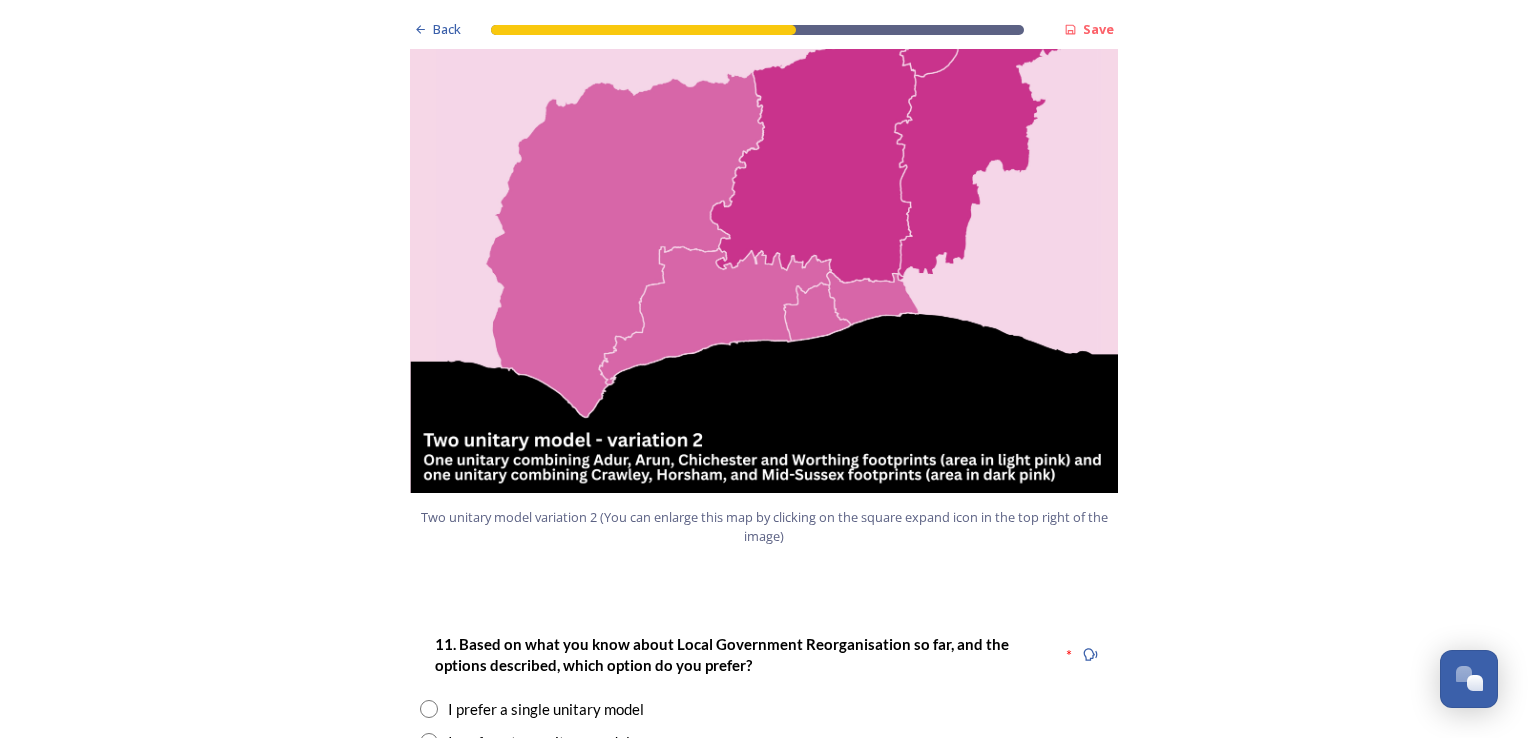 scroll, scrollTop: 2200, scrollLeft: 0, axis: vertical 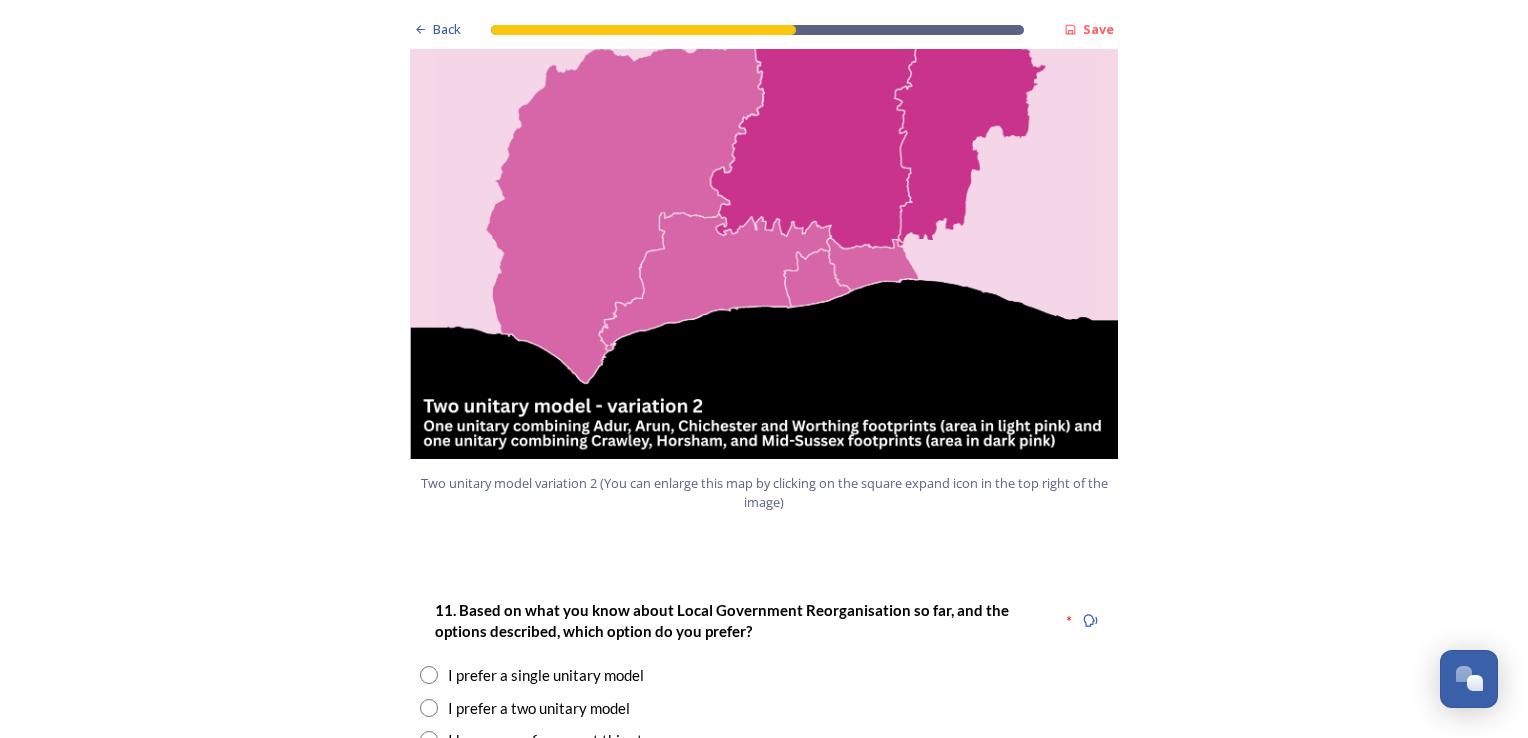 click at bounding box center (429, 708) 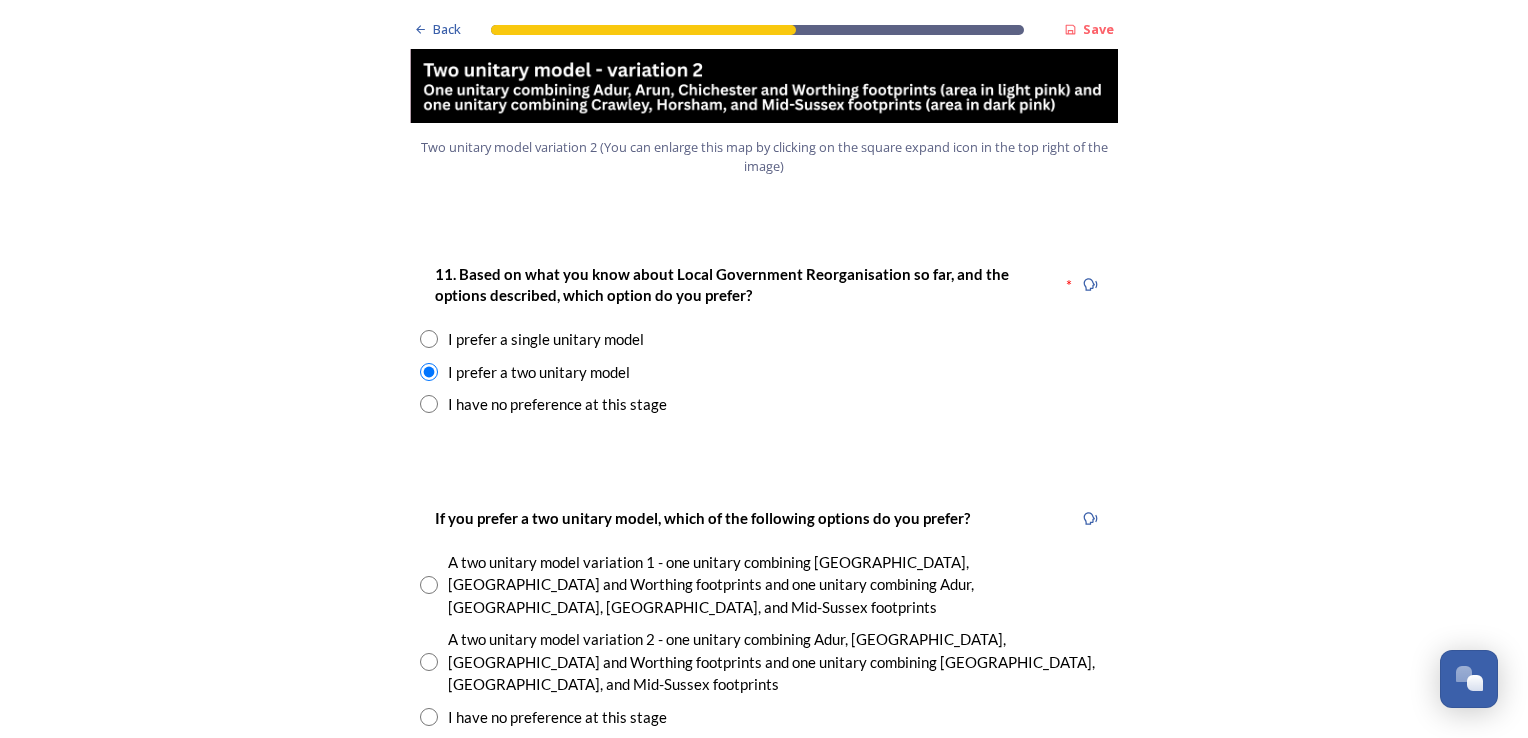 scroll, scrollTop: 2600, scrollLeft: 0, axis: vertical 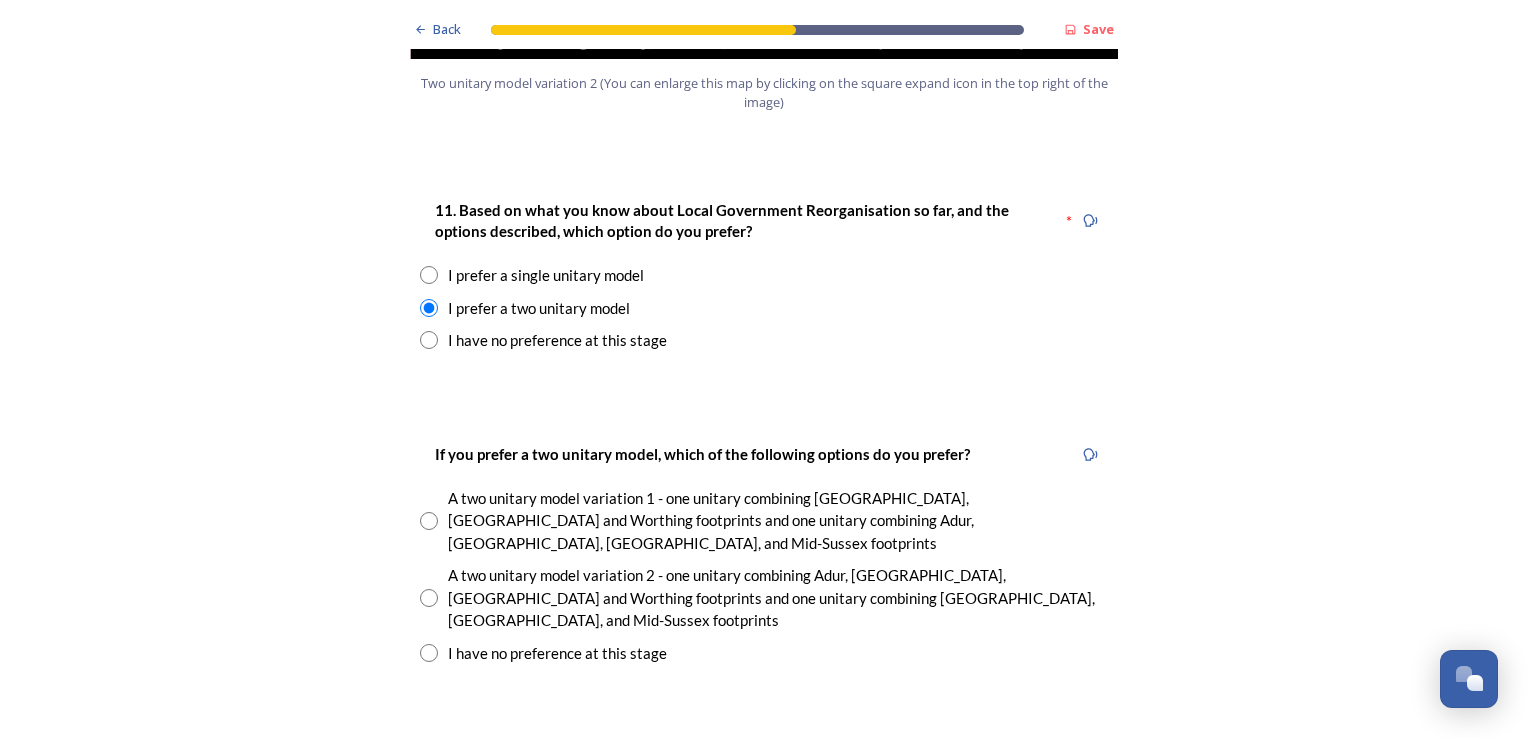 click at bounding box center [429, 598] 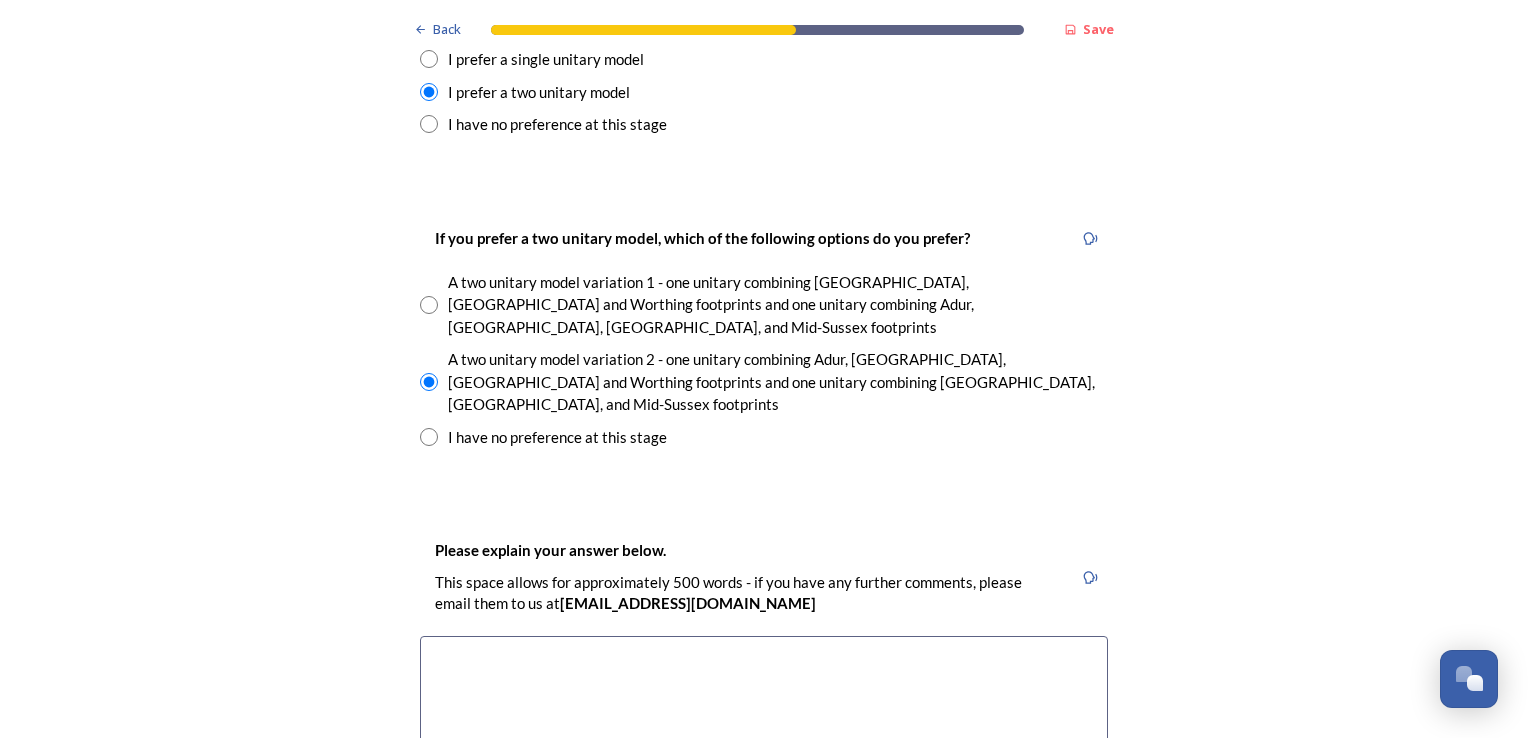 scroll, scrollTop: 2900, scrollLeft: 0, axis: vertical 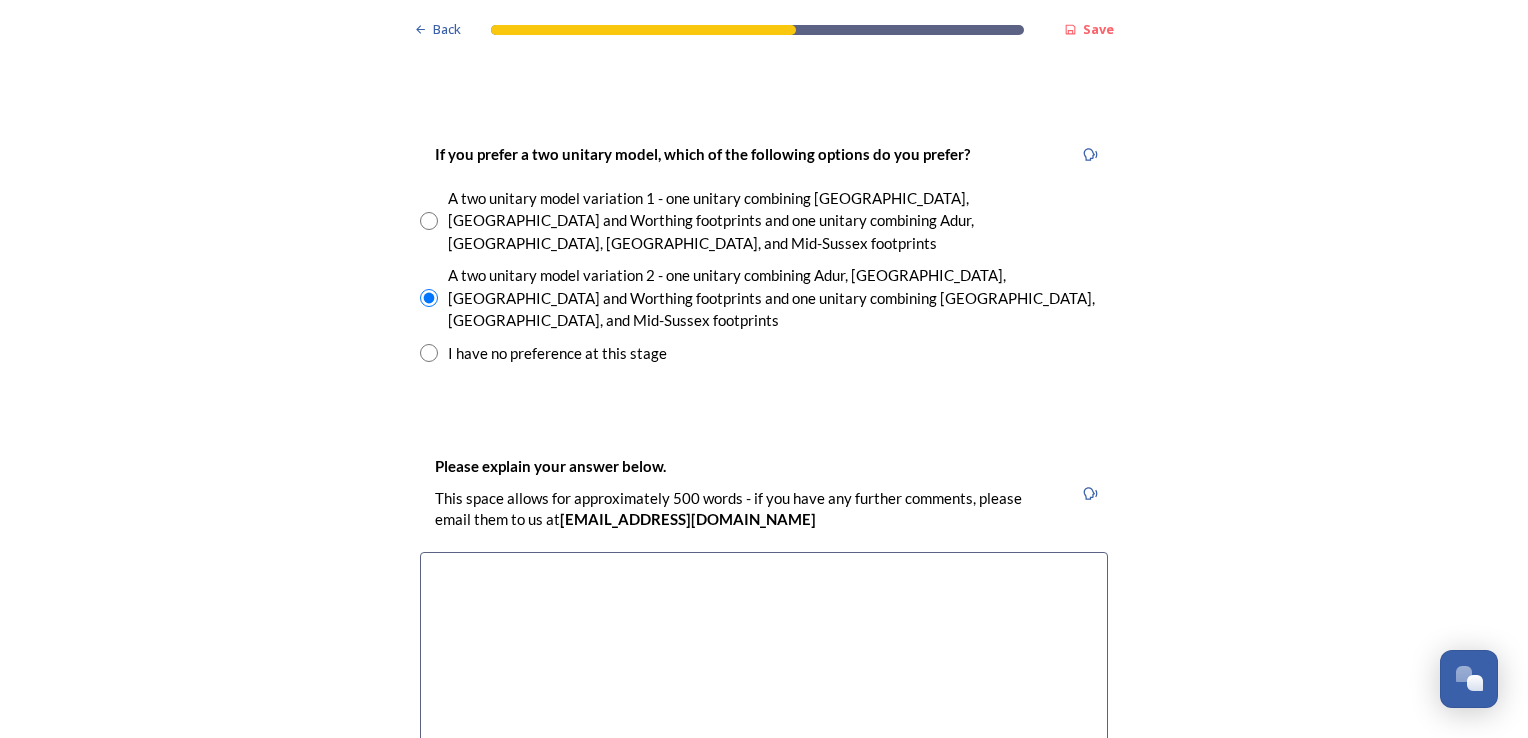 click at bounding box center [764, 664] 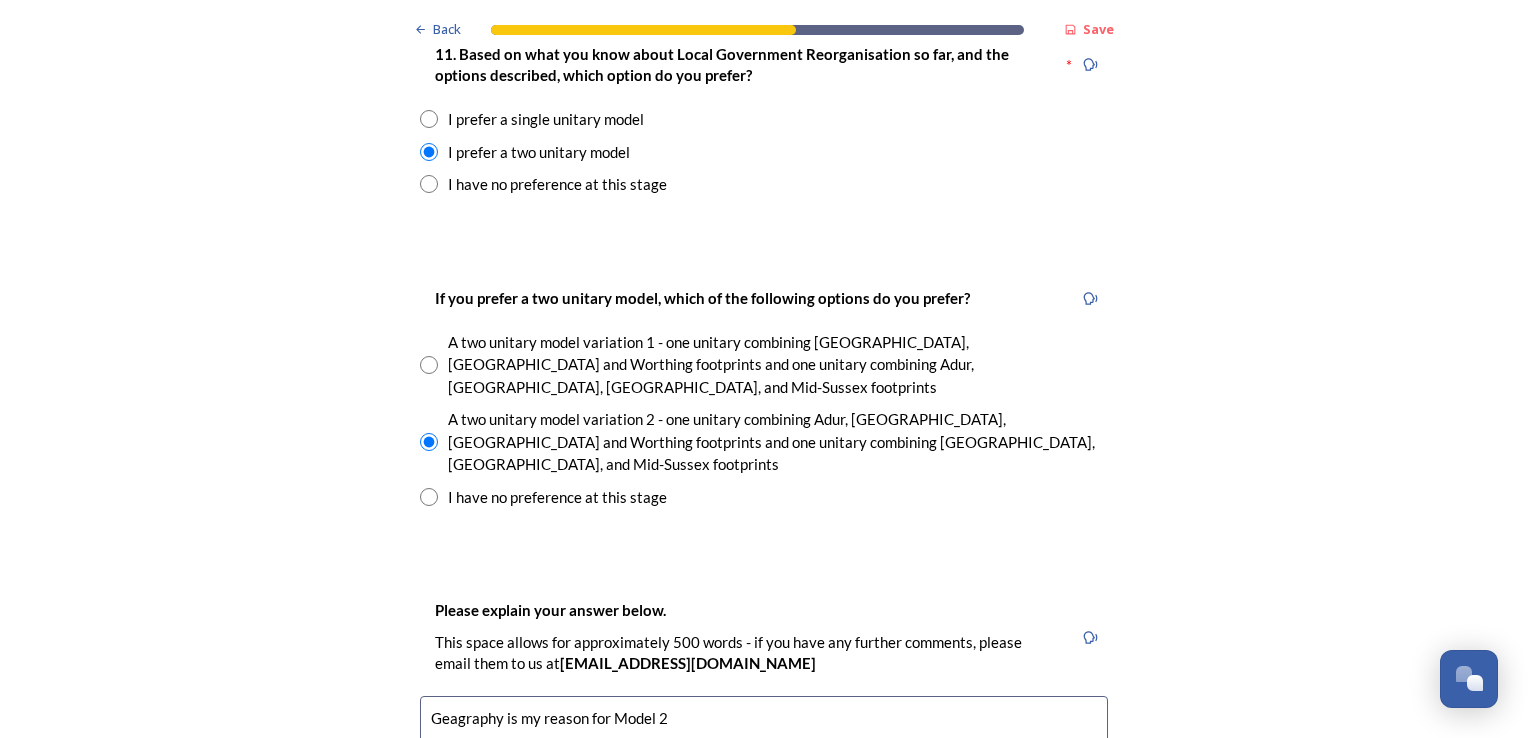 scroll, scrollTop: 2800, scrollLeft: 0, axis: vertical 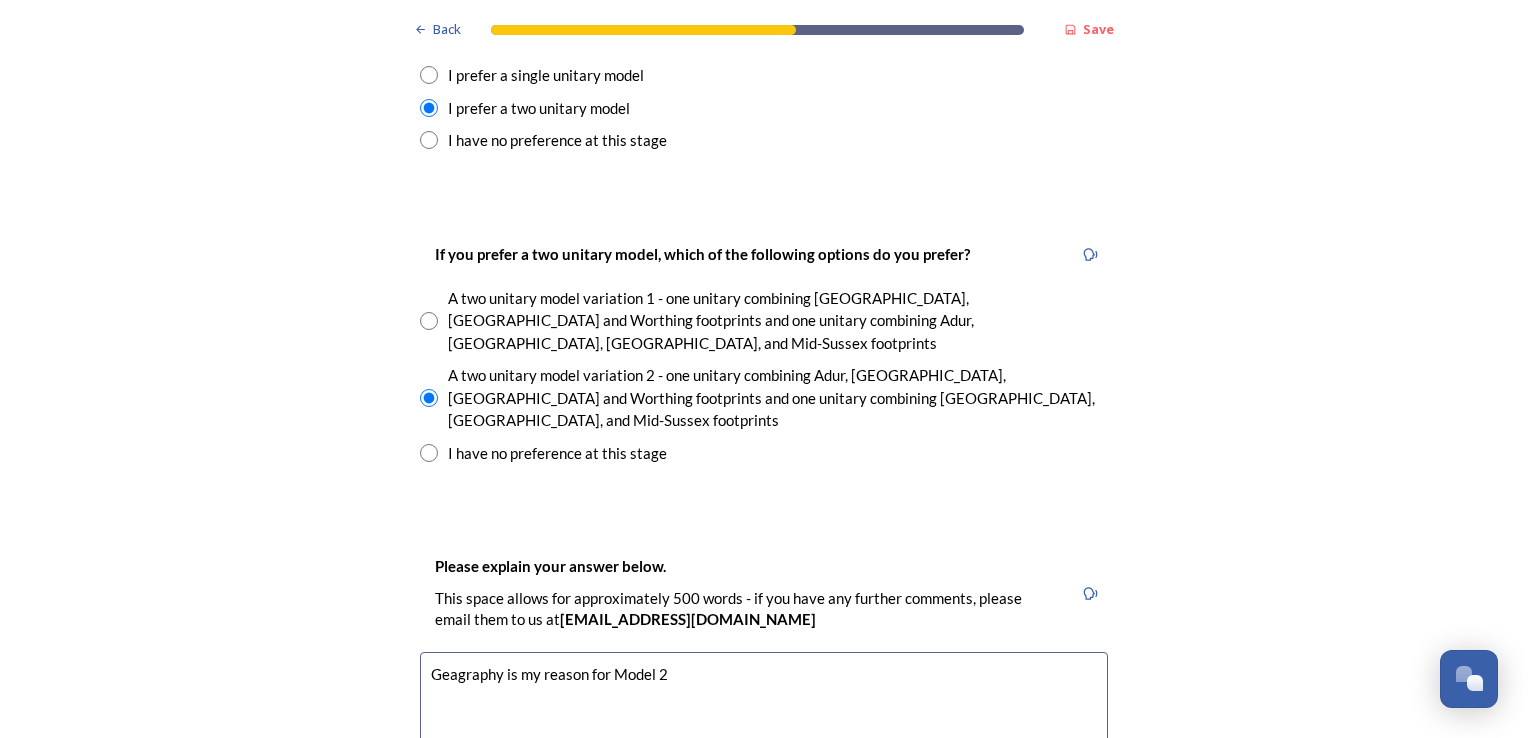 click on "Geagraphy is my reason for Model 2" at bounding box center (764, 764) 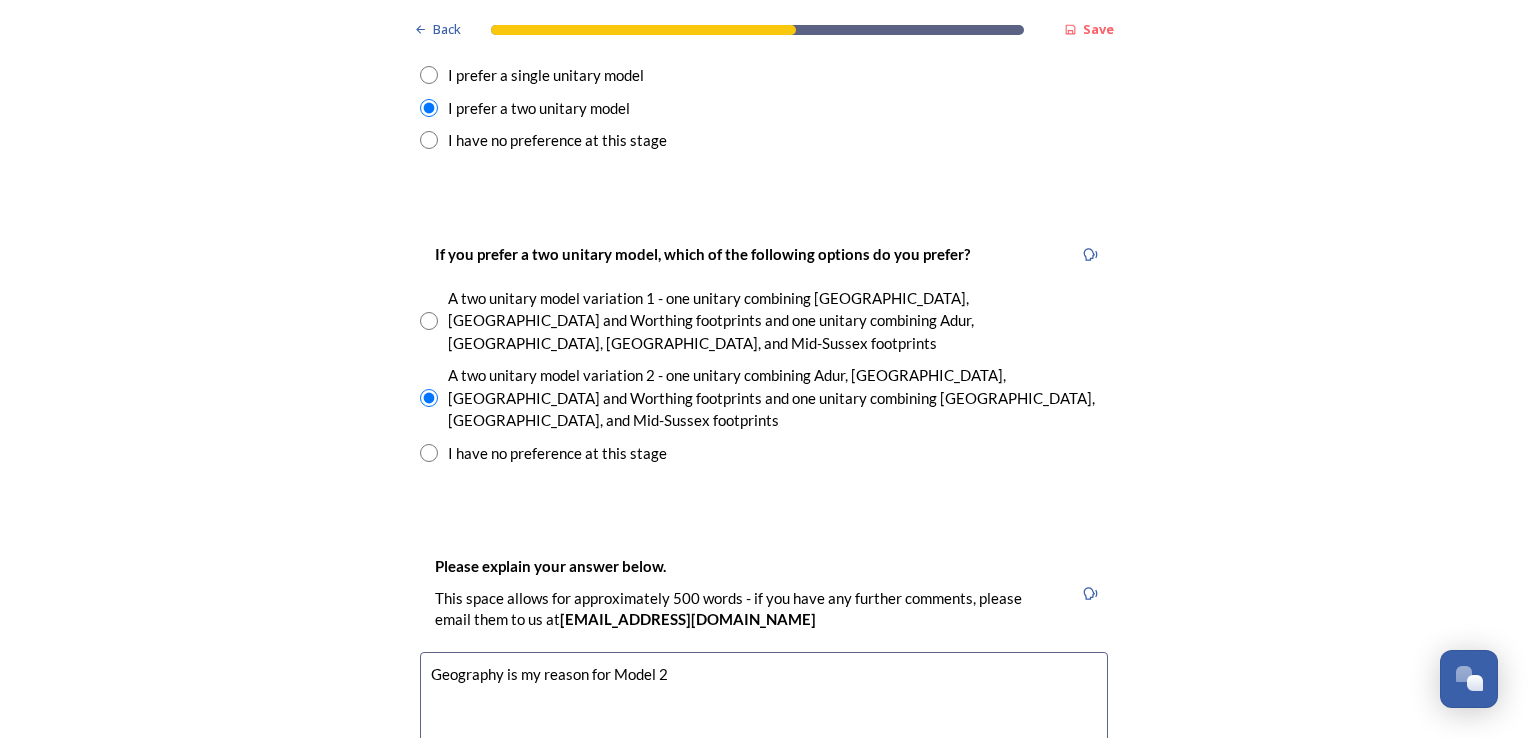 drag, startPoint x: 661, startPoint y: 567, endPoint x: 753, endPoint y: 590, distance: 94.83143 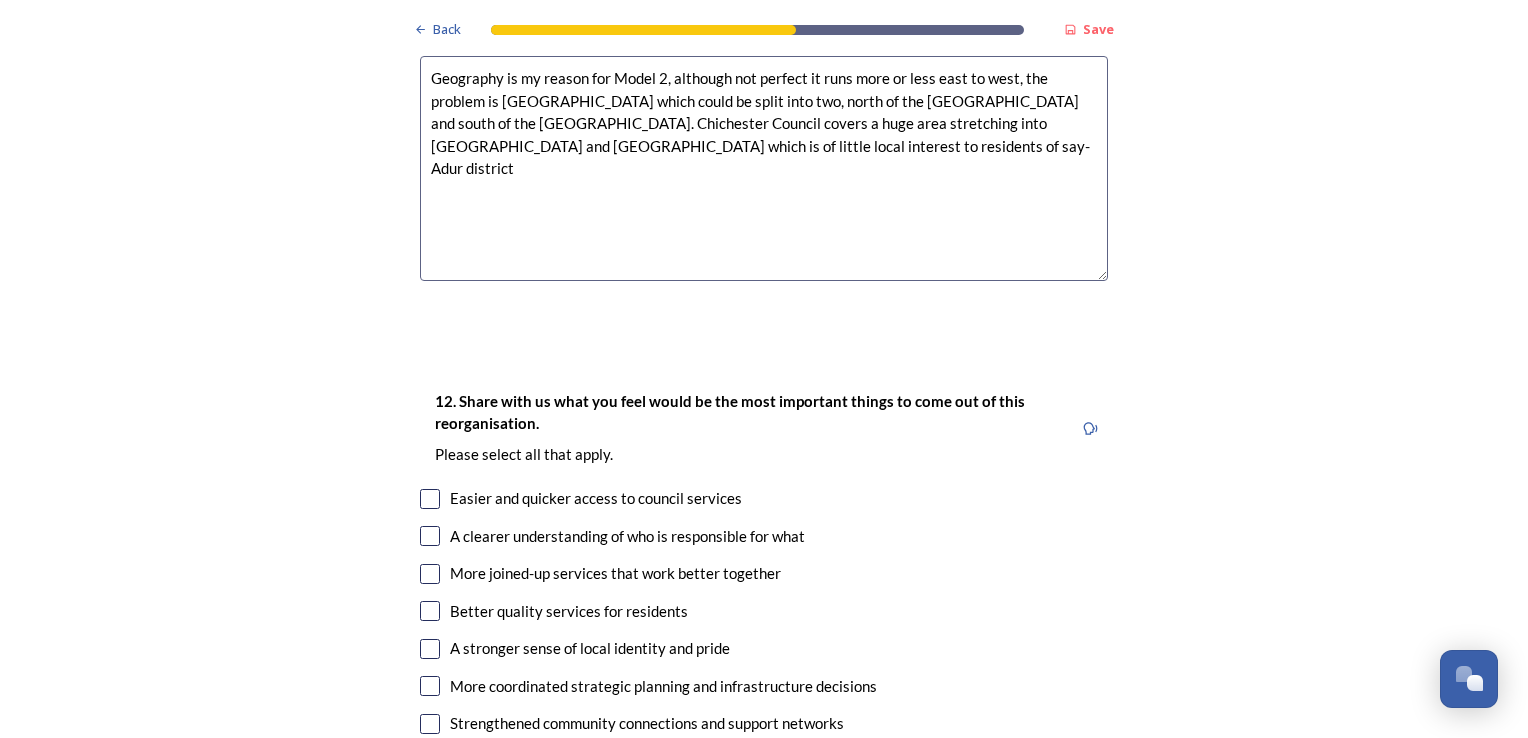 scroll, scrollTop: 3400, scrollLeft: 0, axis: vertical 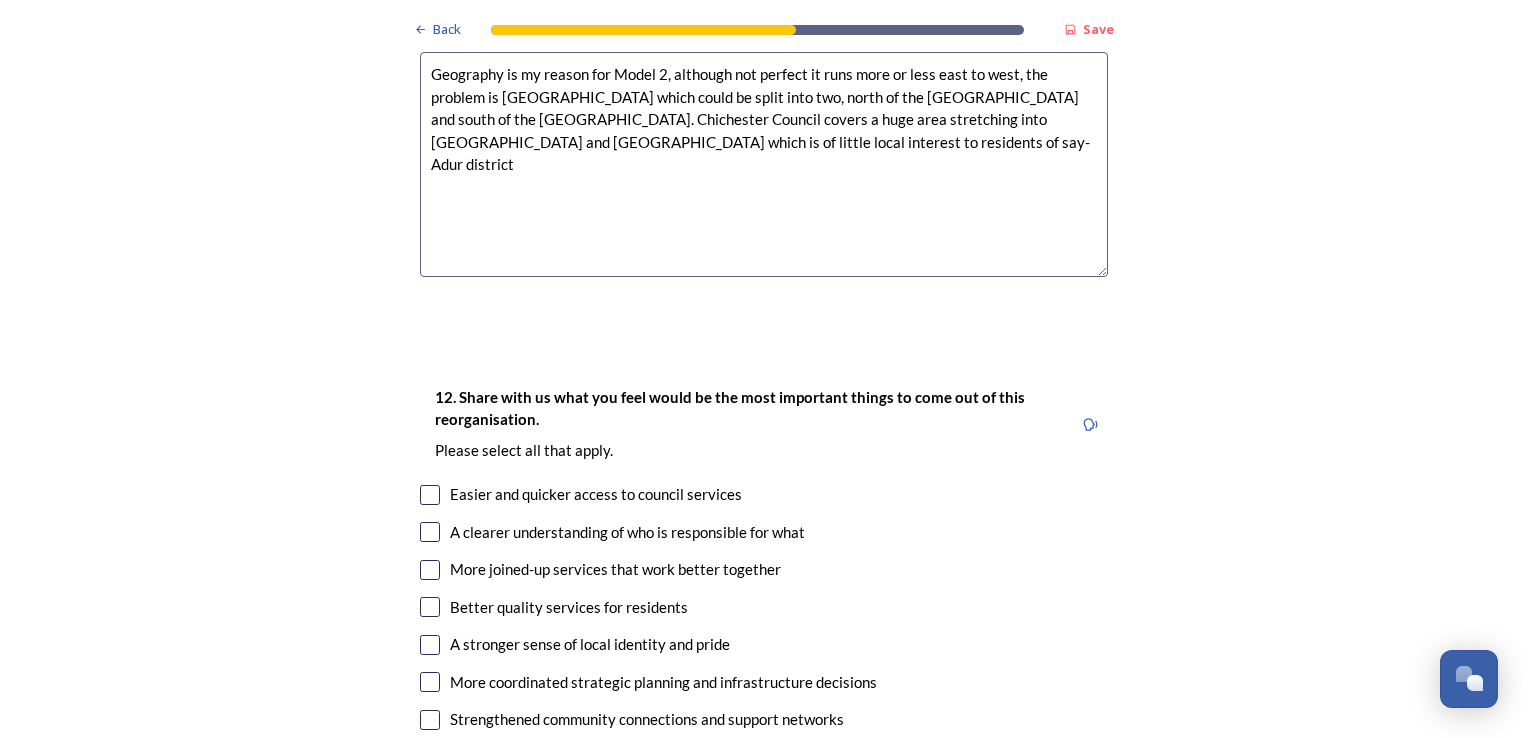 type on "Geography is my reason for Model 2, although not perfect it runs more or less east to west, the problem is [GEOGRAPHIC_DATA] which could be split into two, north of the [GEOGRAPHIC_DATA] and south of the [GEOGRAPHIC_DATA]. Chichester Council covers a huge area stretching into [GEOGRAPHIC_DATA] and [GEOGRAPHIC_DATA] which is of little local interest to residents of say-Adur district" 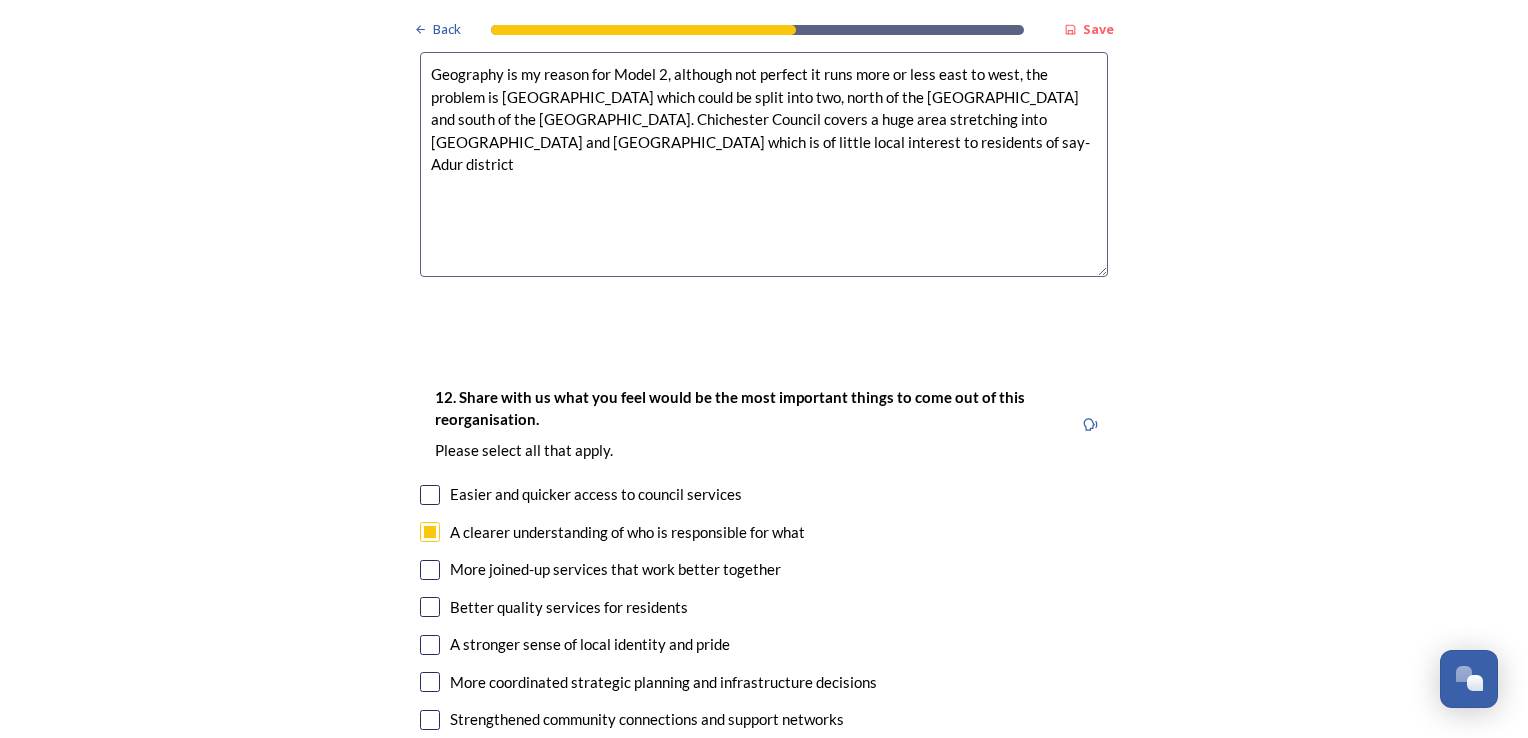click at bounding box center (430, 570) 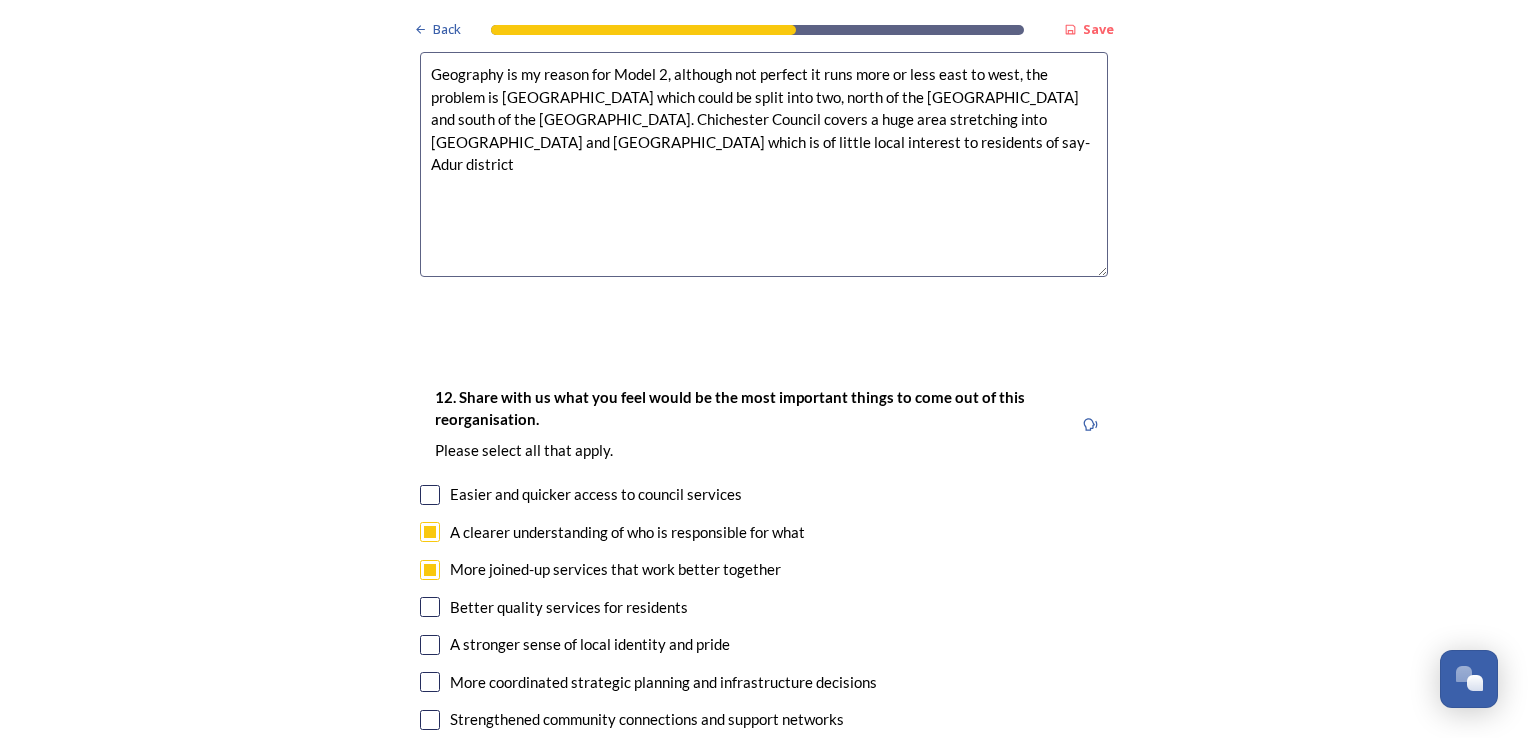 click at bounding box center [430, 607] 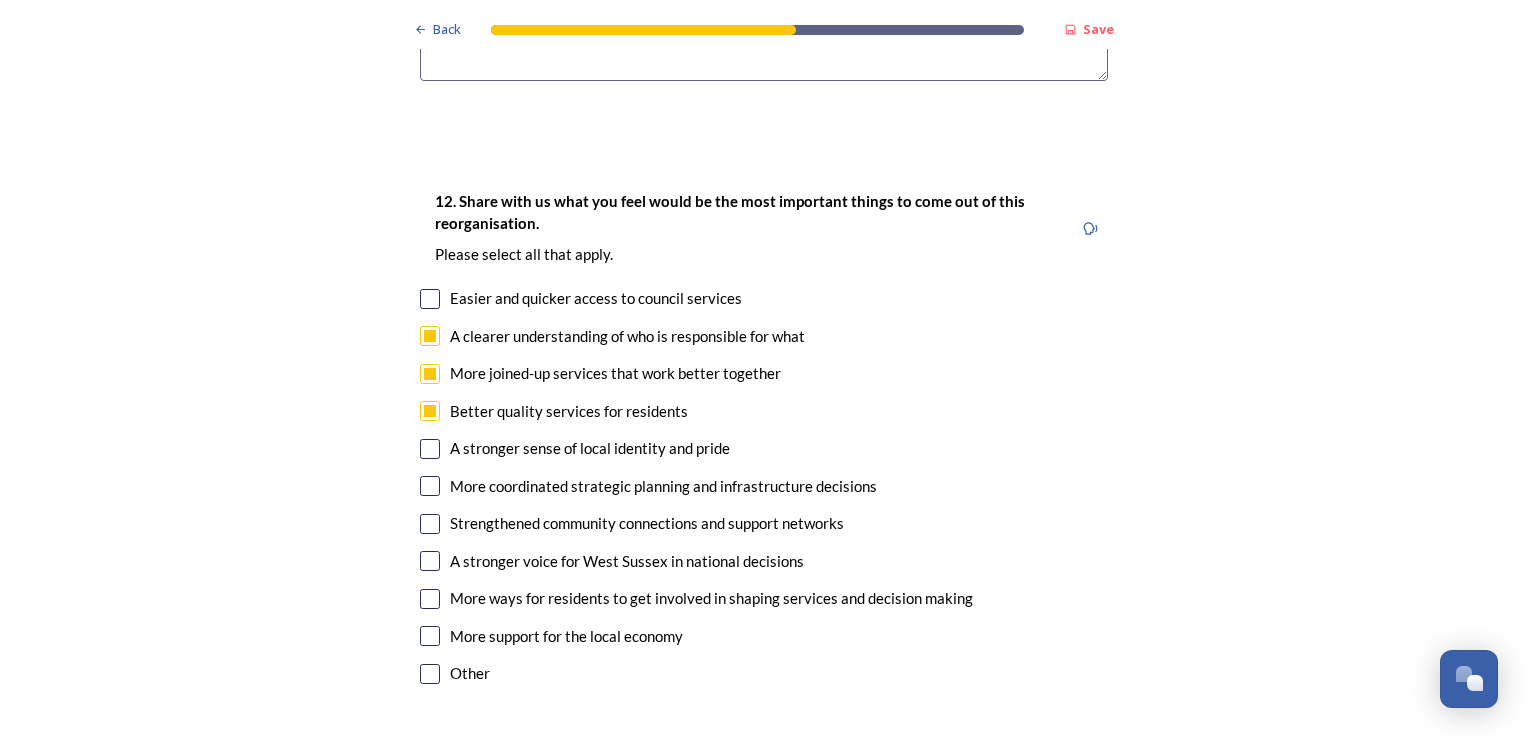 scroll, scrollTop: 3600, scrollLeft: 0, axis: vertical 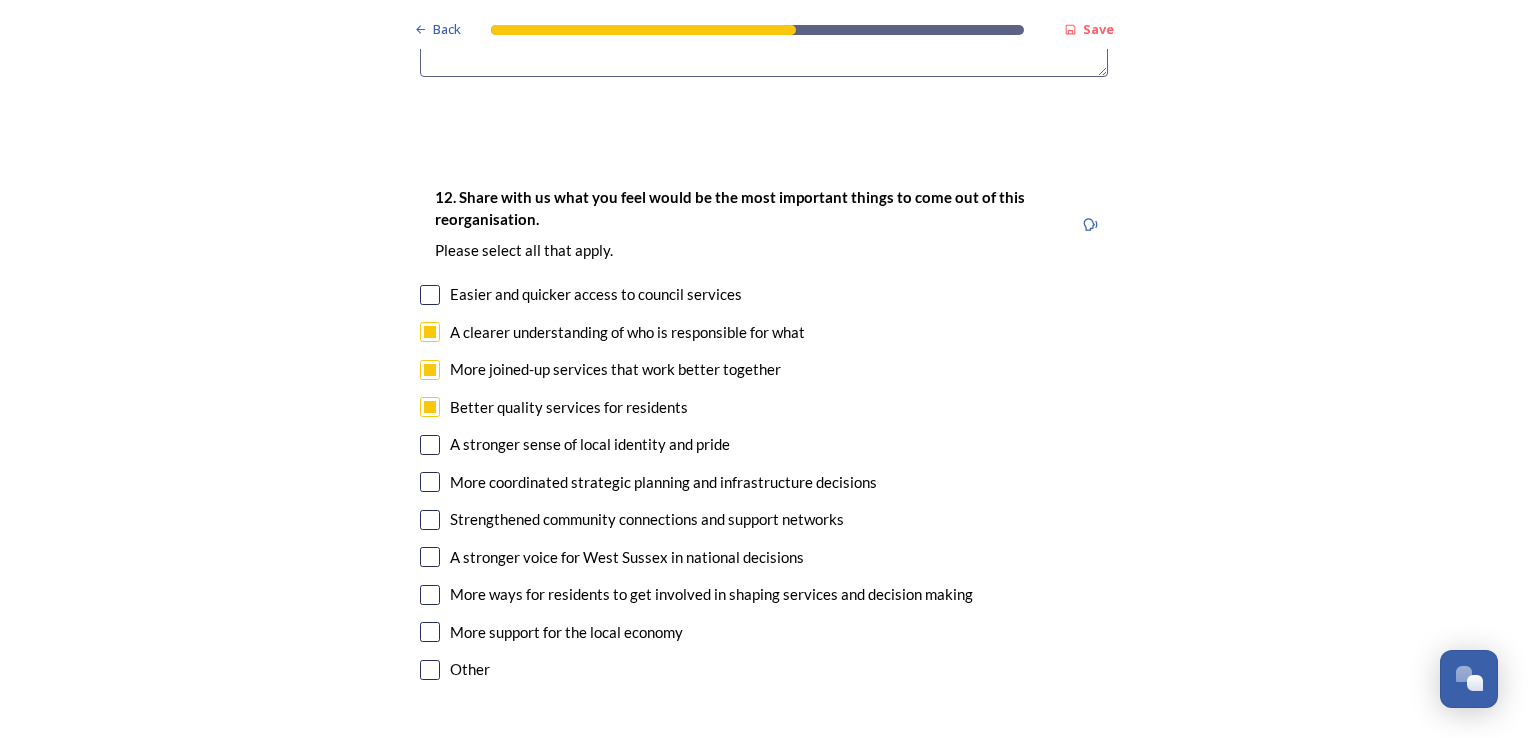 click at bounding box center [430, 557] 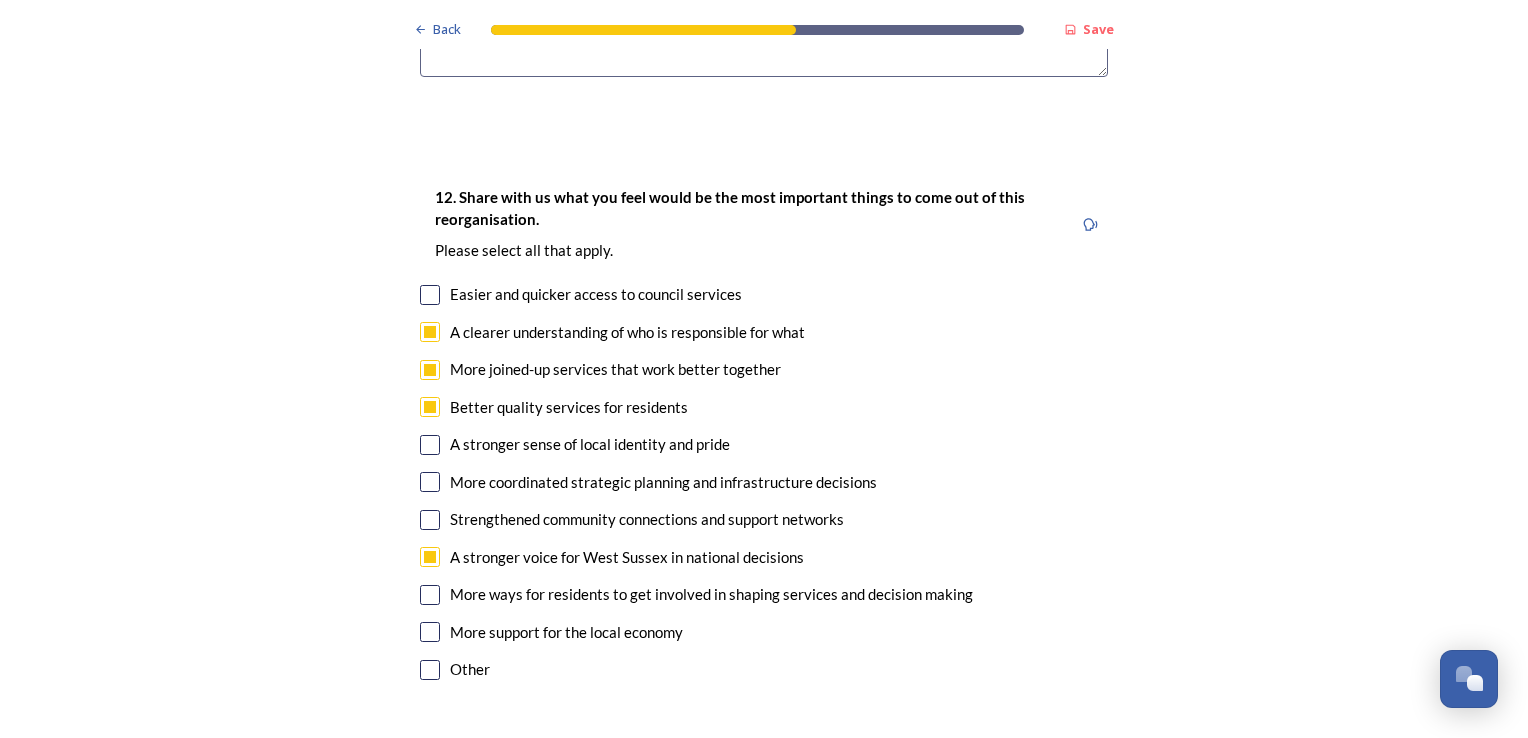 click at bounding box center [430, 632] 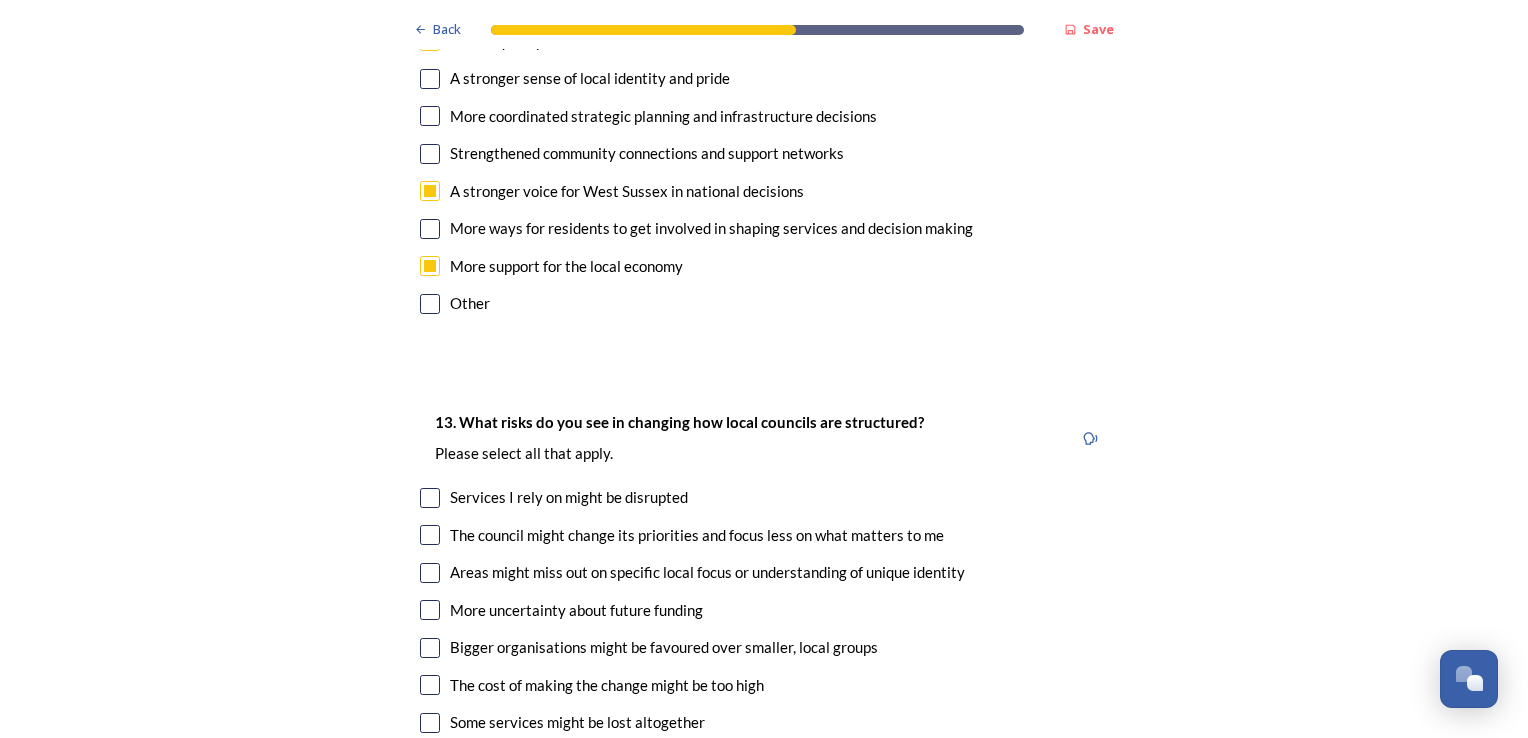 scroll, scrollTop: 4000, scrollLeft: 0, axis: vertical 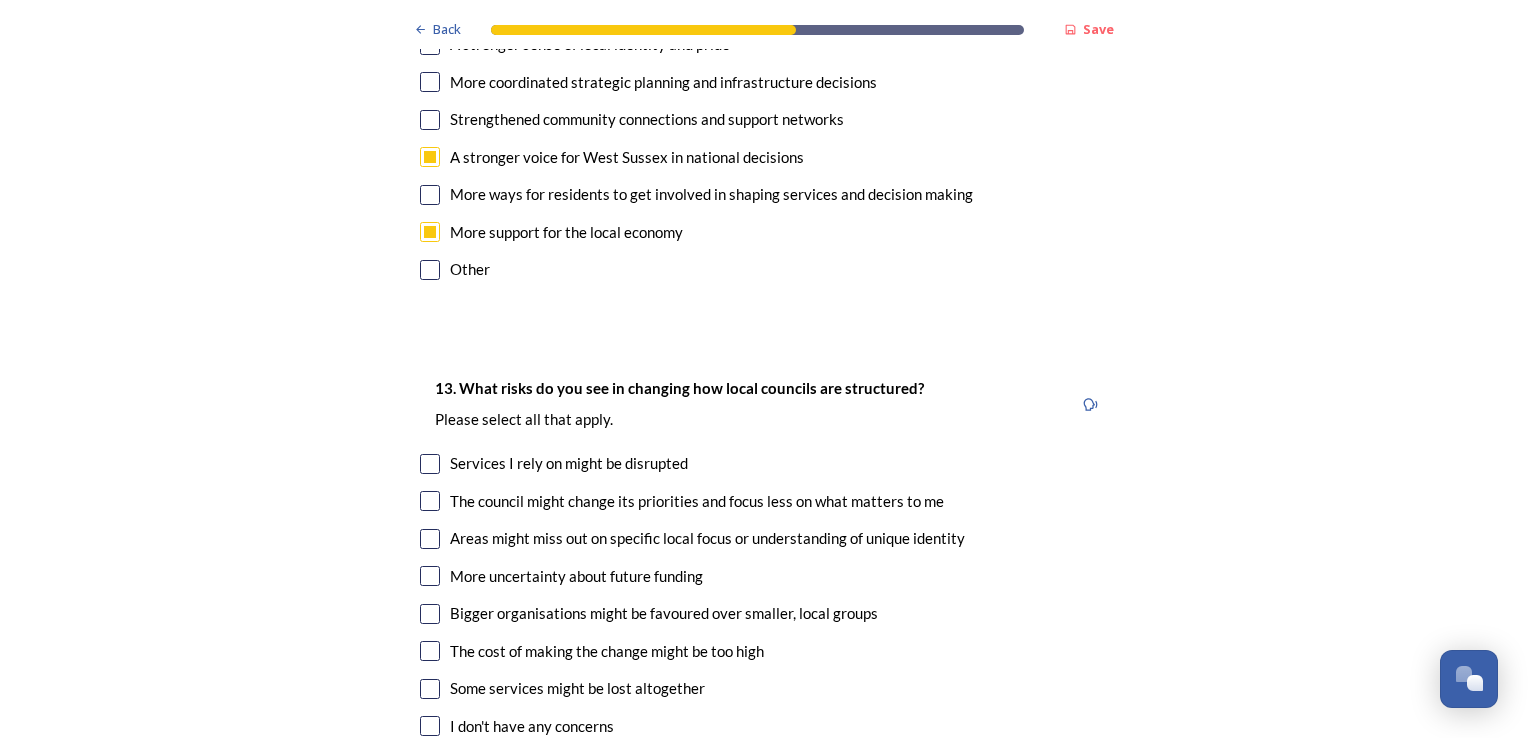 click at bounding box center (430, 539) 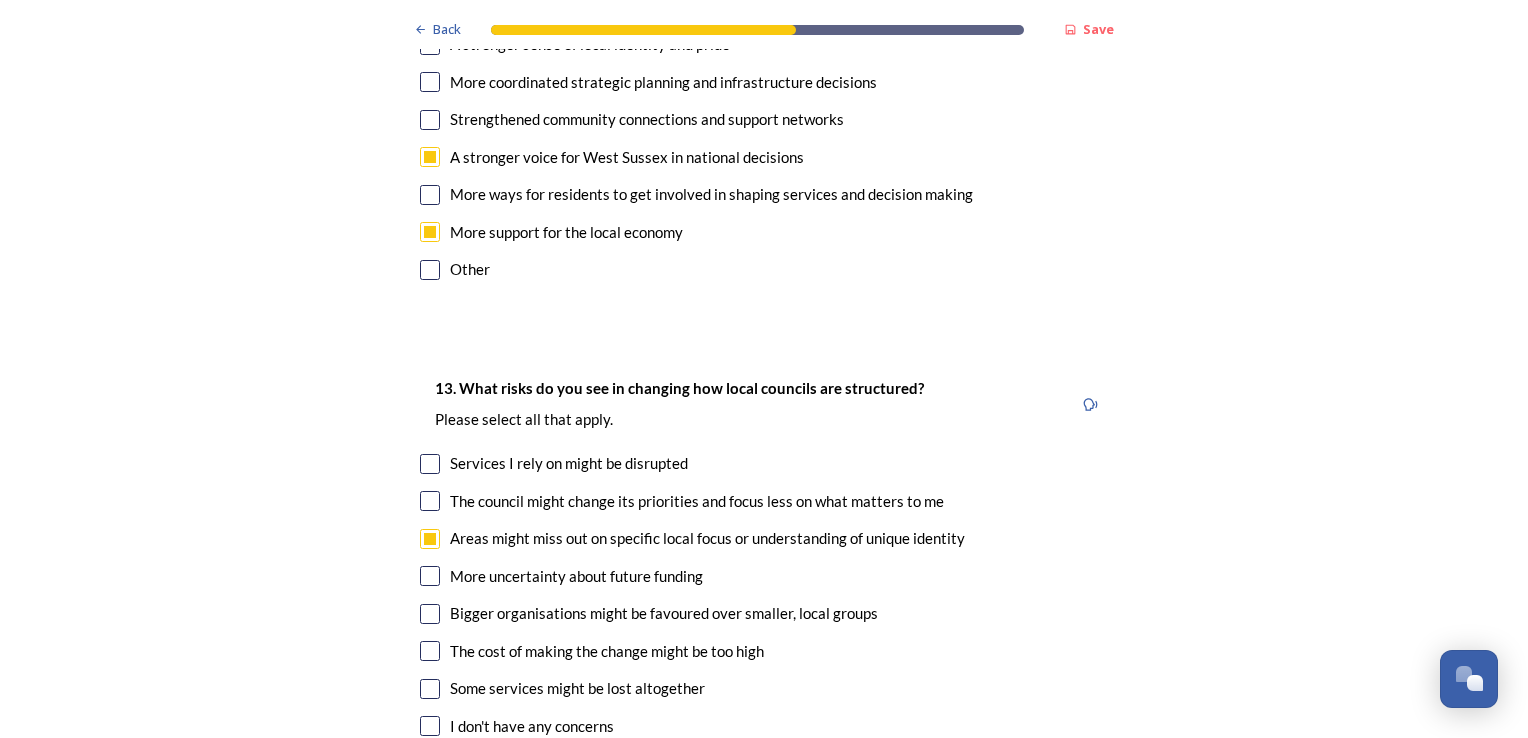 click at bounding box center (430, 614) 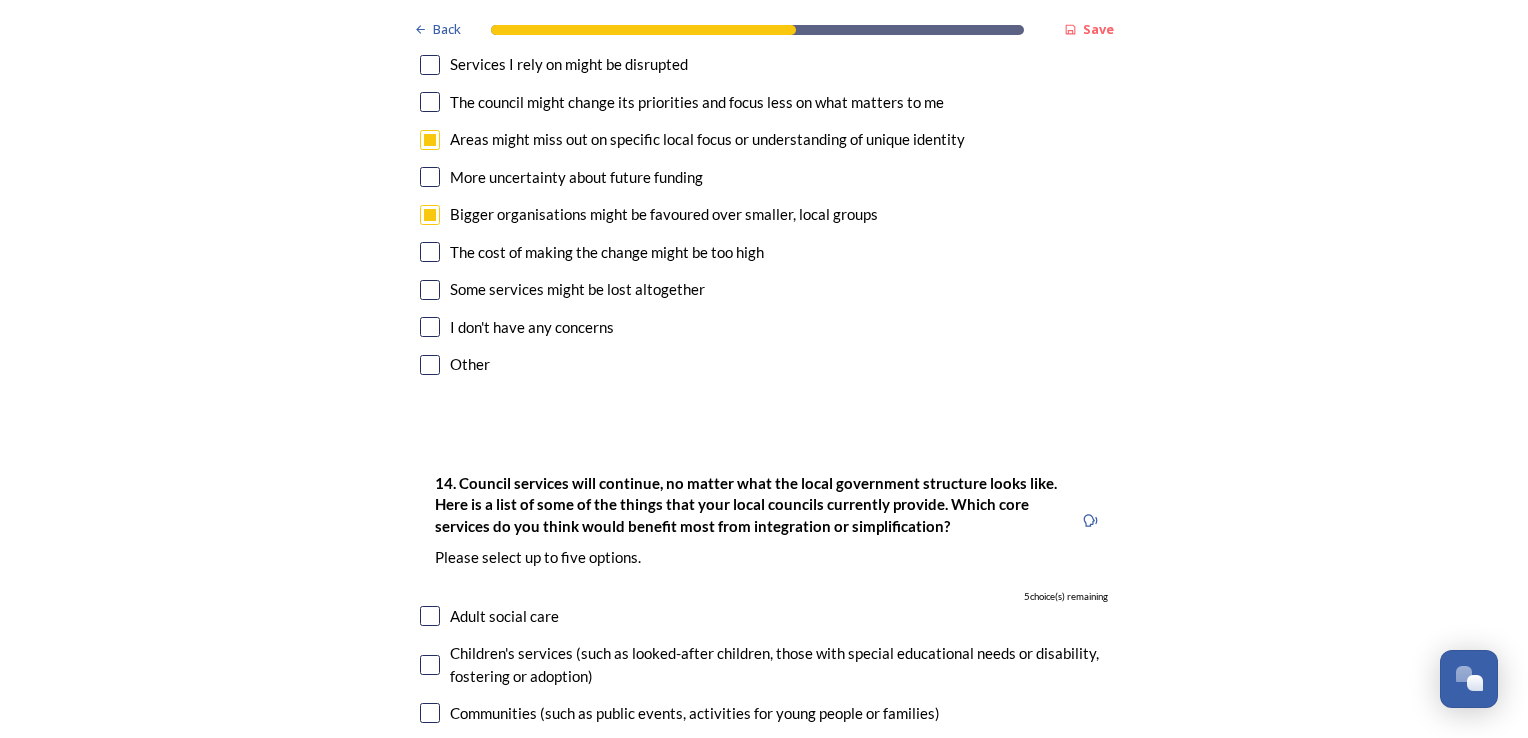 scroll, scrollTop: 4400, scrollLeft: 0, axis: vertical 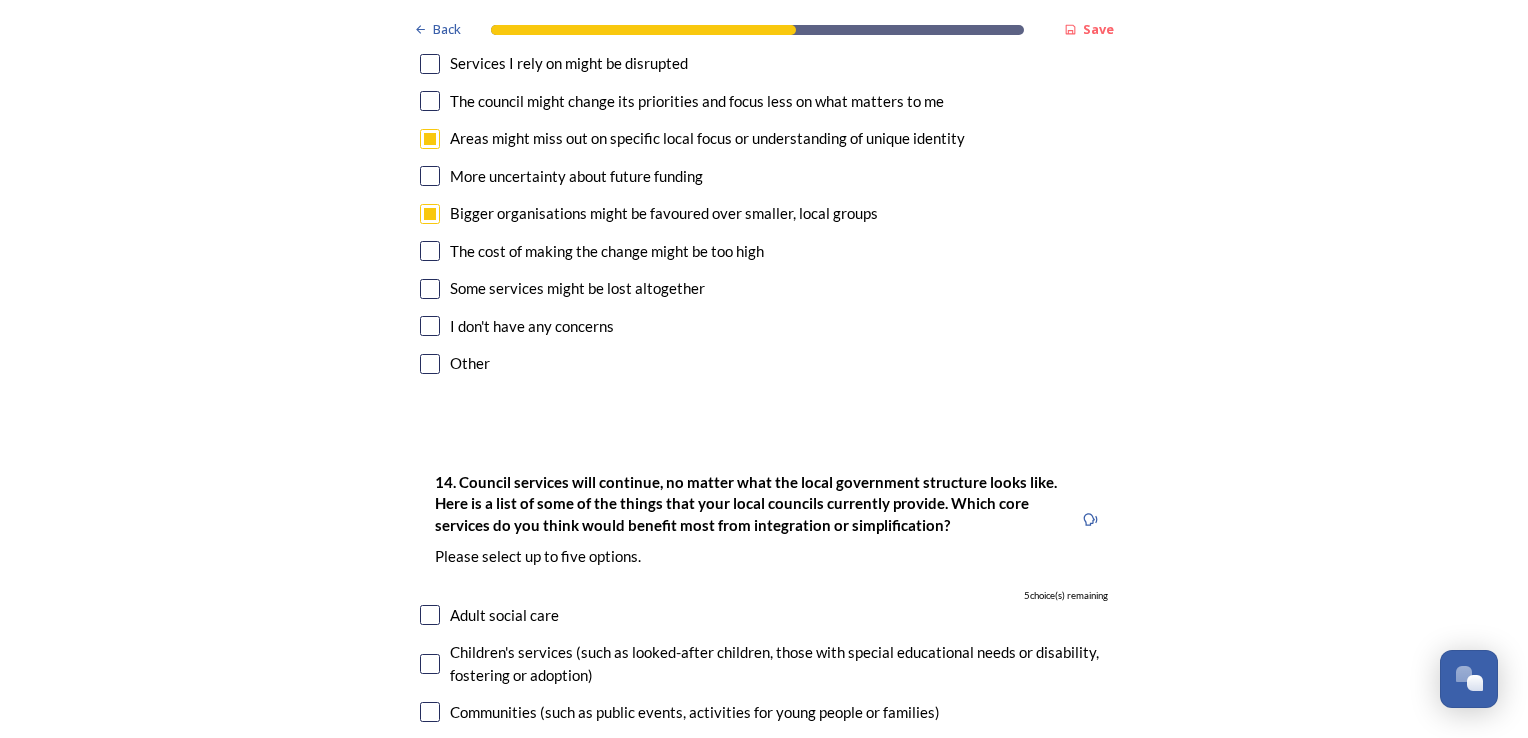 click at bounding box center (430, 615) 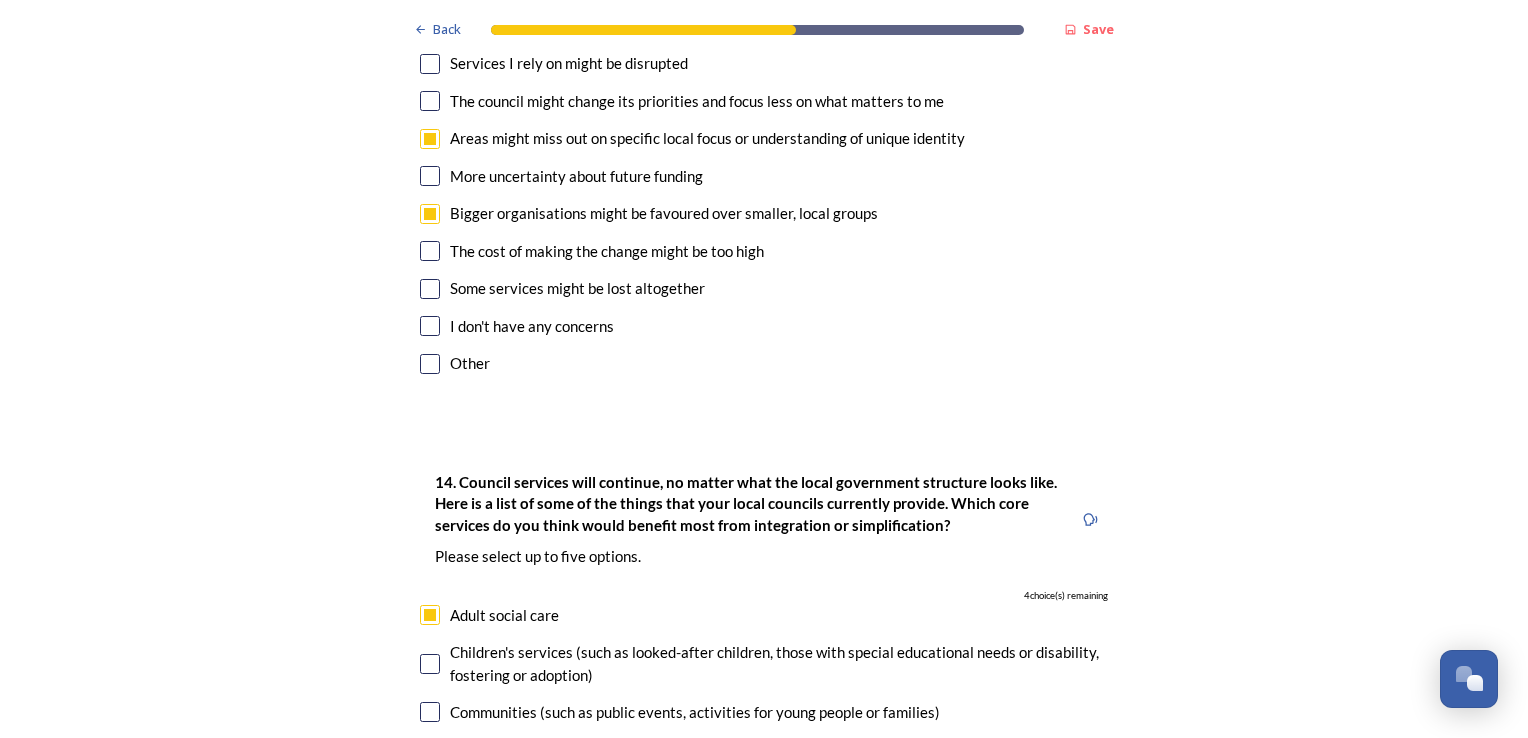 click at bounding box center (430, 664) 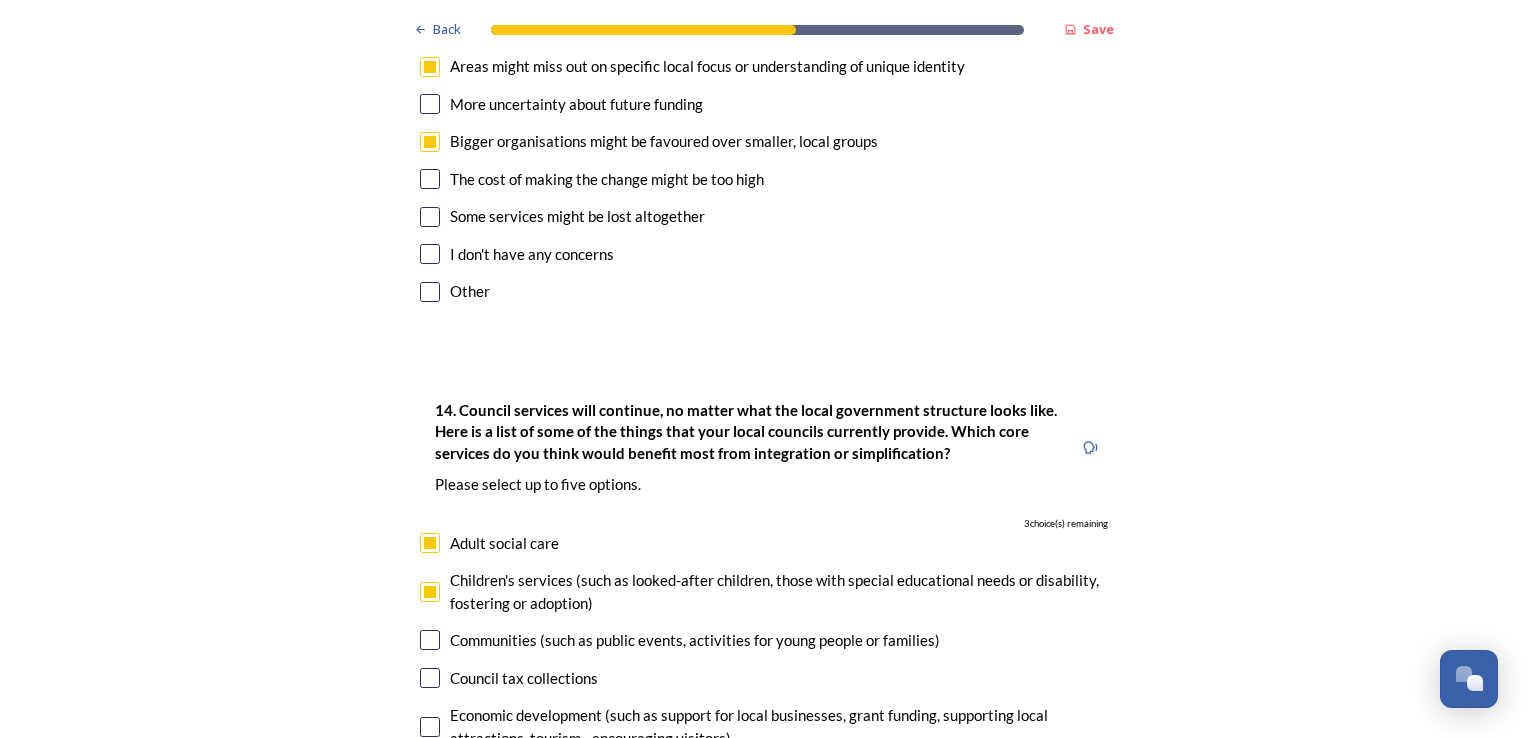 scroll, scrollTop: 4600, scrollLeft: 0, axis: vertical 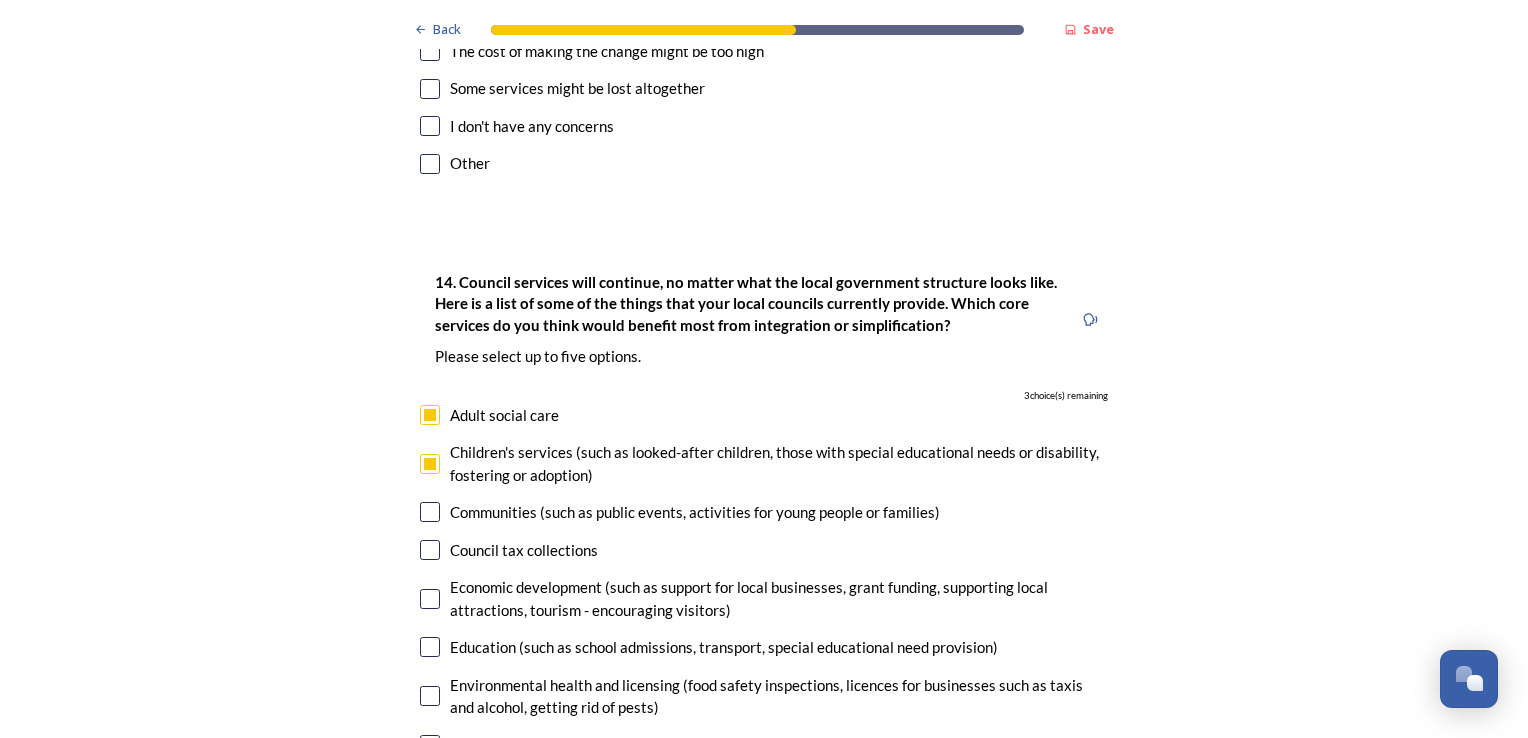 click at bounding box center [430, 599] 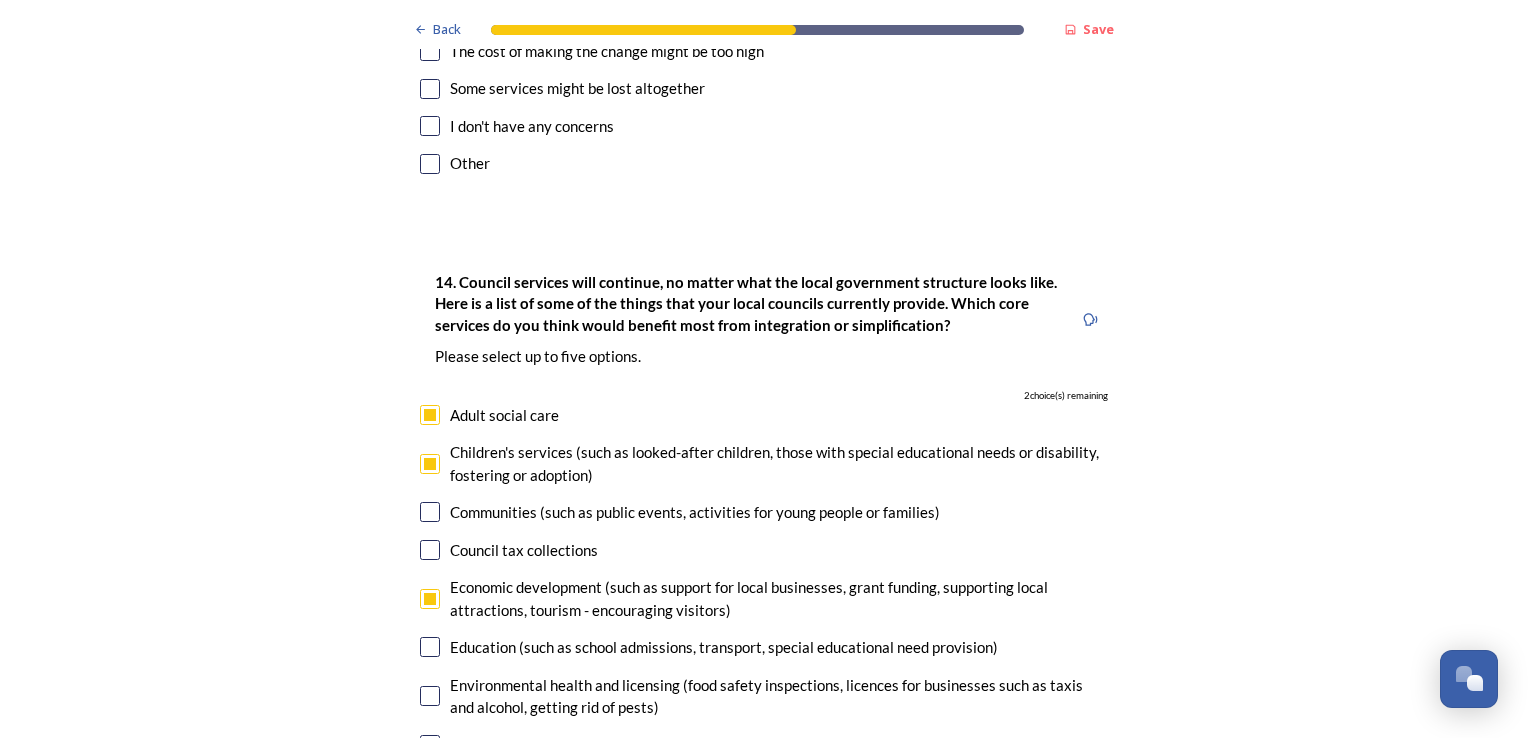 click at bounding box center (430, 647) 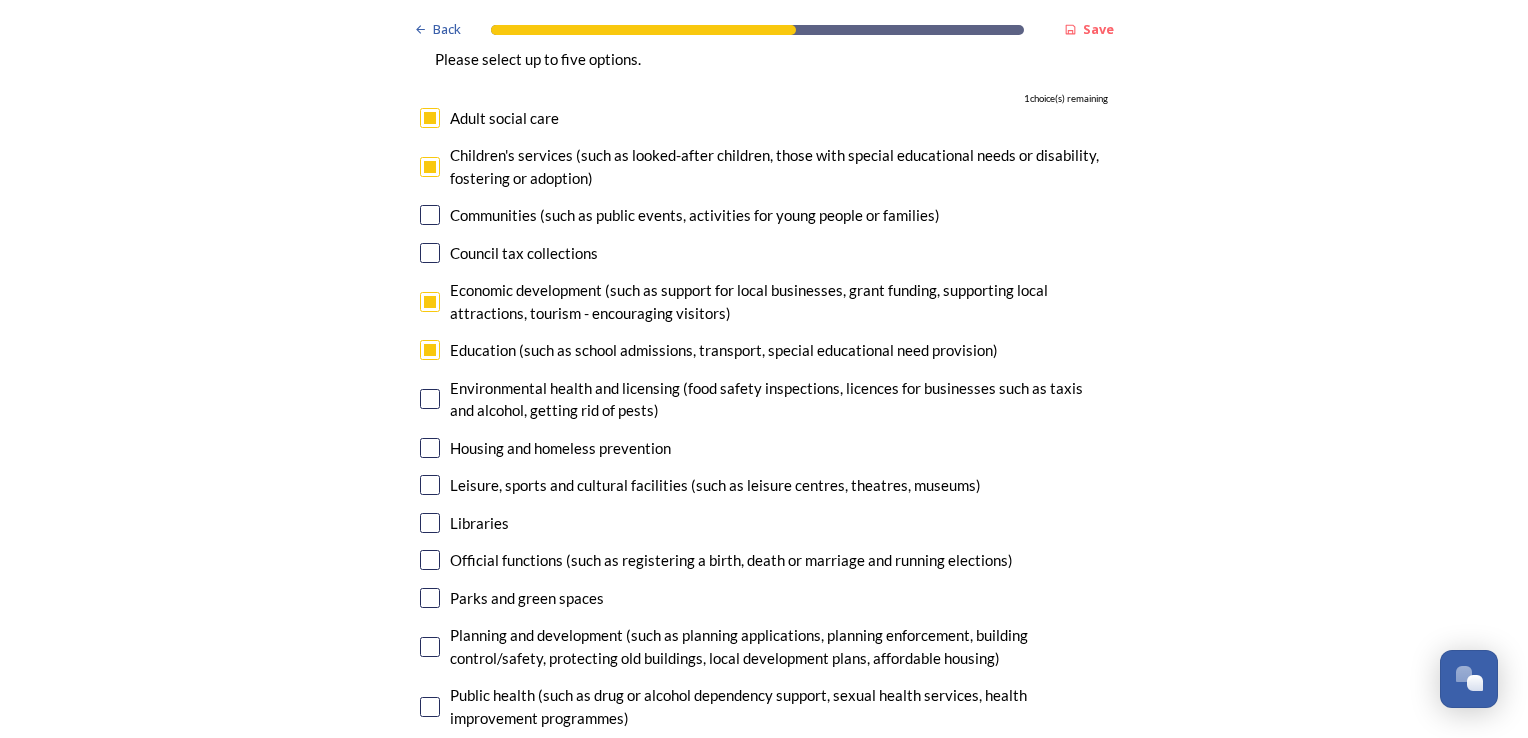 scroll, scrollTop: 4900, scrollLeft: 0, axis: vertical 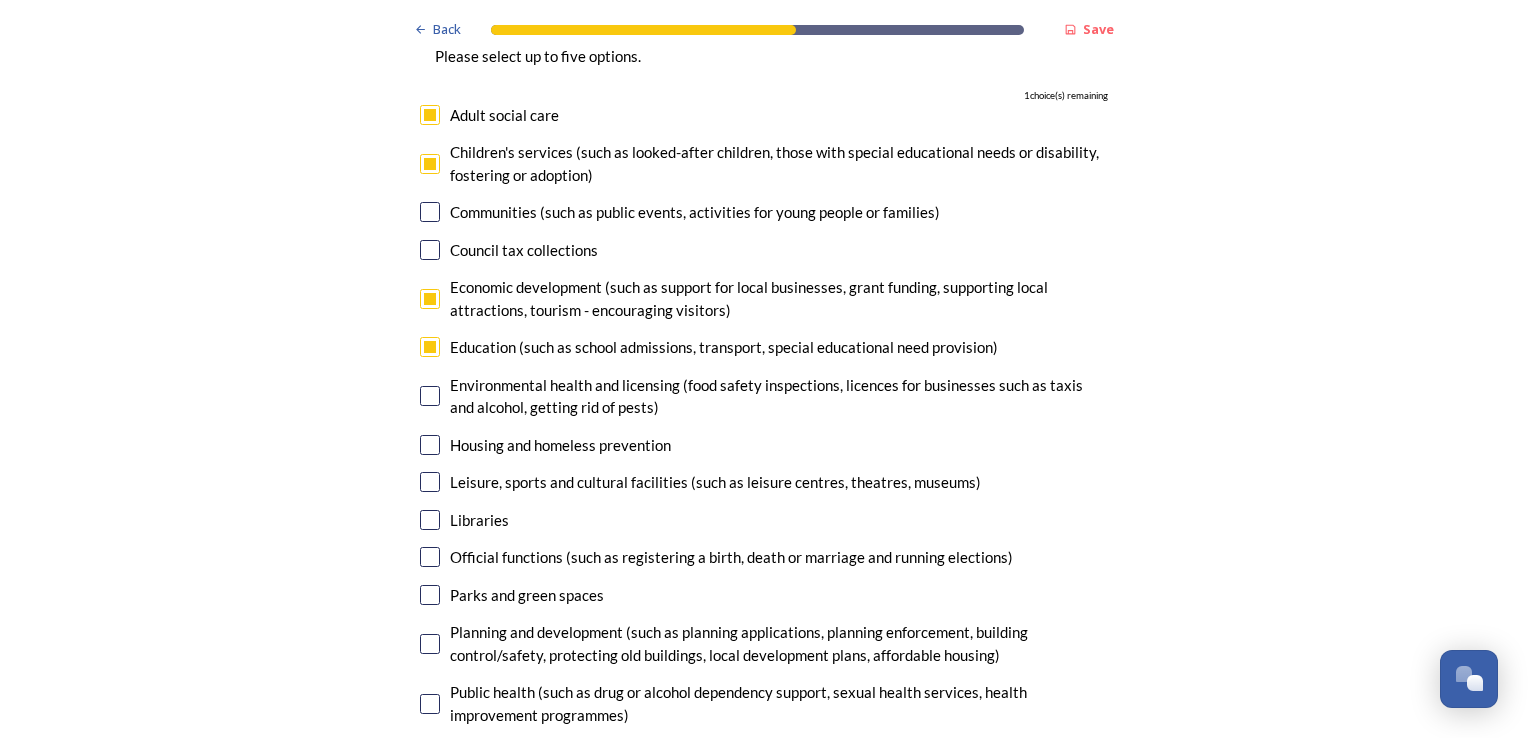 click at bounding box center (430, 445) 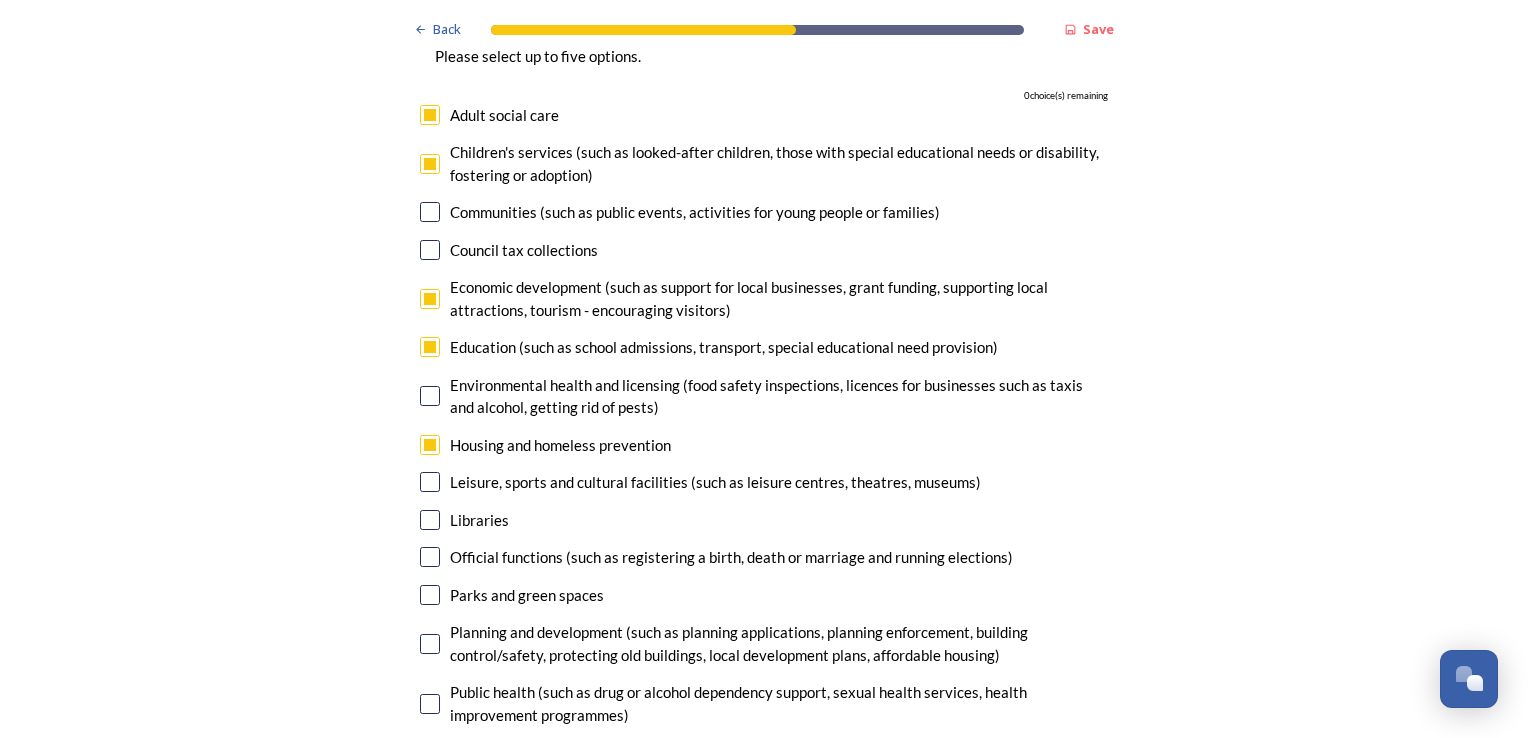 click at bounding box center [430, 704] 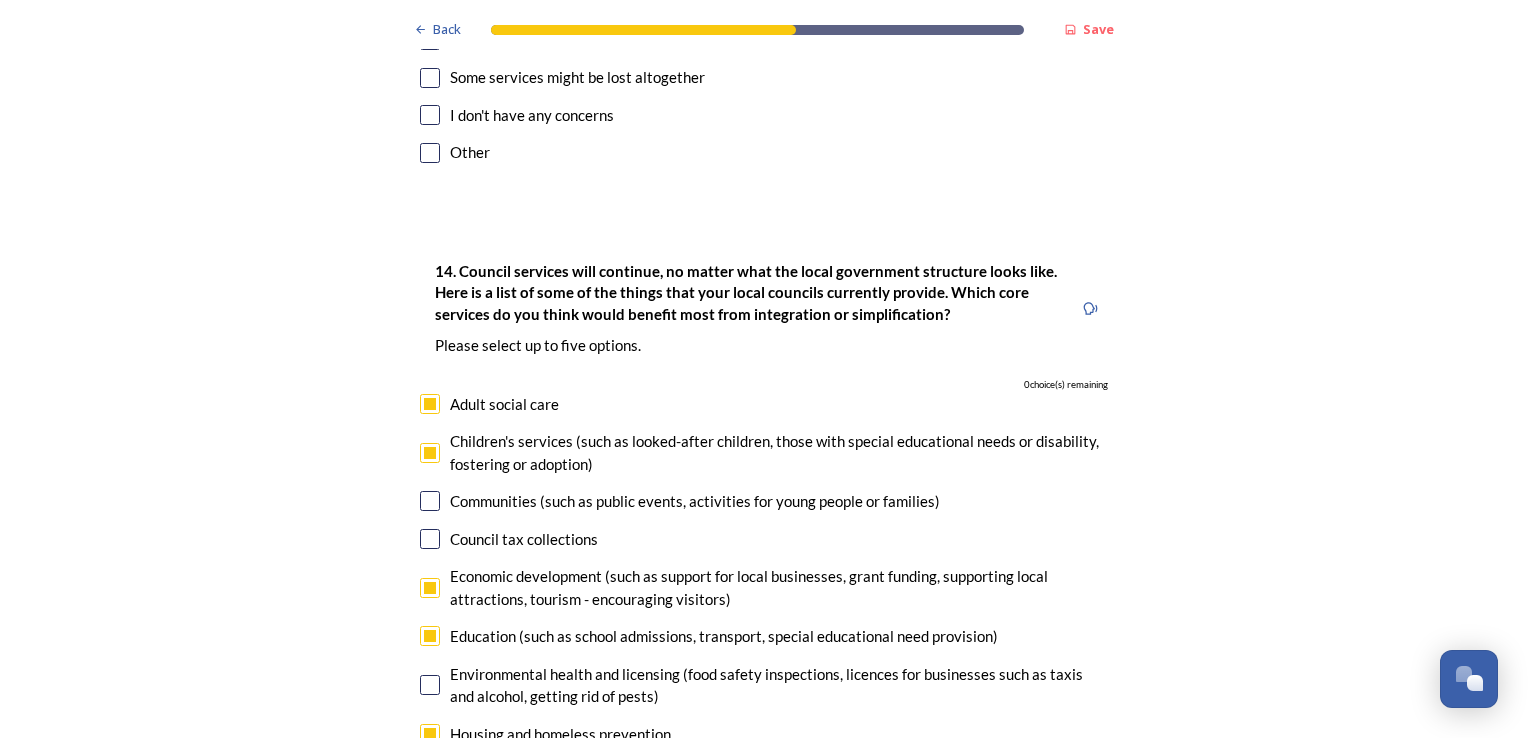 scroll, scrollTop: 4600, scrollLeft: 0, axis: vertical 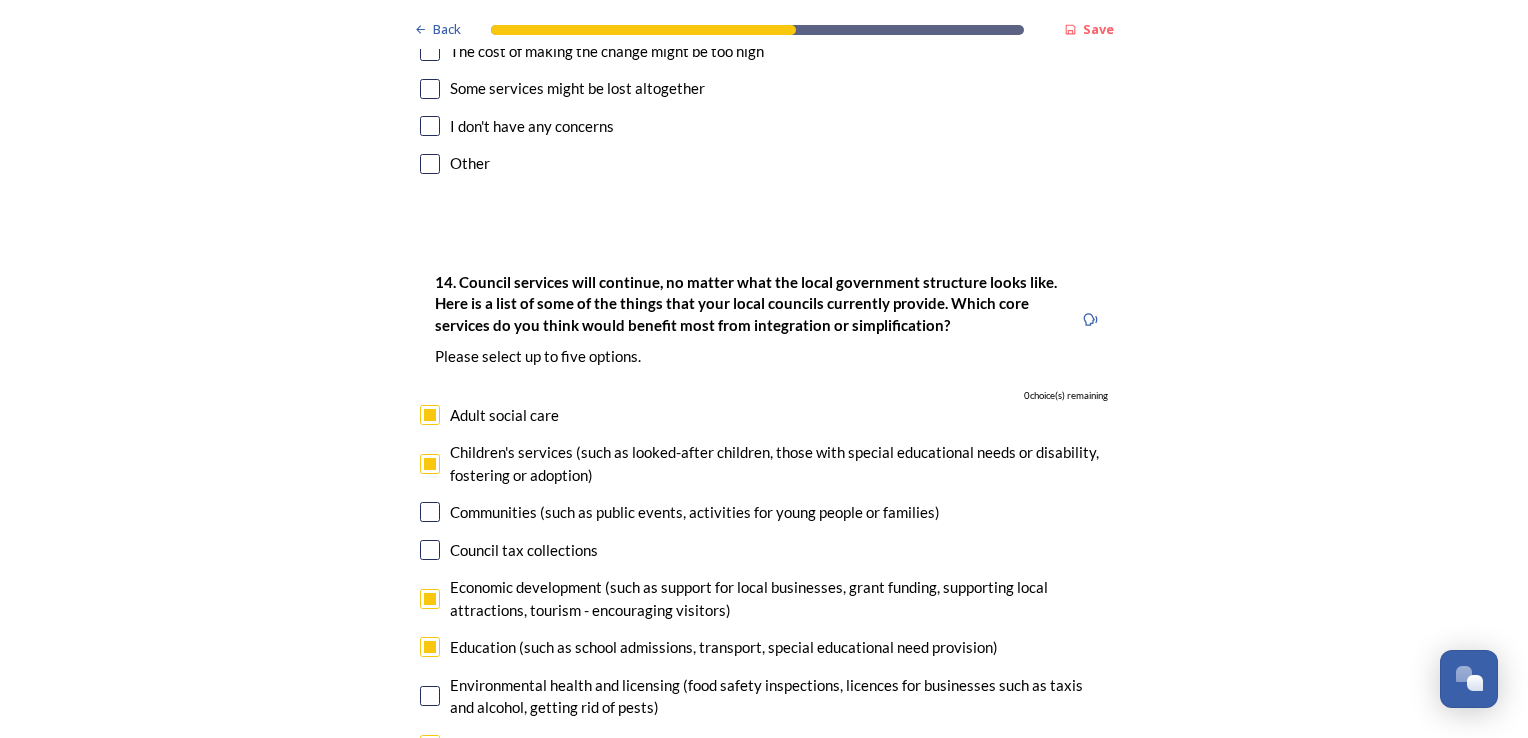 click at bounding box center (430, 464) 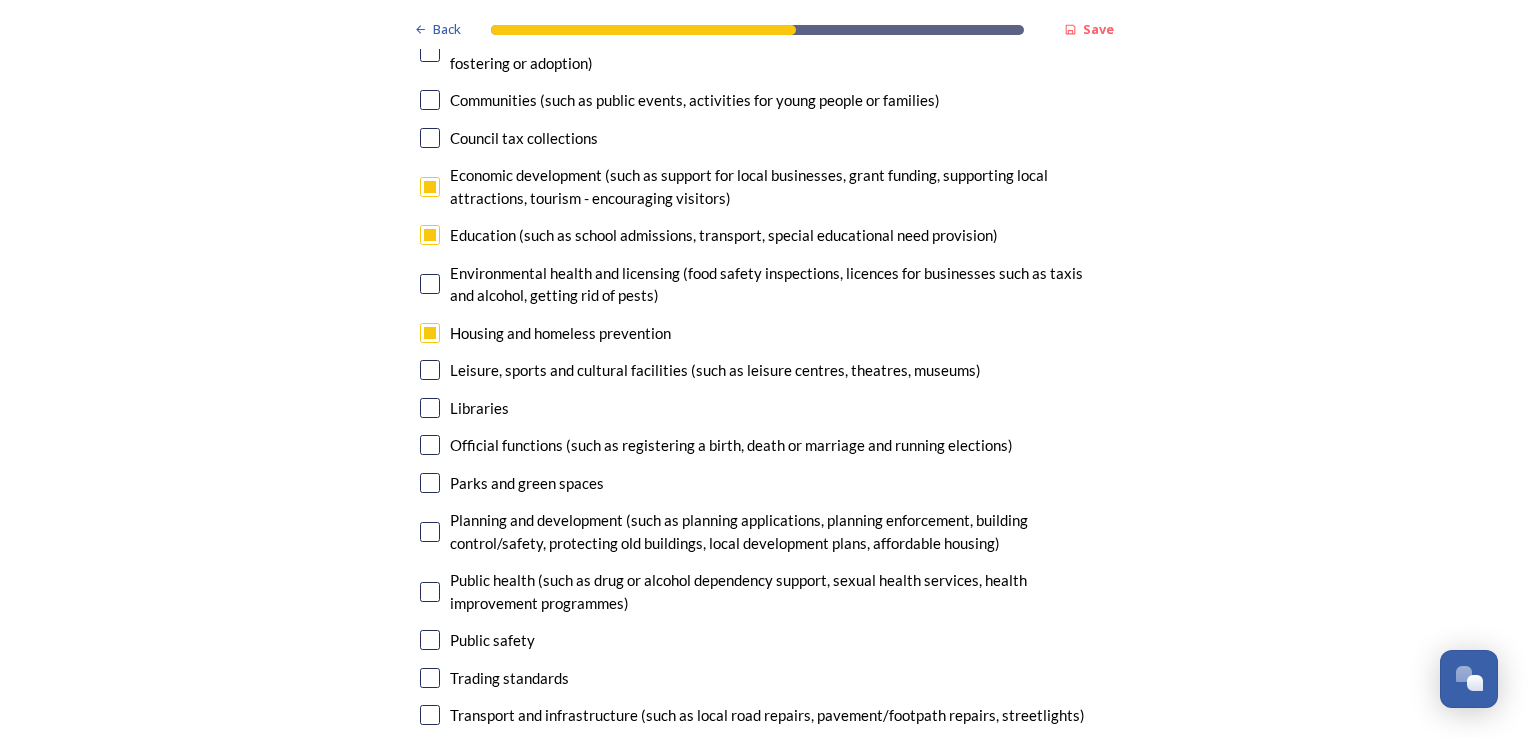 scroll, scrollTop: 5100, scrollLeft: 0, axis: vertical 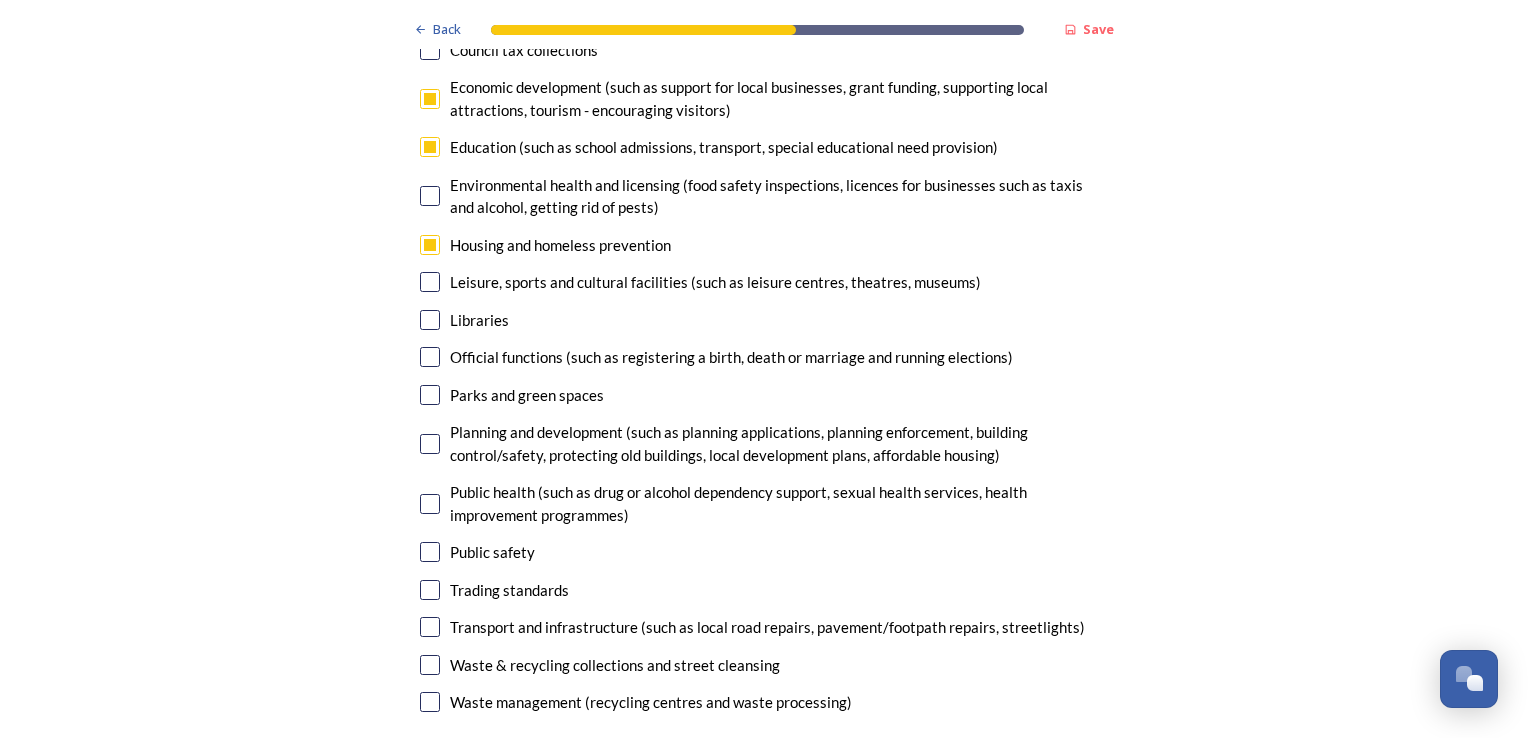 click at bounding box center [430, 665] 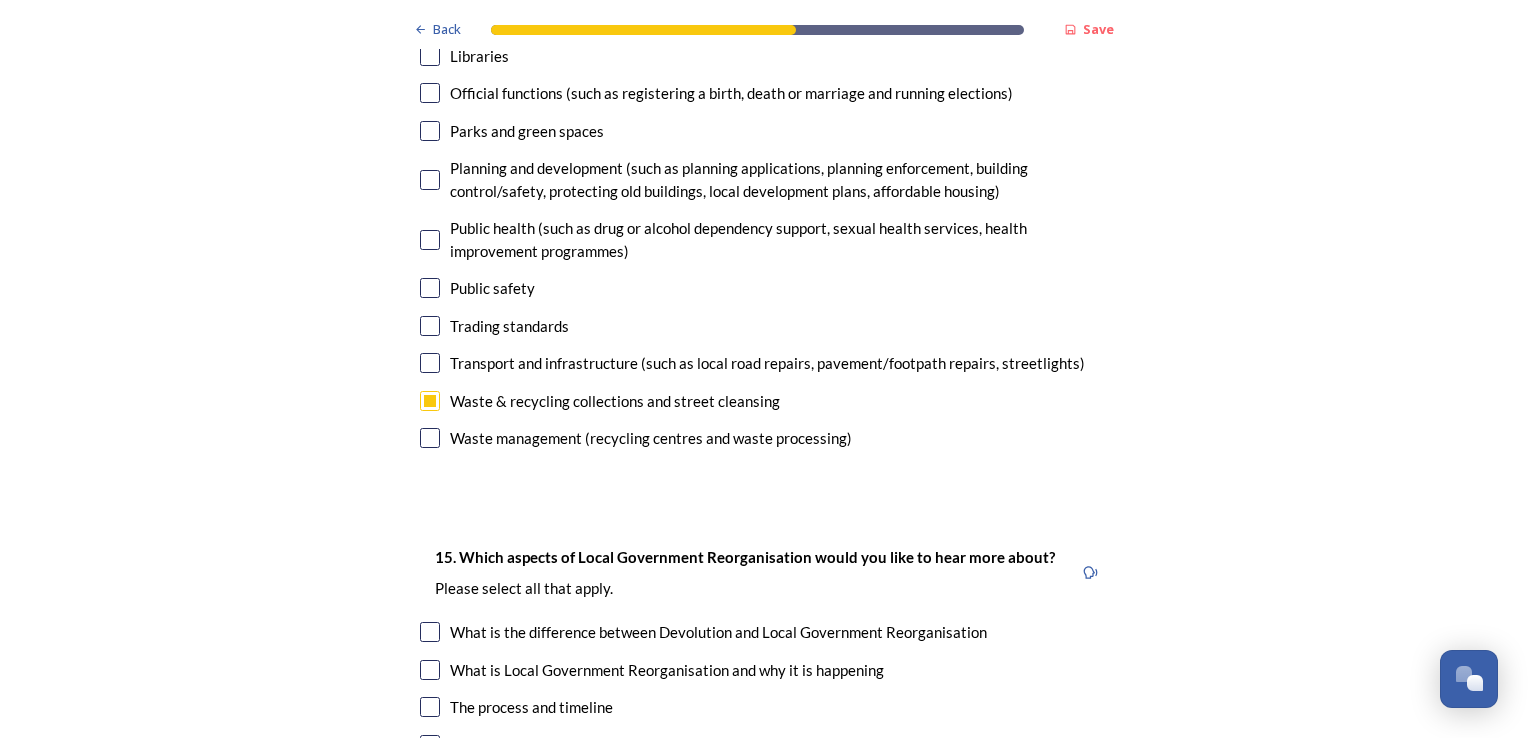 scroll, scrollTop: 5400, scrollLeft: 0, axis: vertical 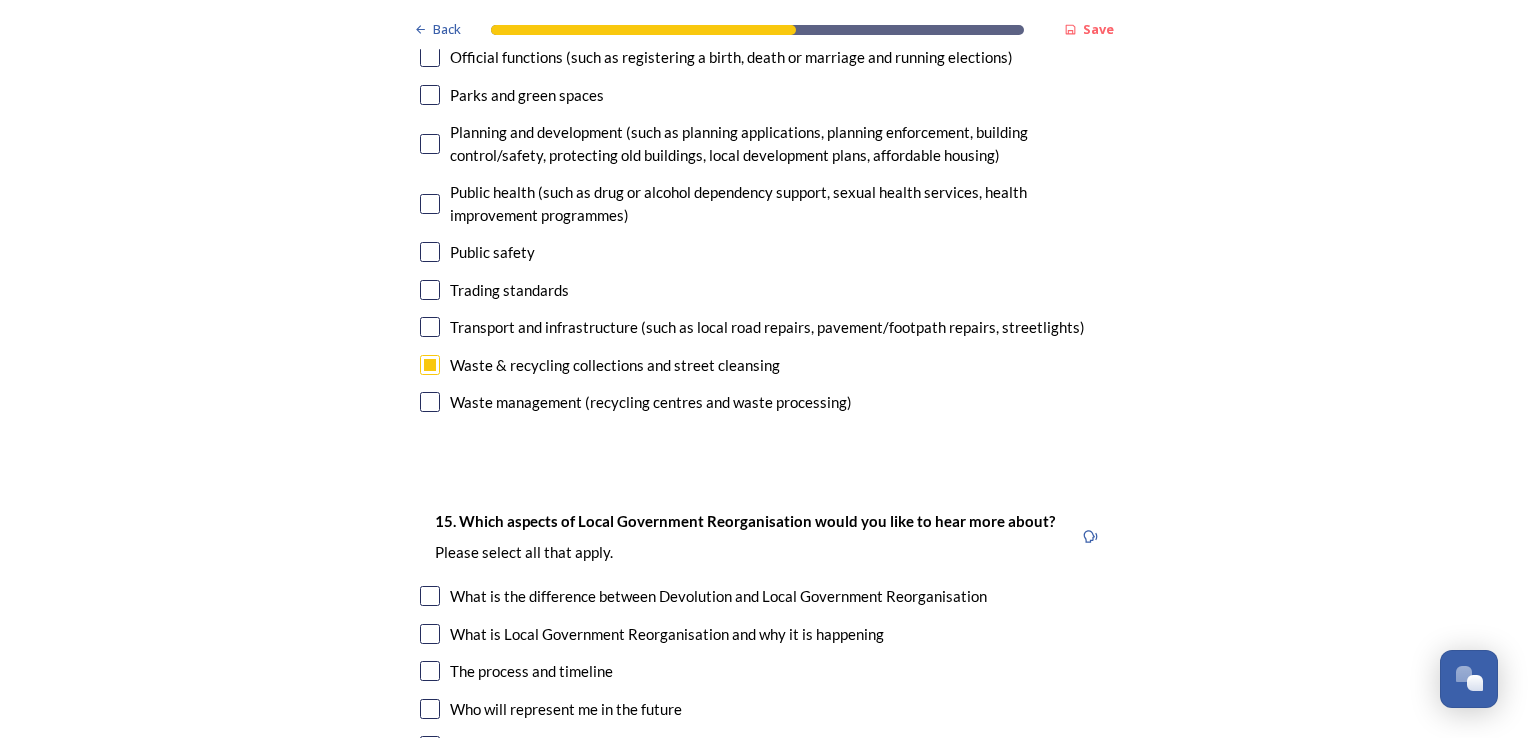 click at bounding box center [430, 596] 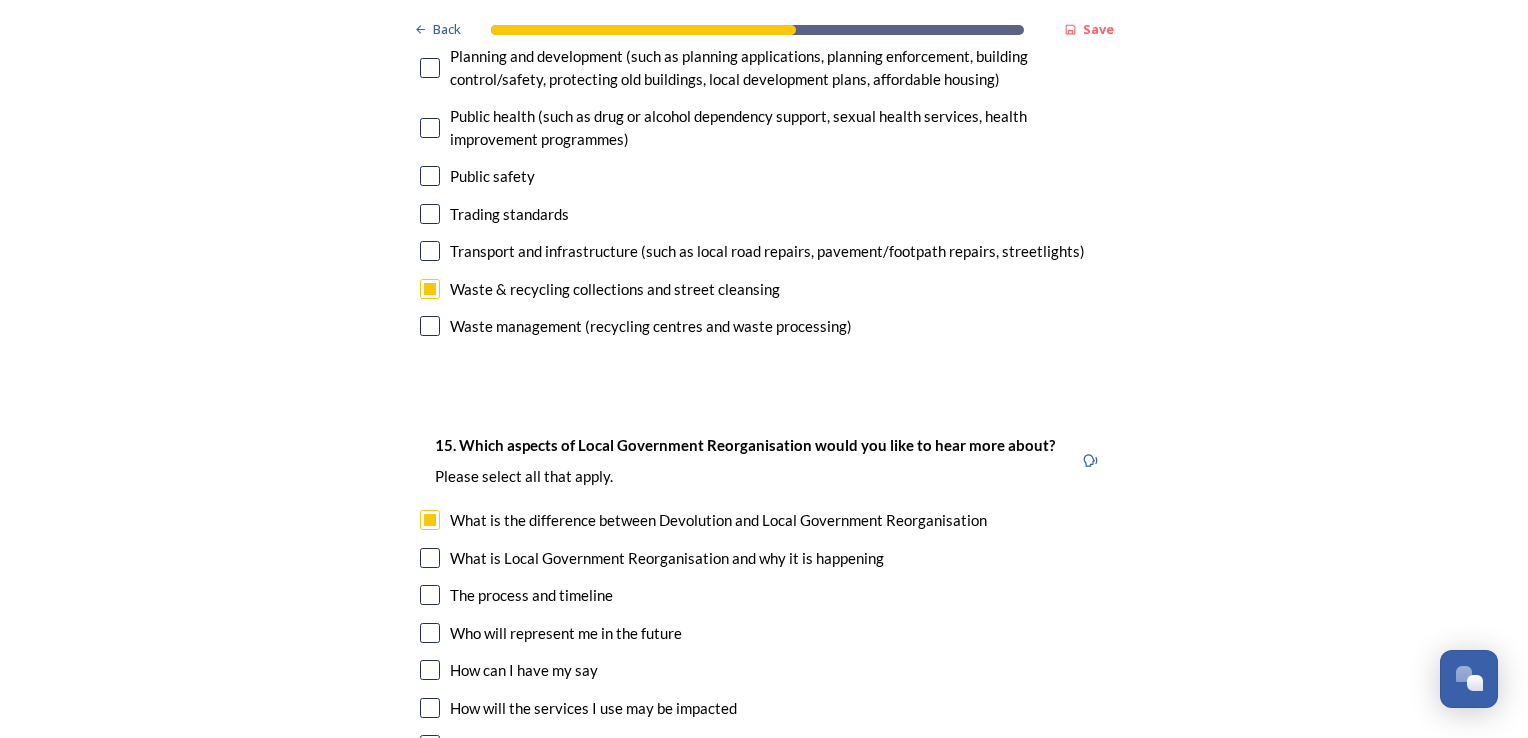 scroll, scrollTop: 5700, scrollLeft: 0, axis: vertical 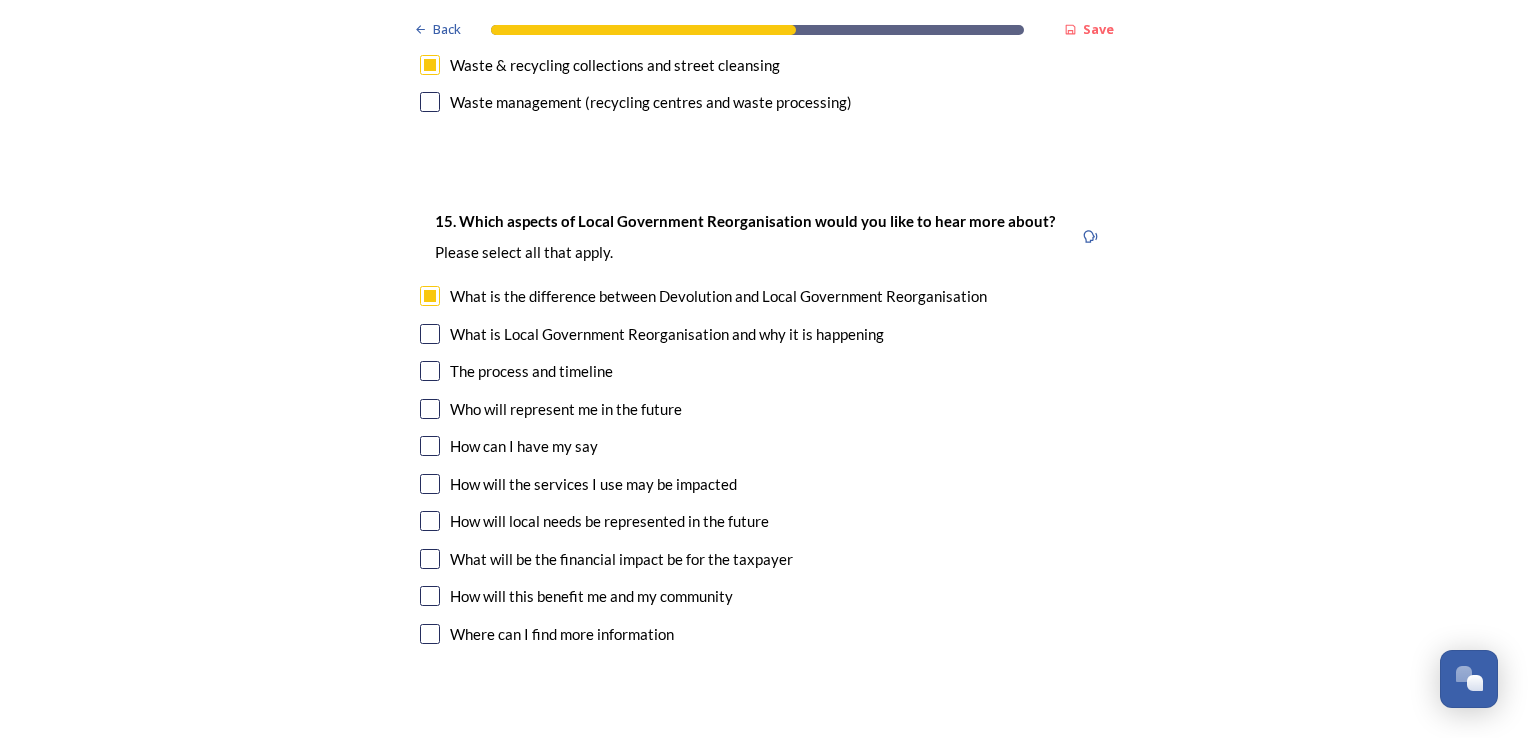 click at bounding box center [430, 409] 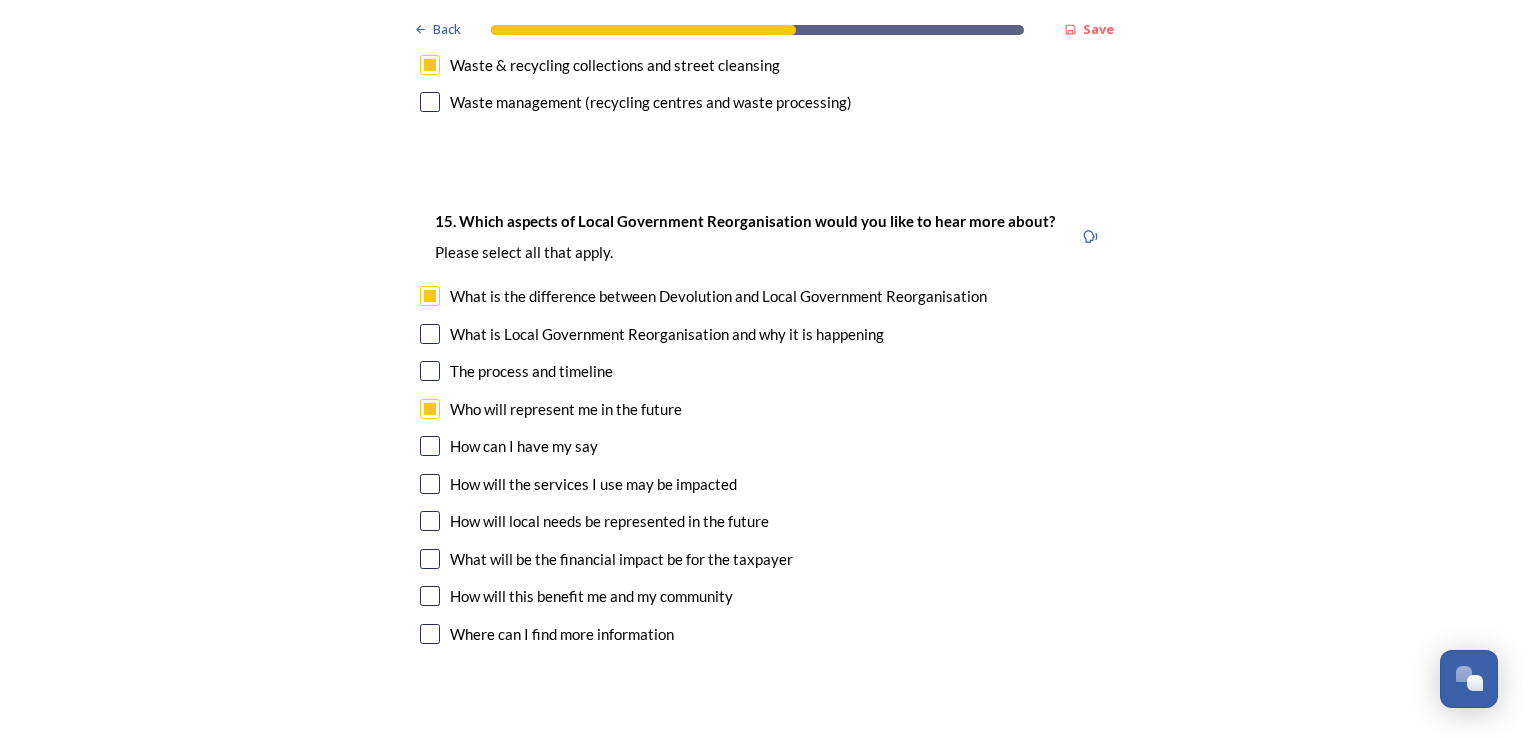 click at bounding box center [430, 446] 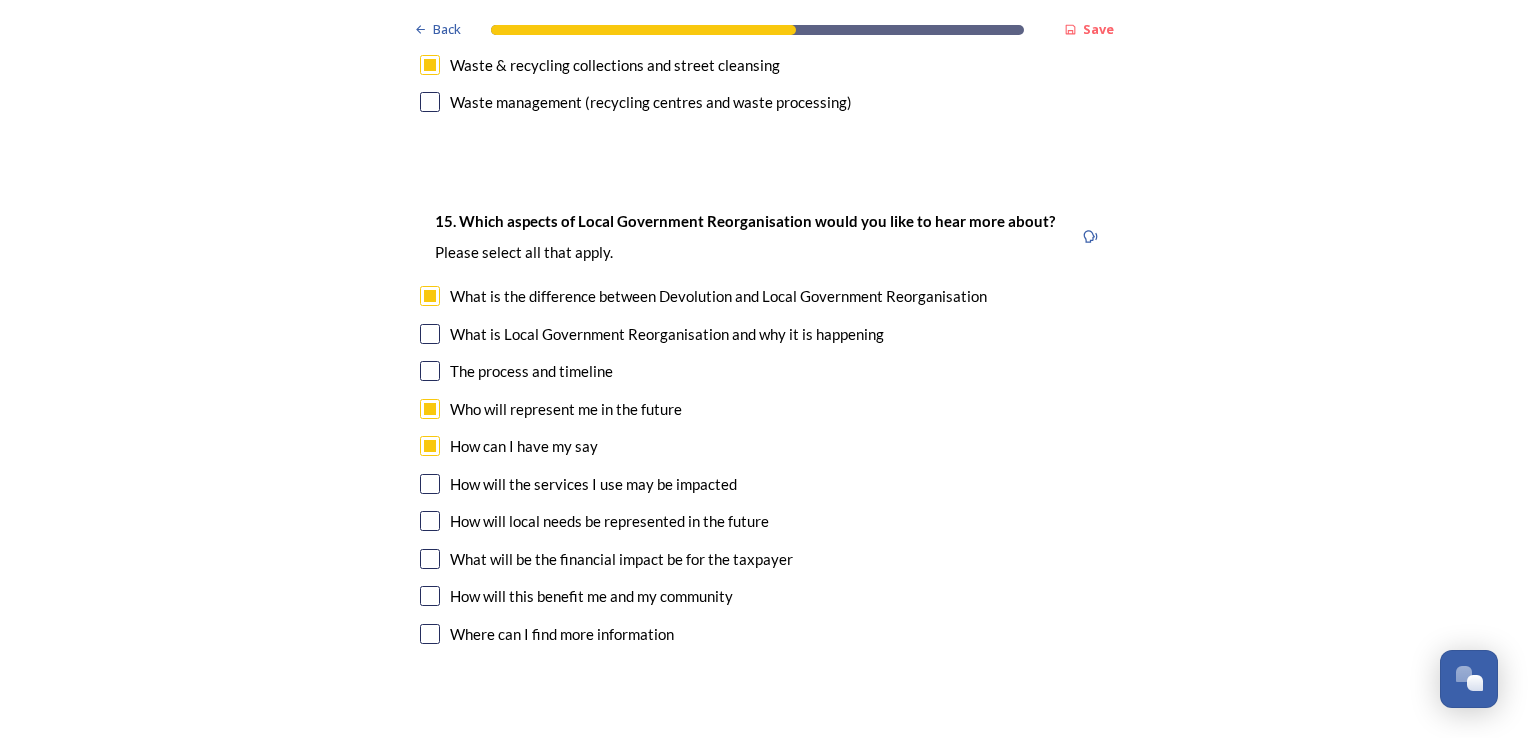 click at bounding box center [430, 596] 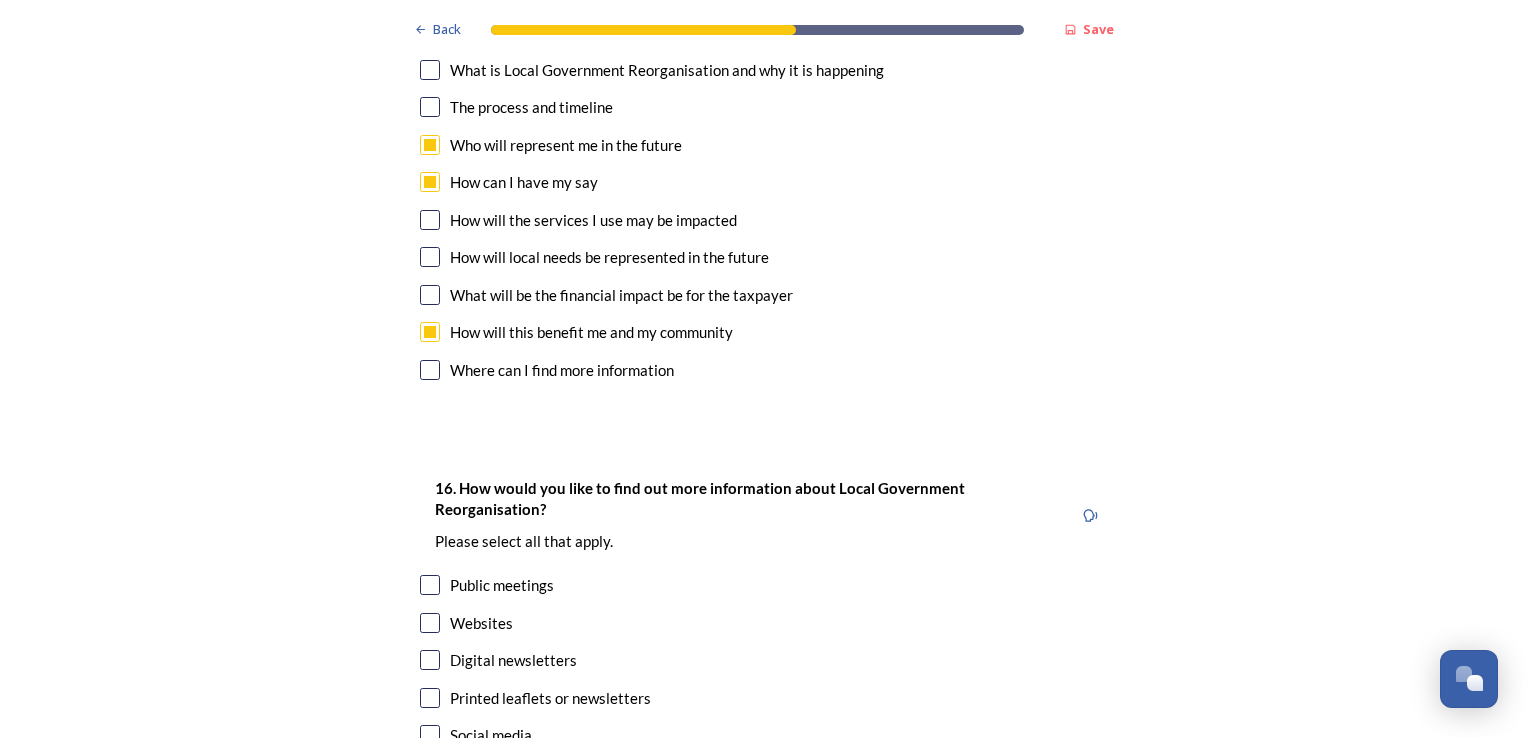 scroll, scrollTop: 6000, scrollLeft: 0, axis: vertical 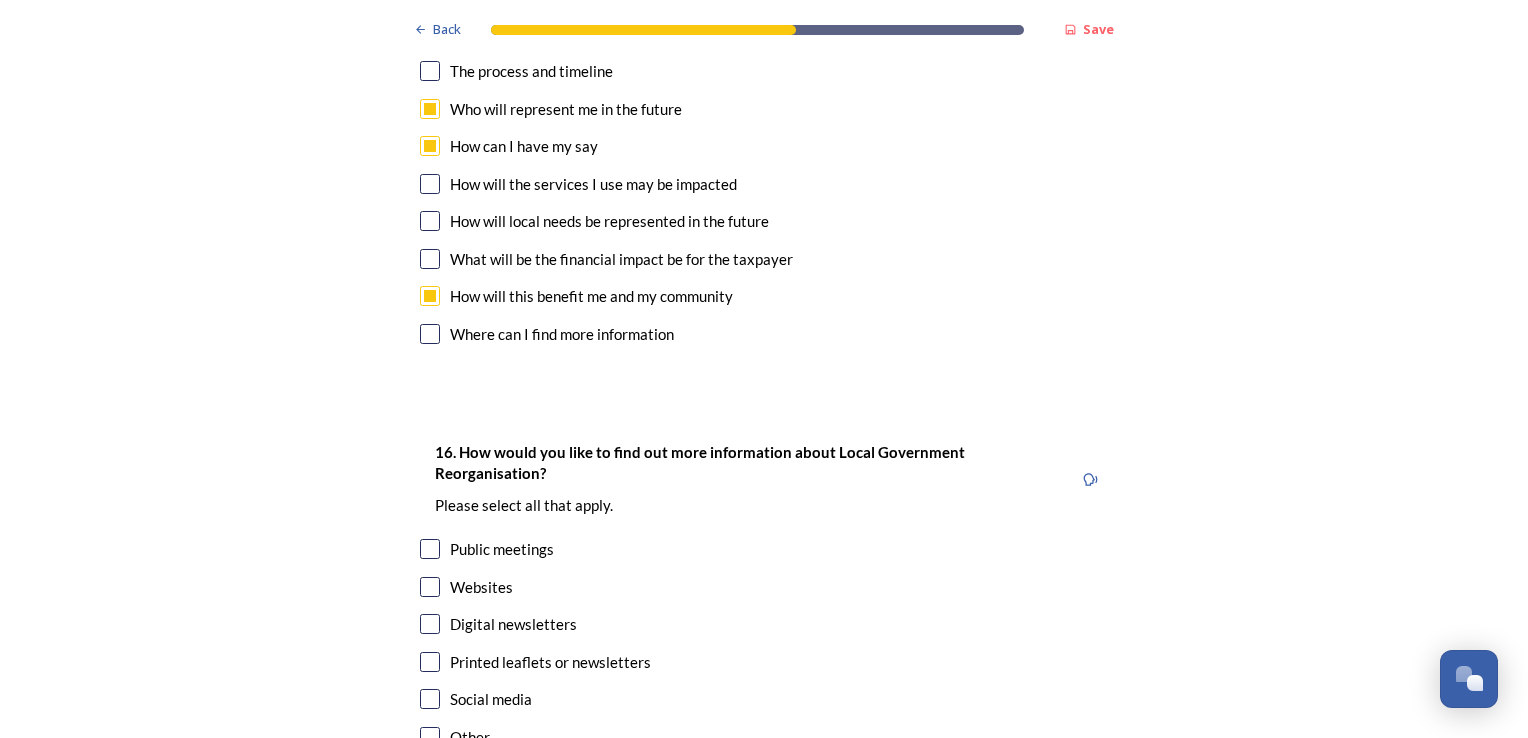 drag, startPoint x: 421, startPoint y: 482, endPoint x: 421, endPoint y: 498, distance: 16 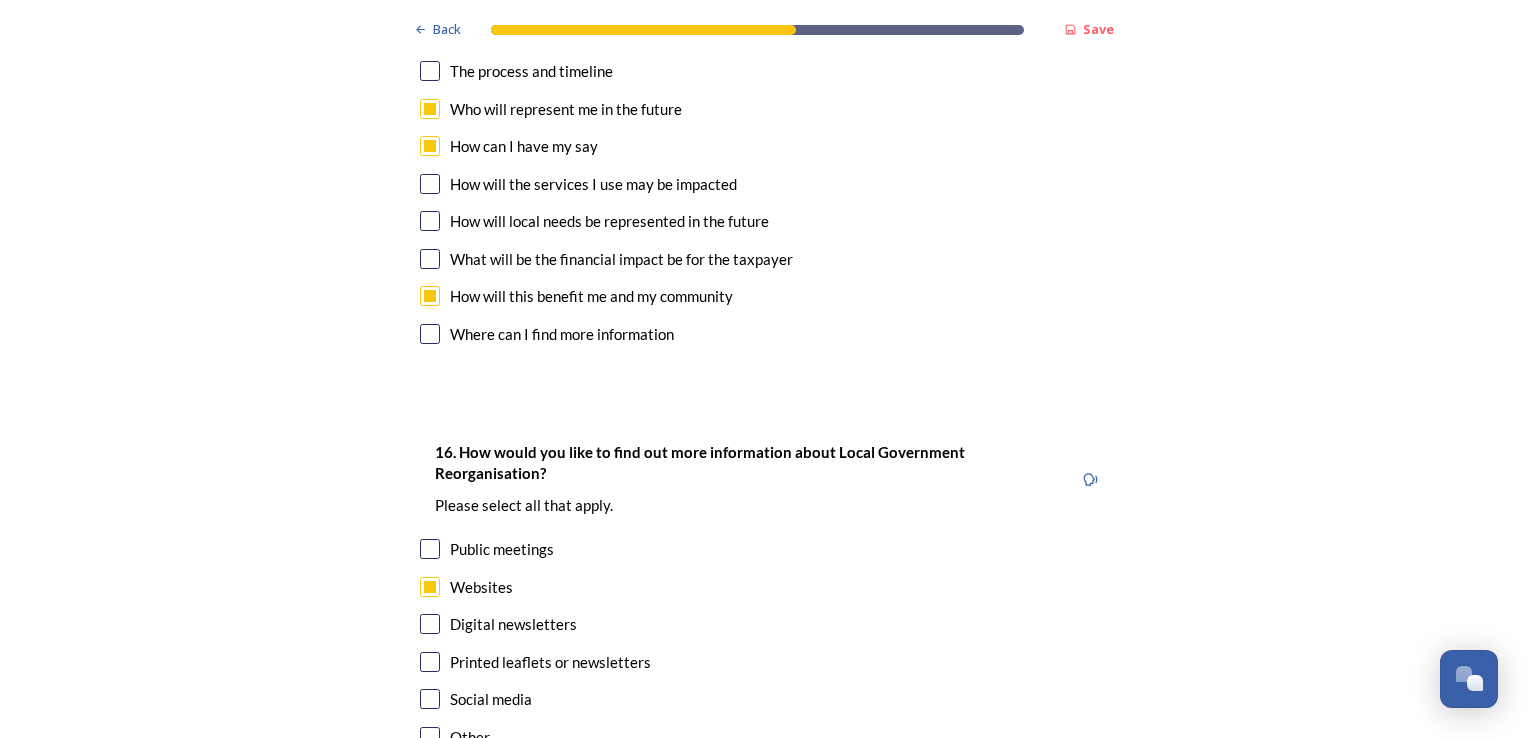 click at bounding box center [430, 624] 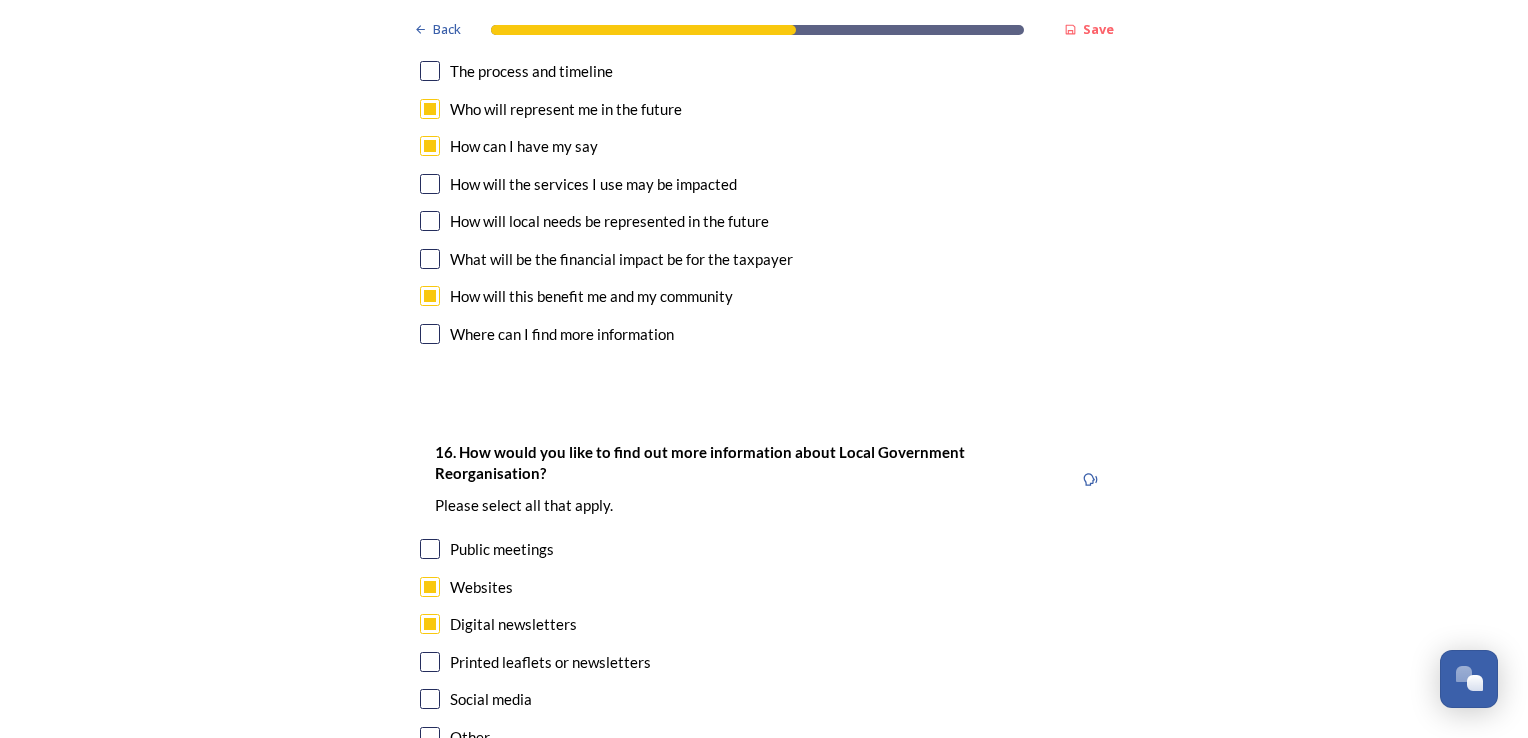 click at bounding box center (430, 699) 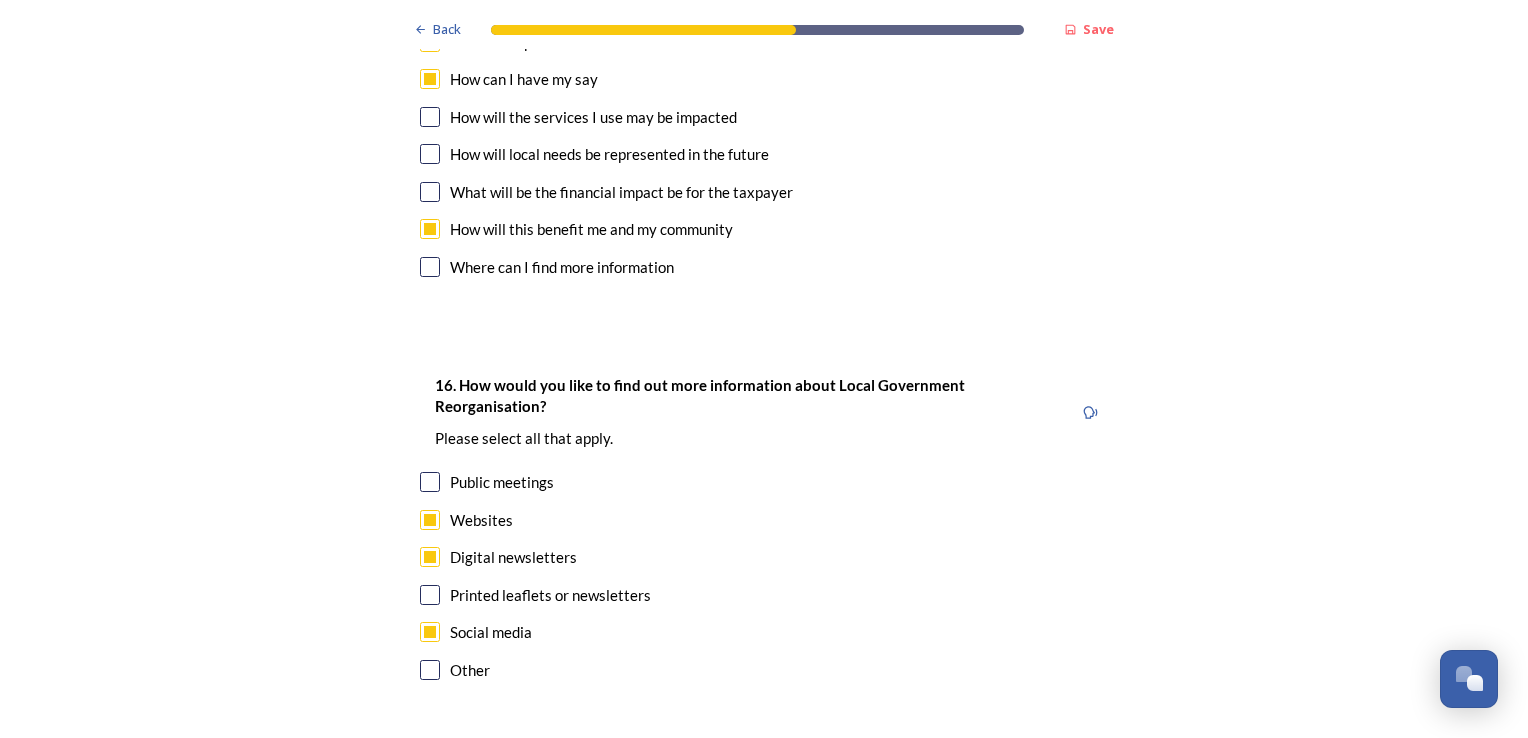 scroll, scrollTop: 6144, scrollLeft: 0, axis: vertical 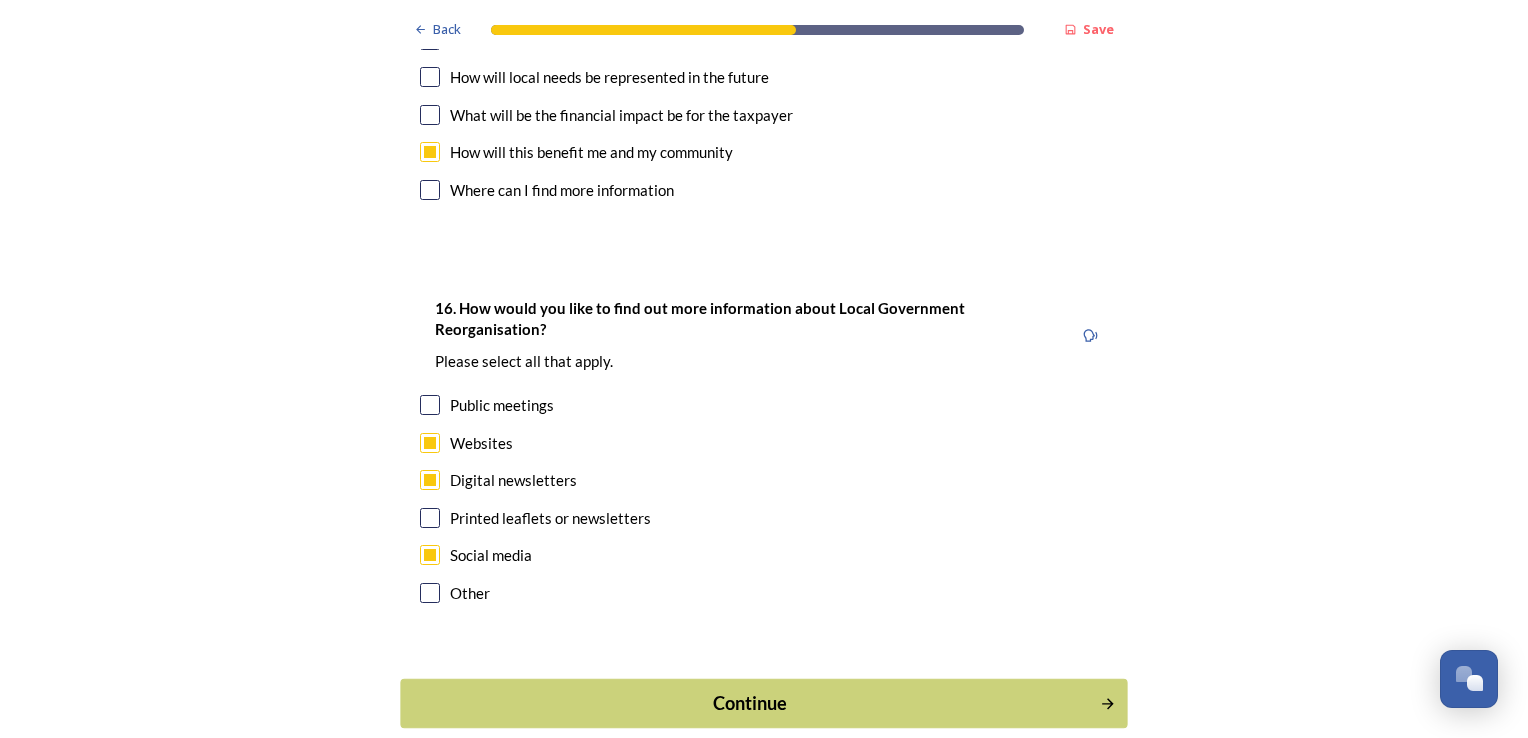 click on "Continue" at bounding box center [750, 703] 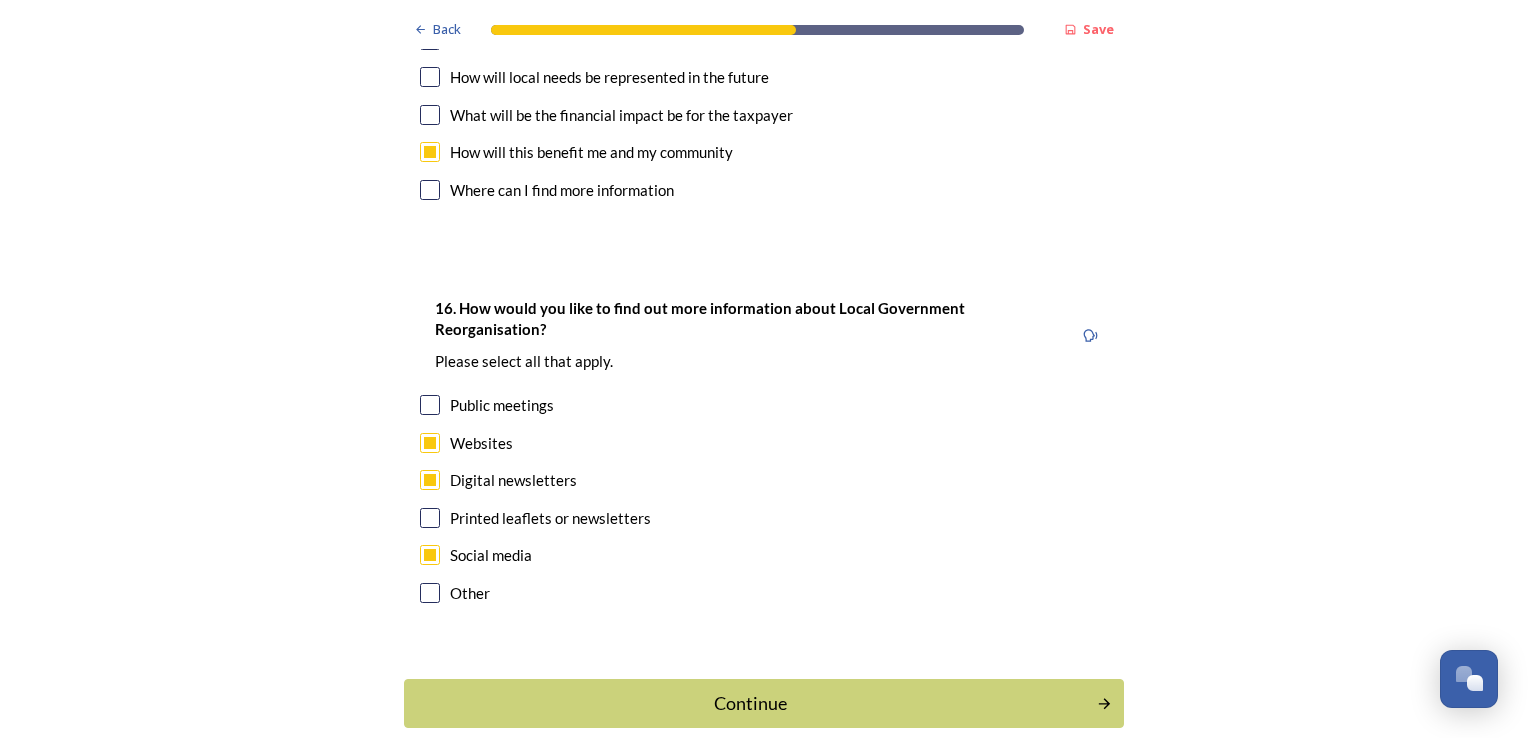 scroll, scrollTop: 0, scrollLeft: 0, axis: both 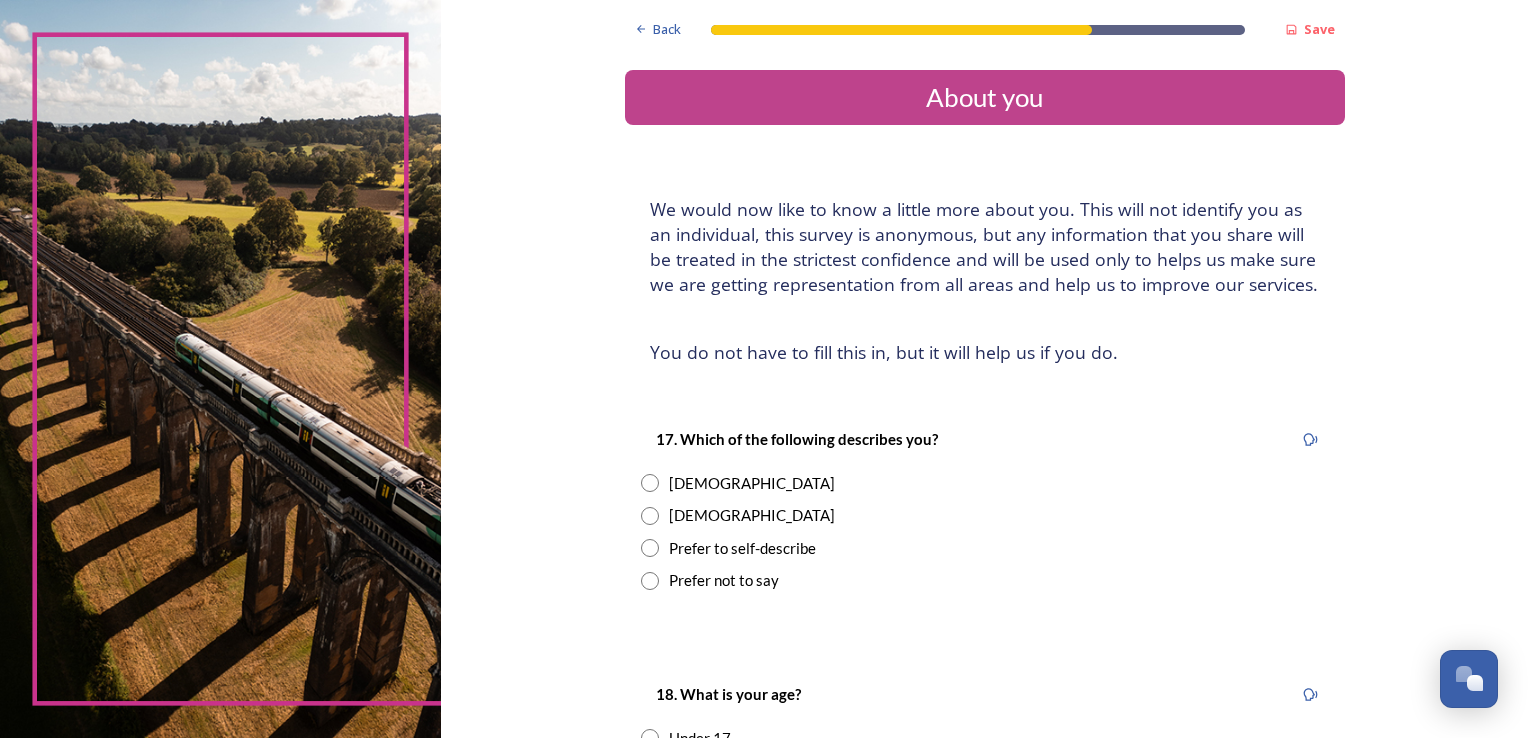 click at bounding box center [650, 516] 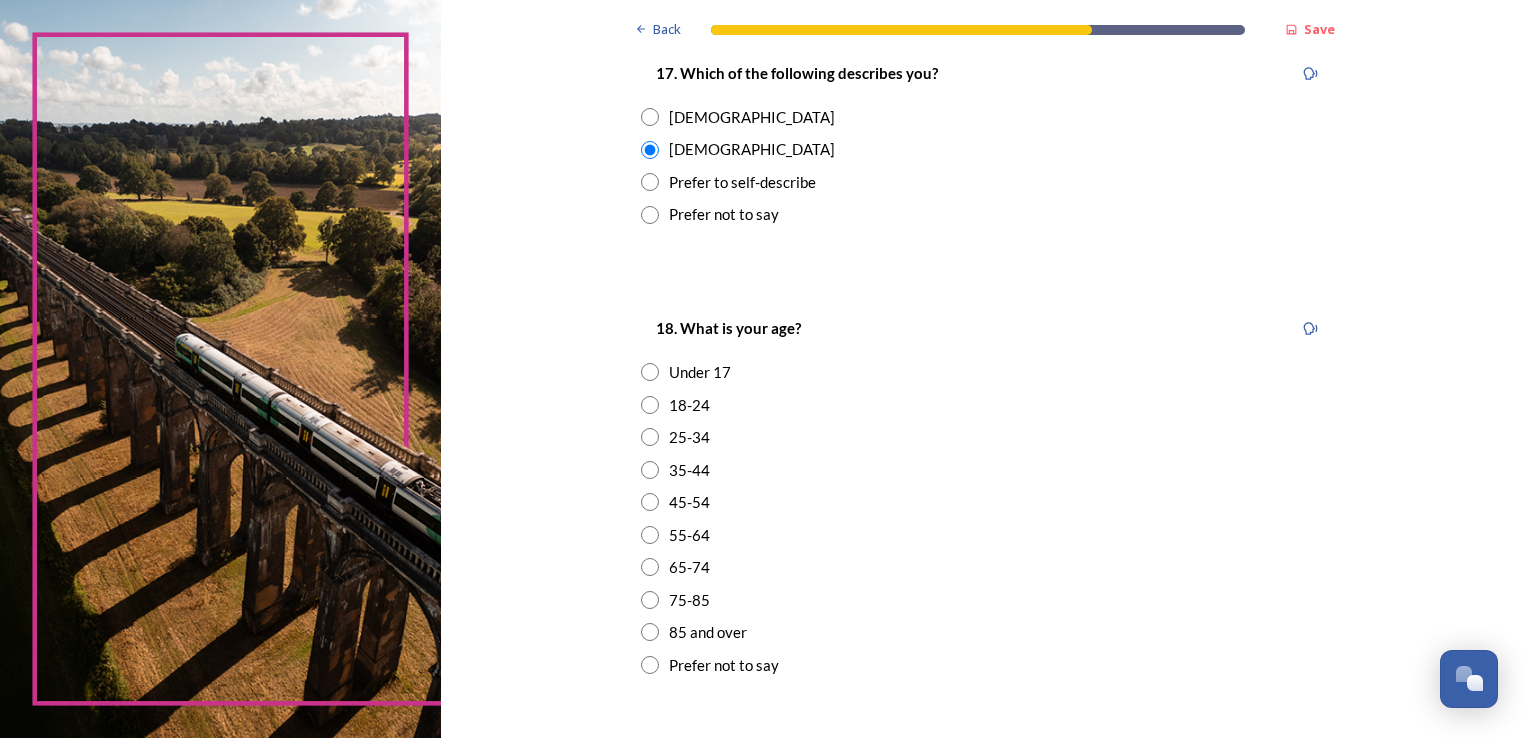 scroll, scrollTop: 400, scrollLeft: 0, axis: vertical 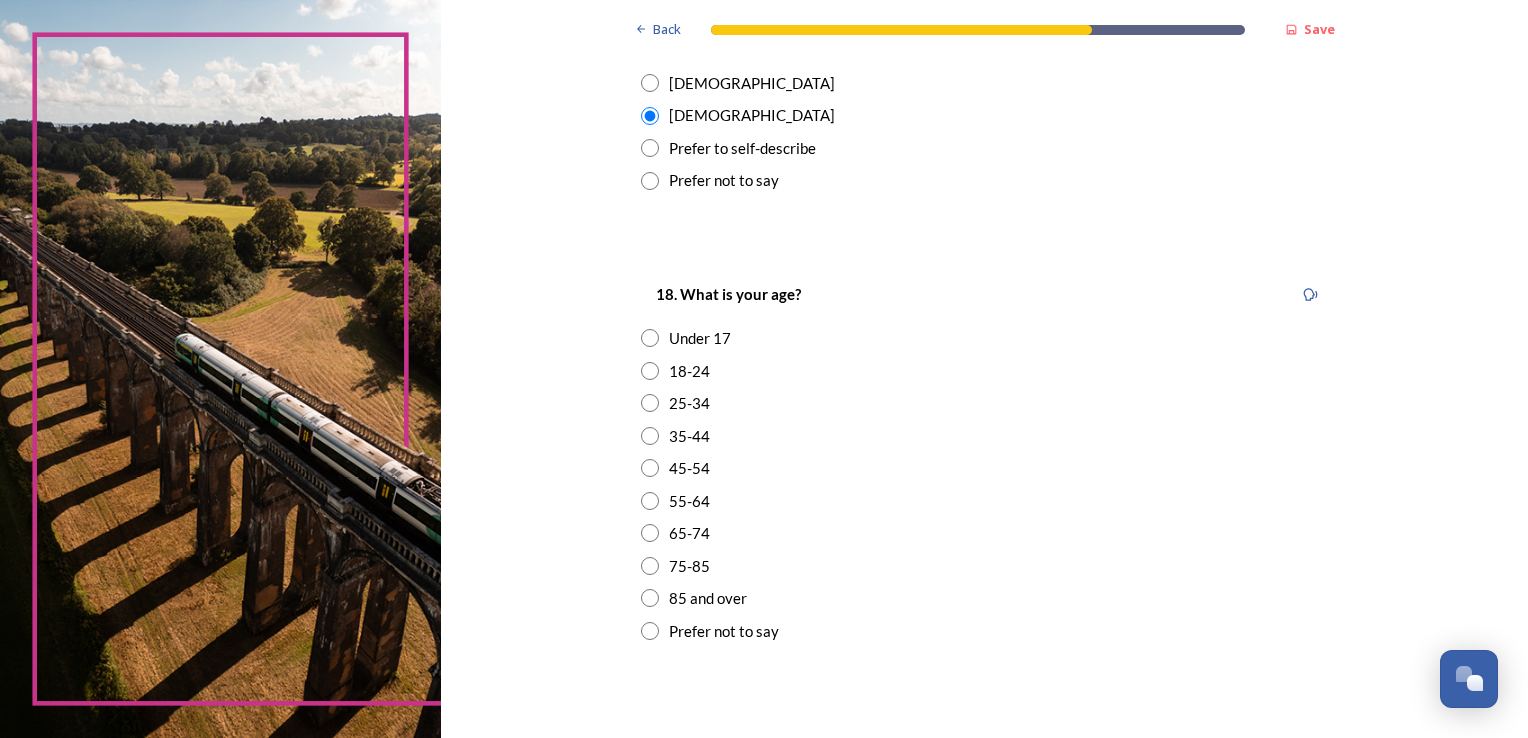 drag, startPoint x: 639, startPoint y: 564, endPoint x: 672, endPoint y: 564, distance: 33 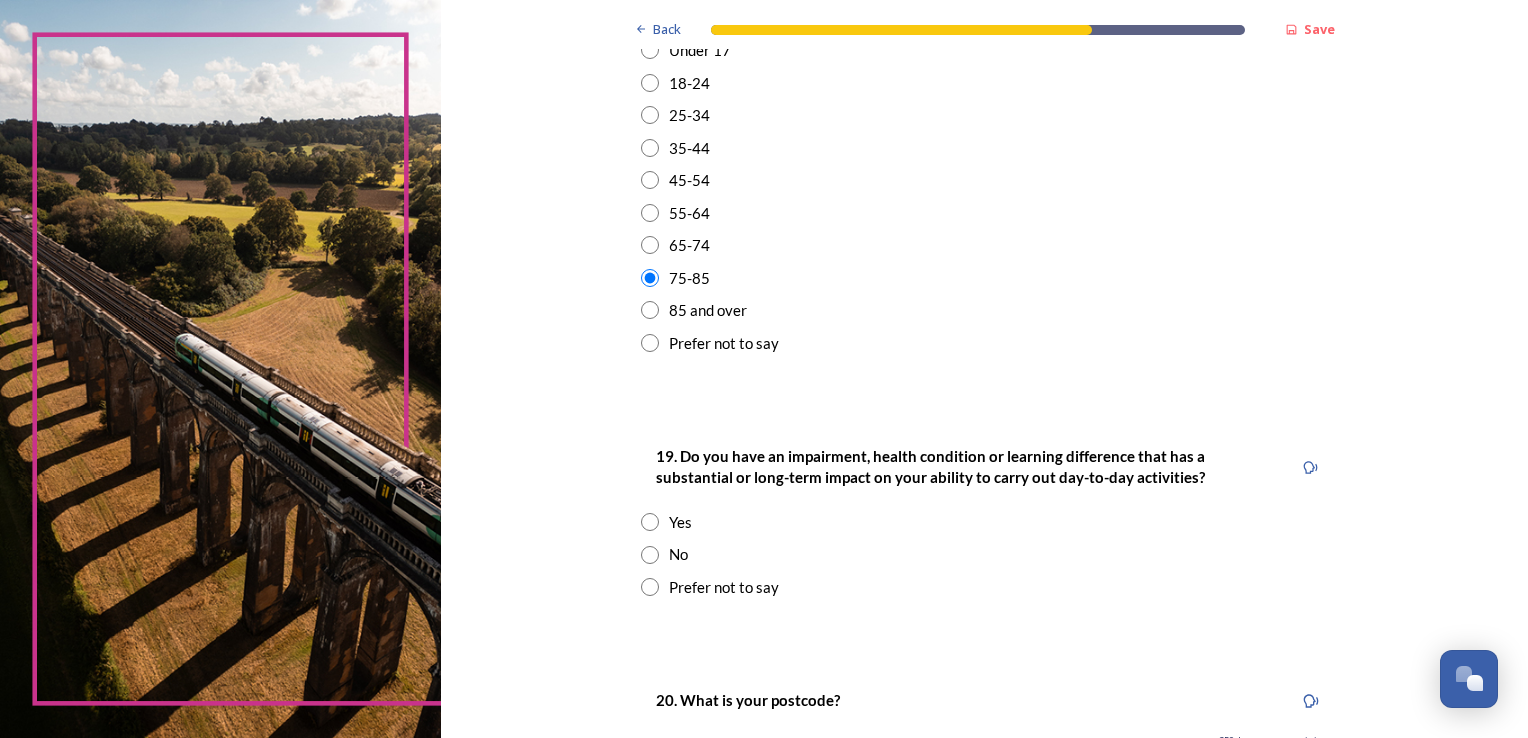 scroll, scrollTop: 700, scrollLeft: 0, axis: vertical 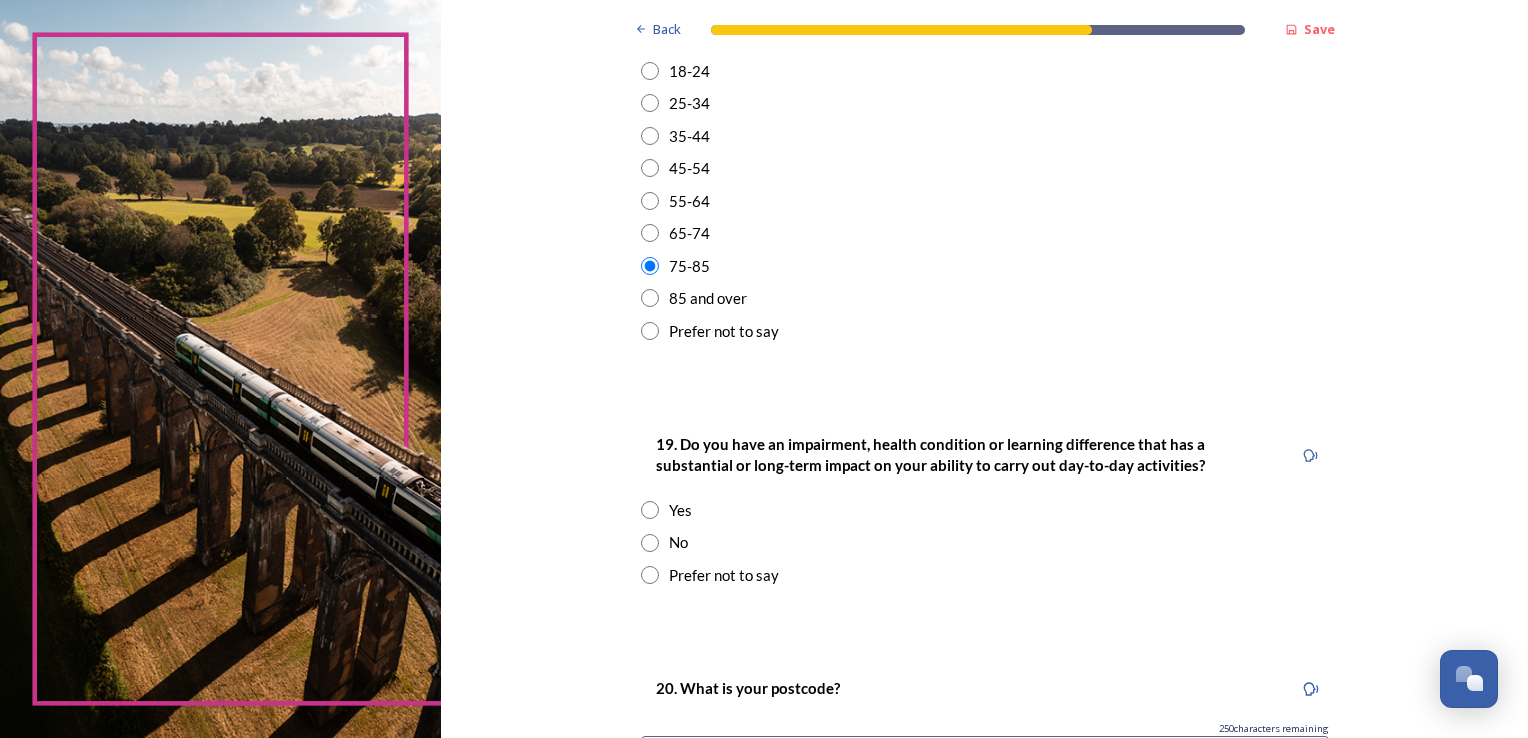 click at bounding box center (650, 543) 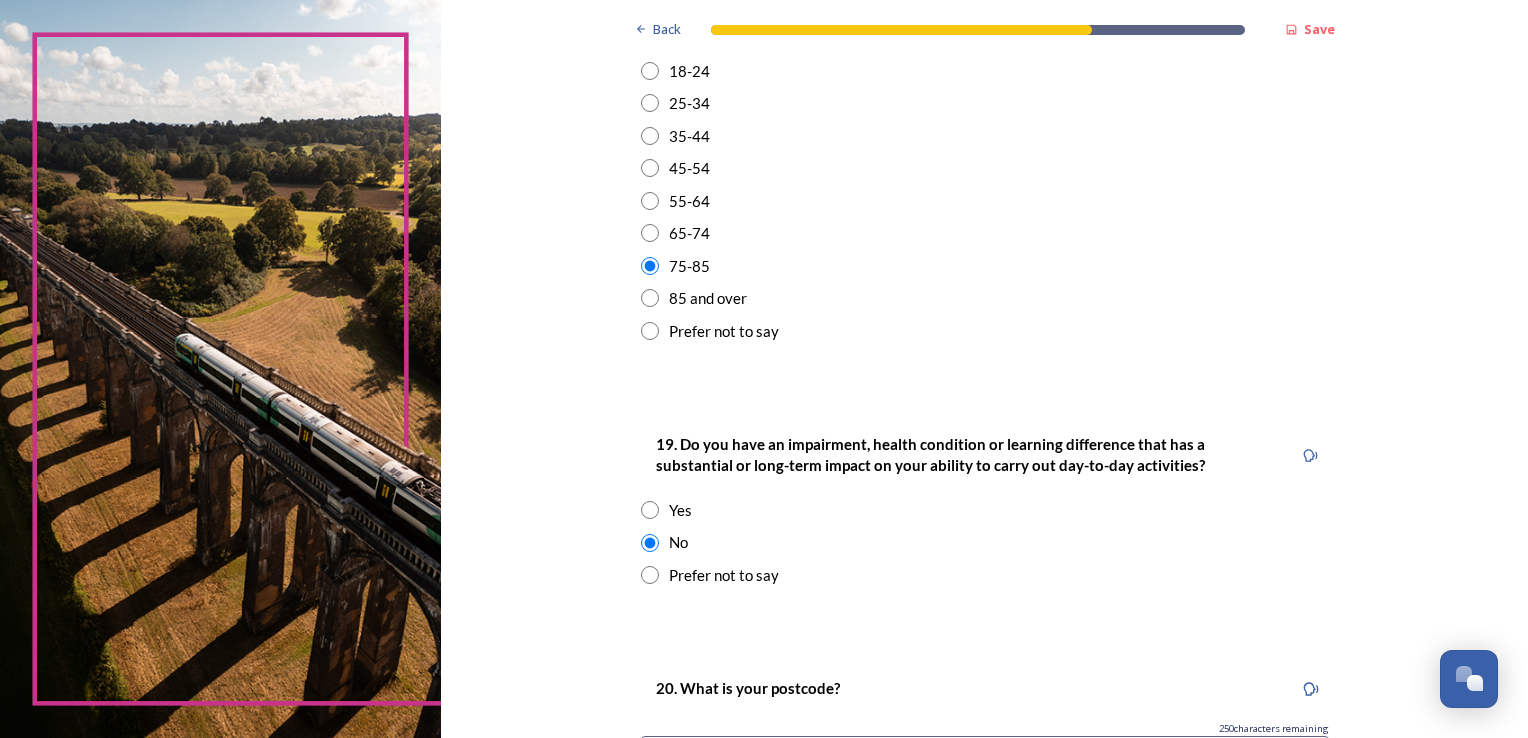 scroll, scrollTop: 991, scrollLeft: 0, axis: vertical 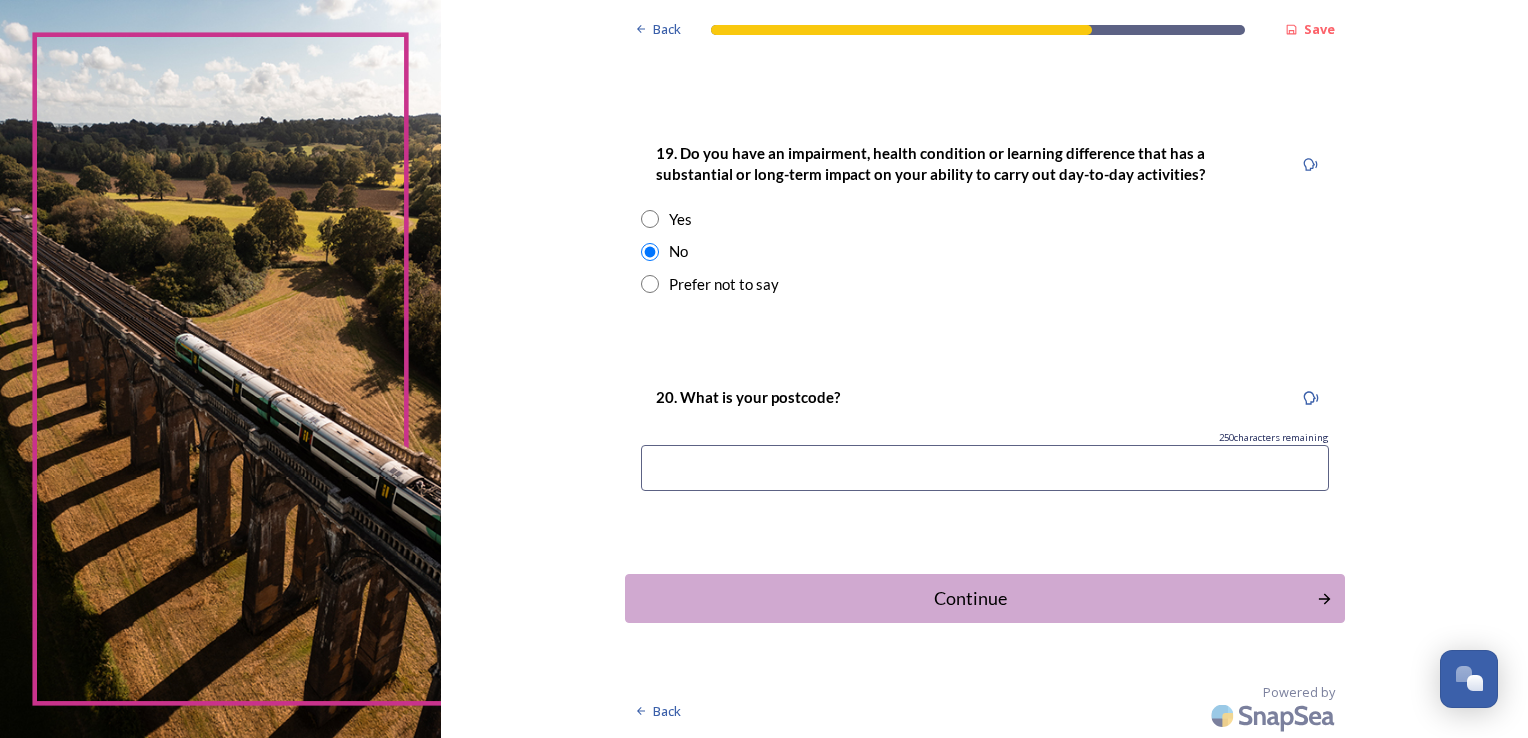 drag, startPoint x: 712, startPoint y: 472, endPoint x: 542, endPoint y: 447, distance: 171.8284 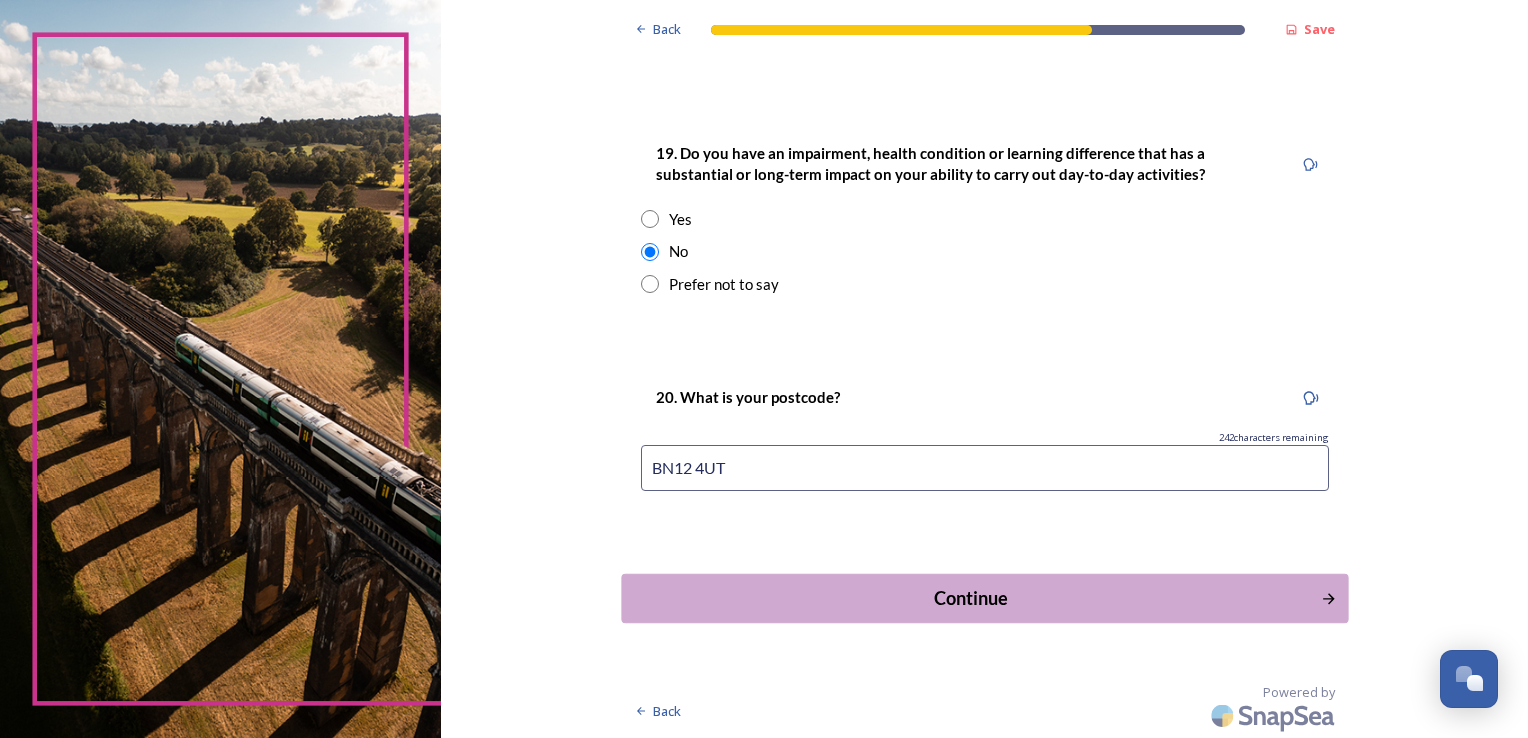 type on "BN12 4UT" 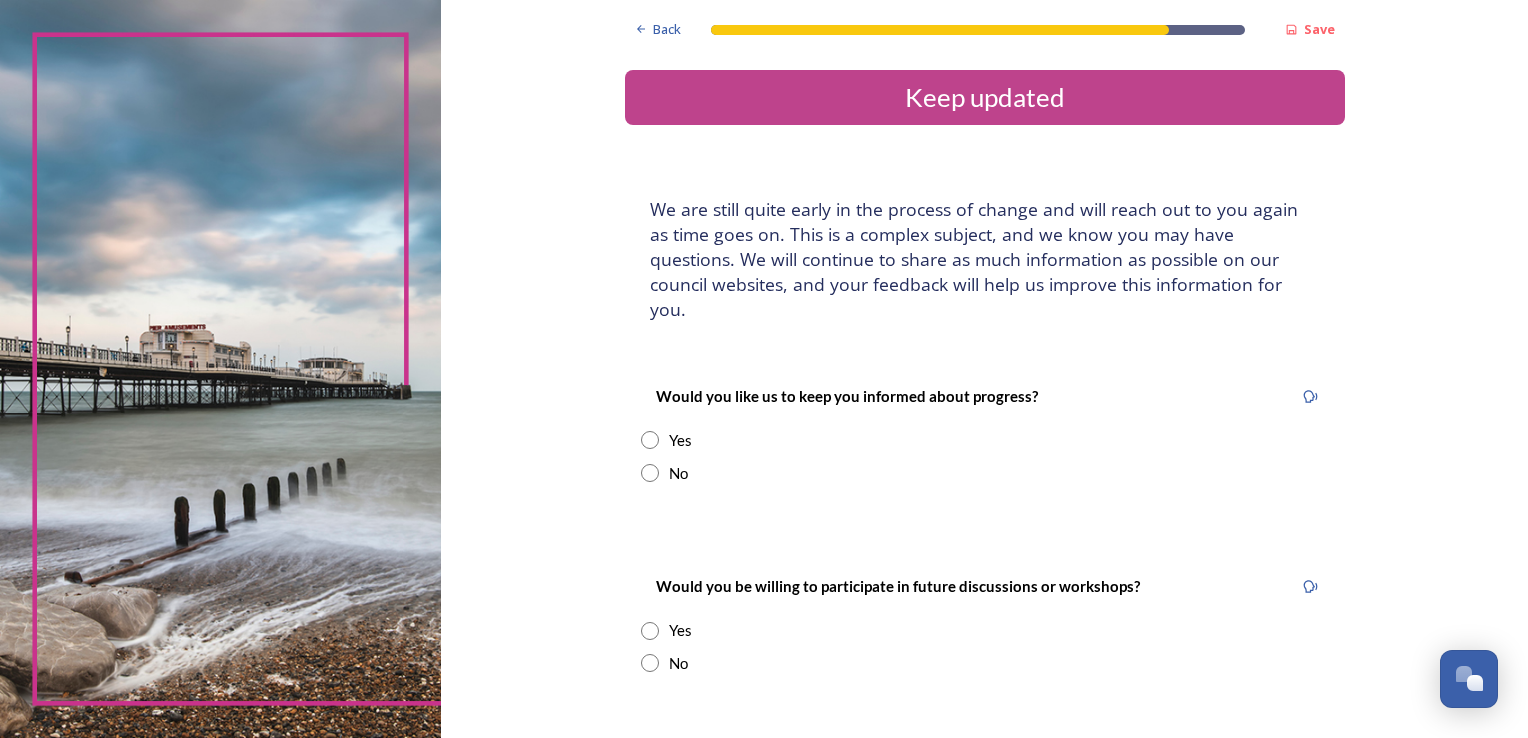 click at bounding box center [650, 440] 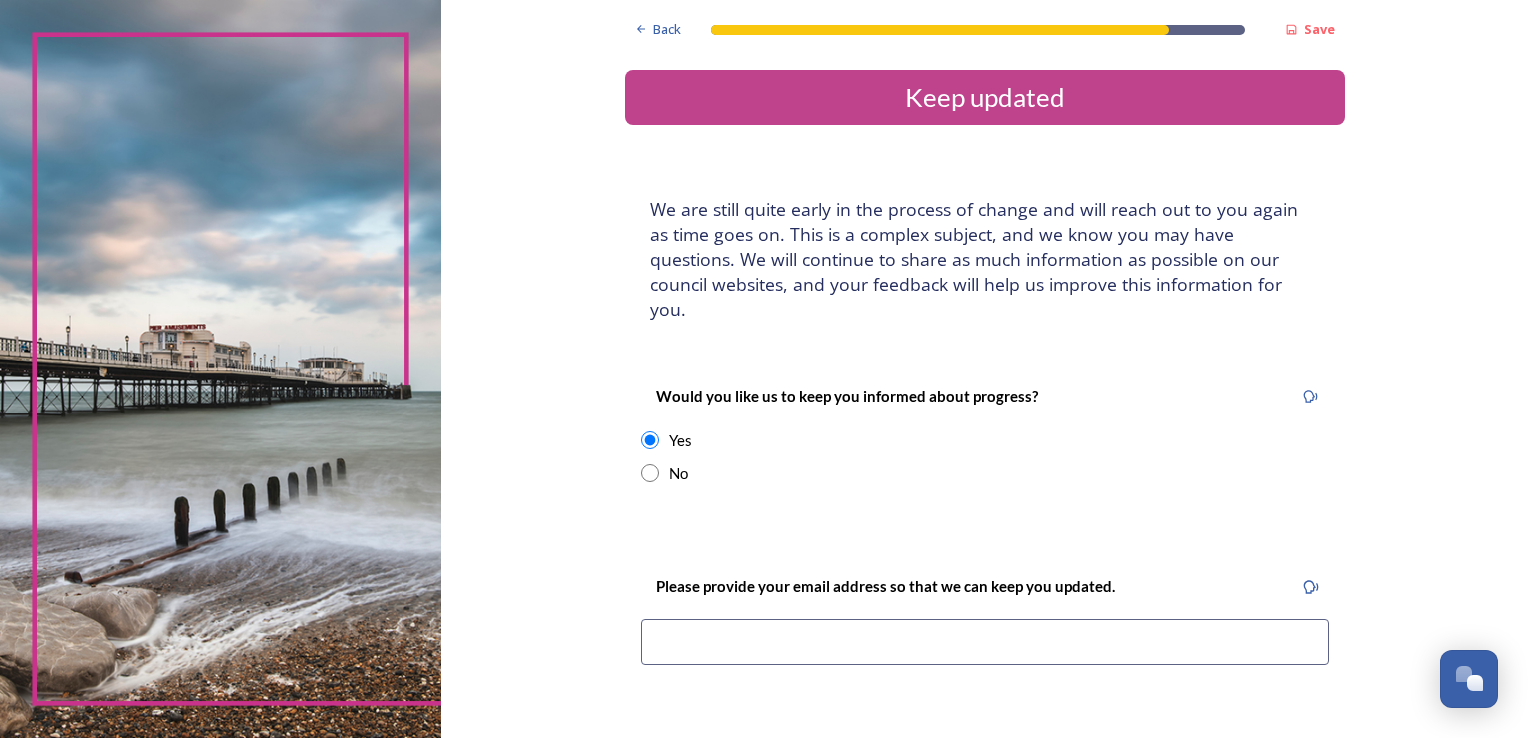 click at bounding box center (985, 642) 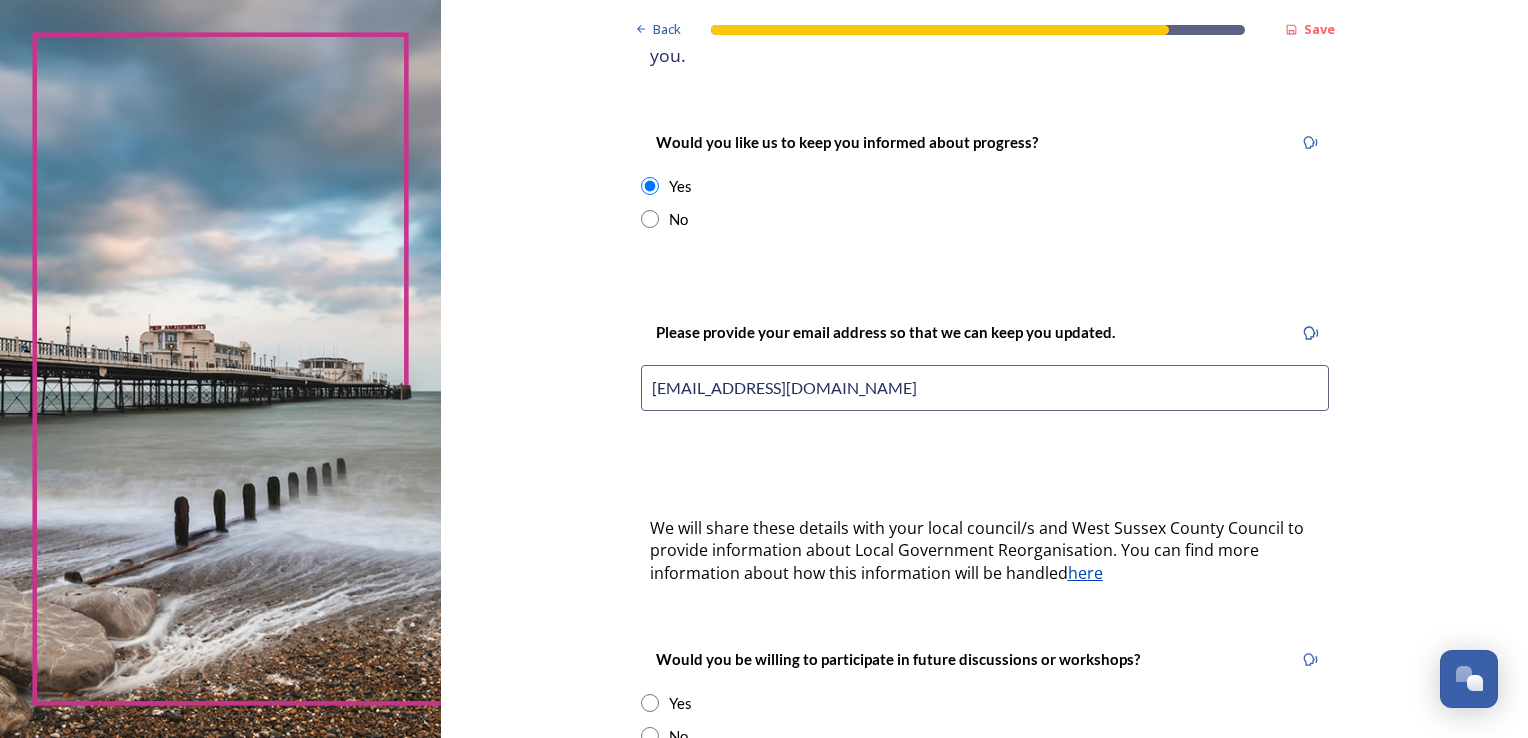scroll, scrollTop: 400, scrollLeft: 0, axis: vertical 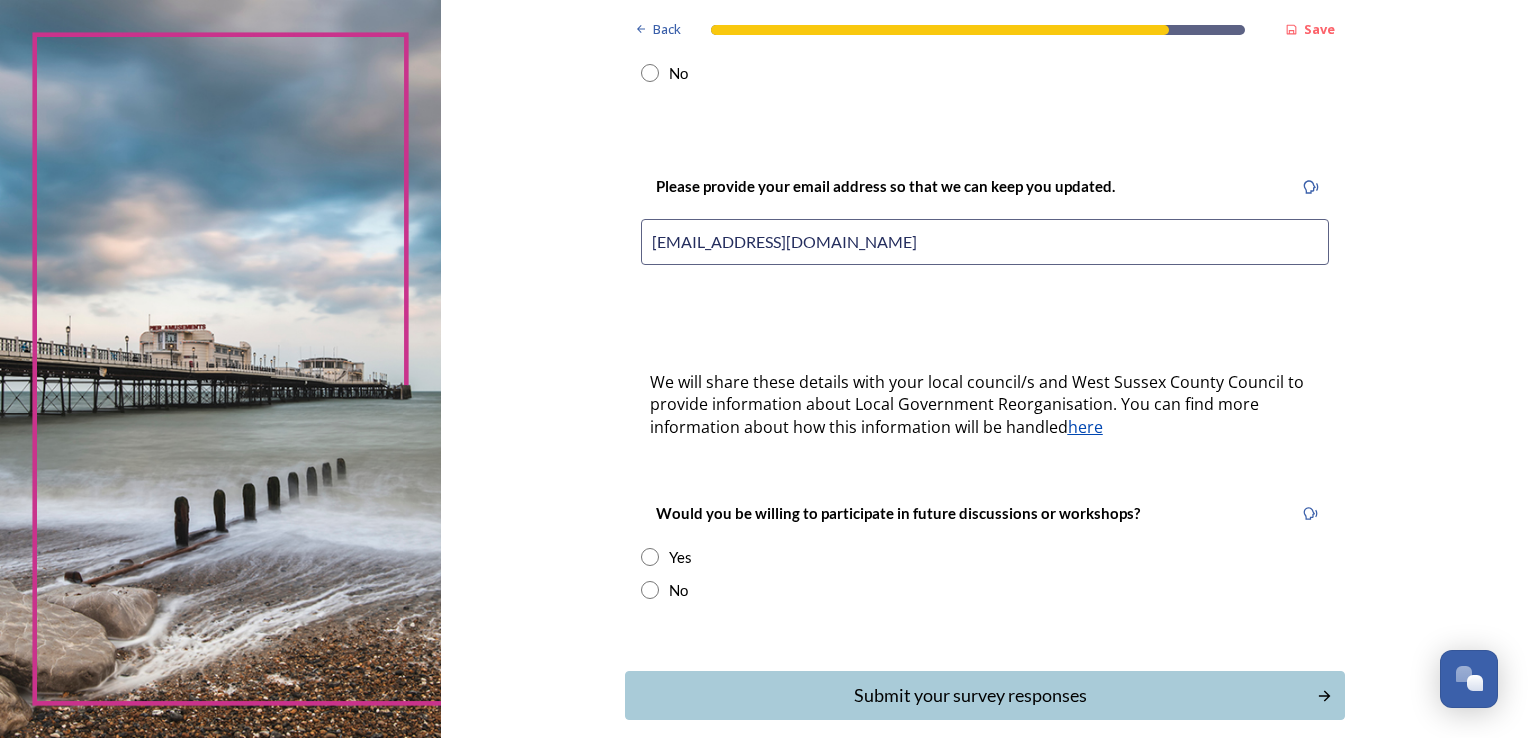 drag, startPoint x: 636, startPoint y: 565, endPoint x: 664, endPoint y: 573, distance: 29.12044 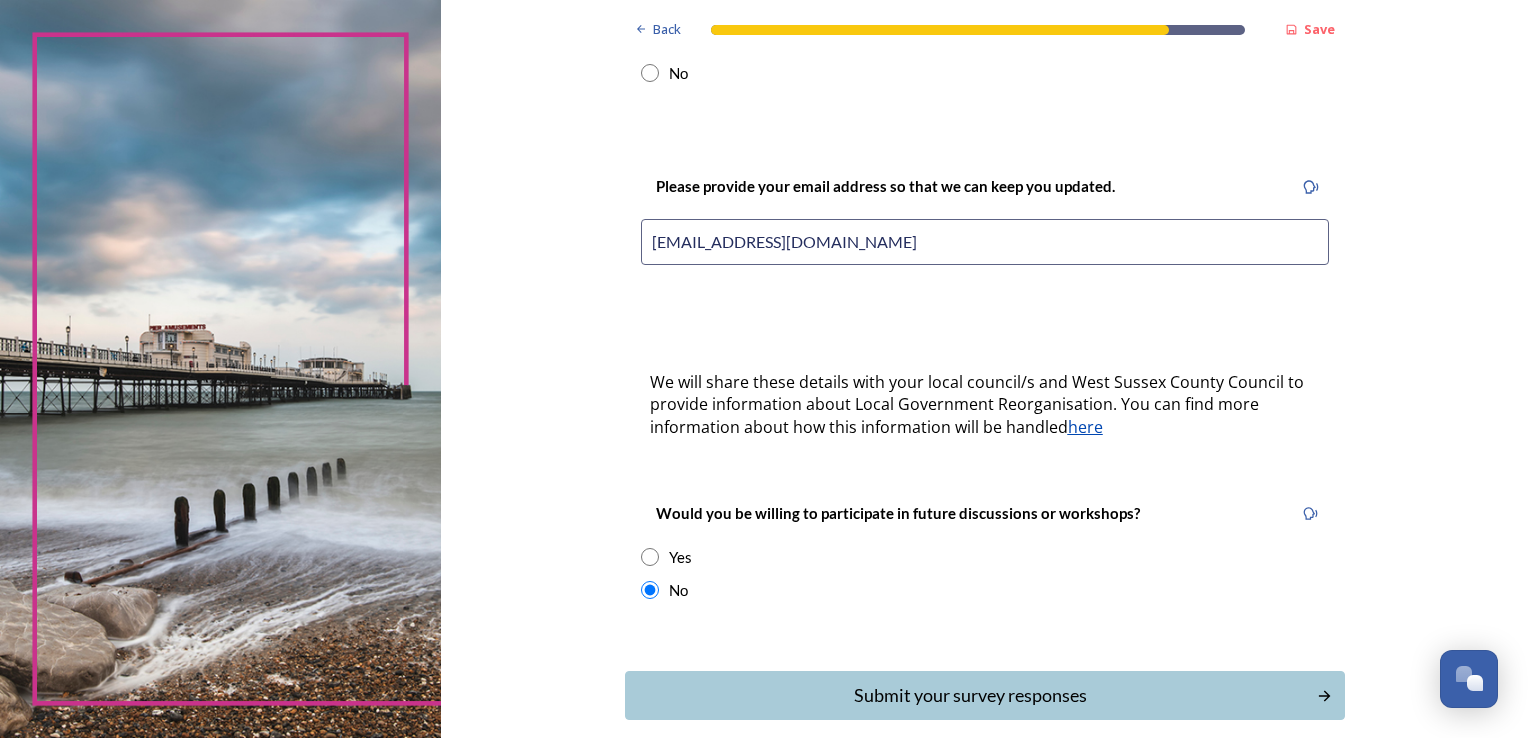 click on "Submit your survey responses" at bounding box center [971, 695] 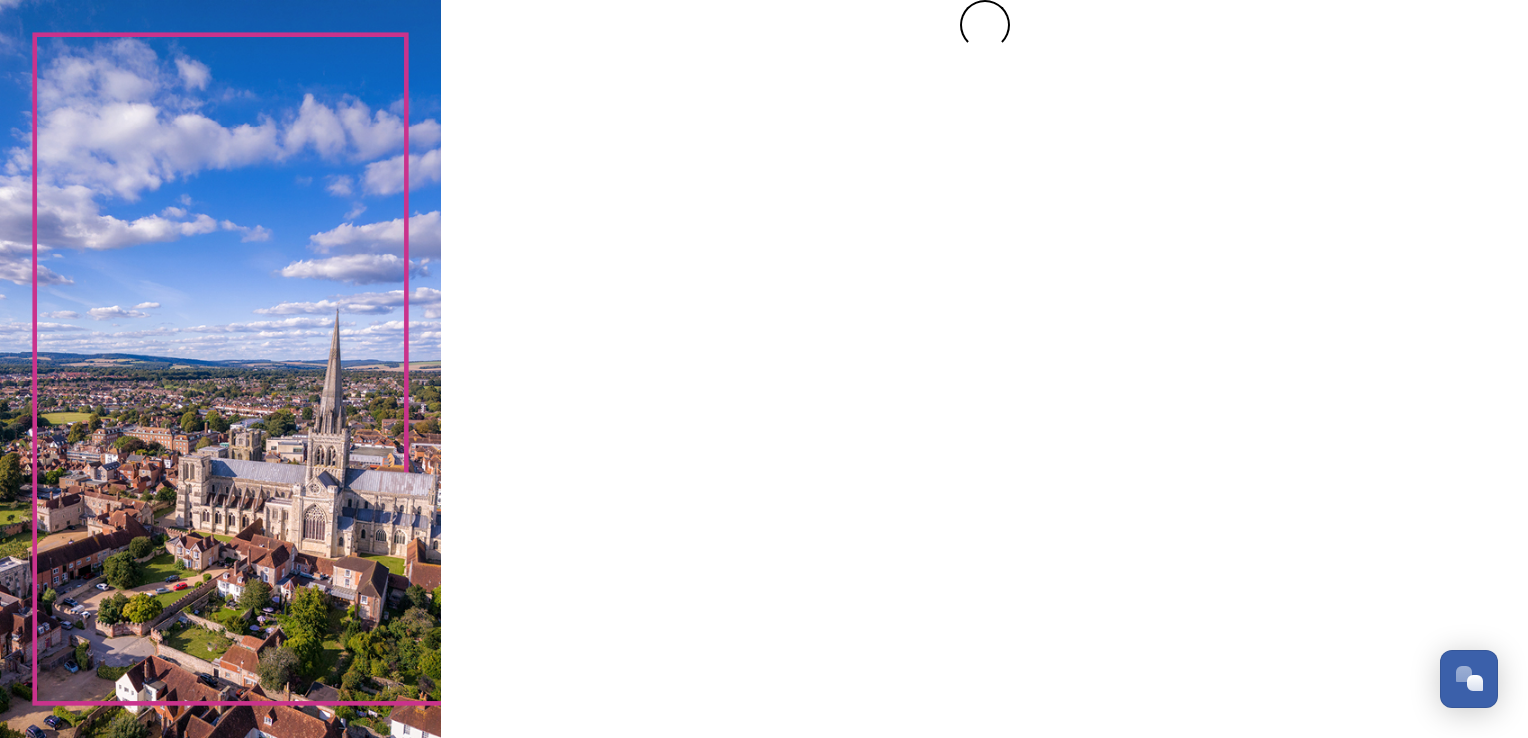 scroll, scrollTop: 0, scrollLeft: 0, axis: both 